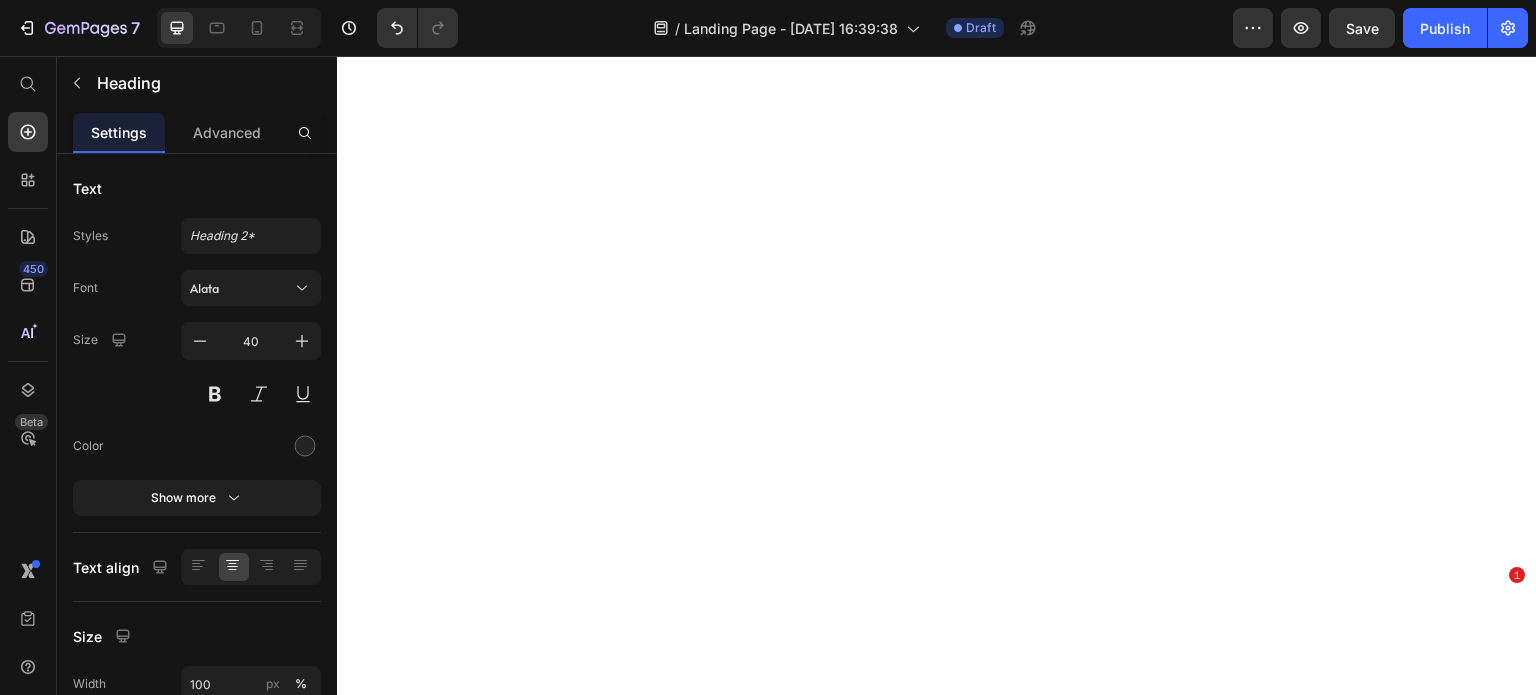scroll, scrollTop: 0, scrollLeft: 0, axis: both 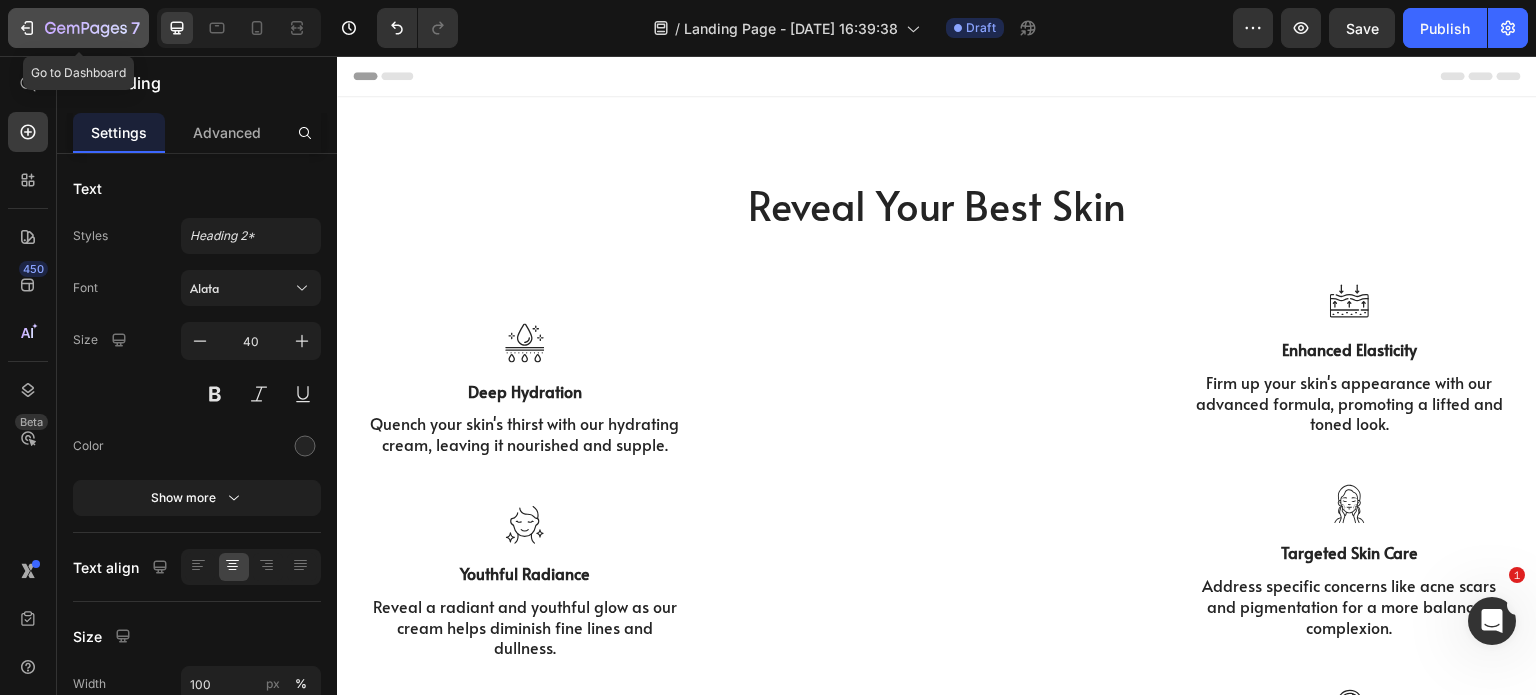 click 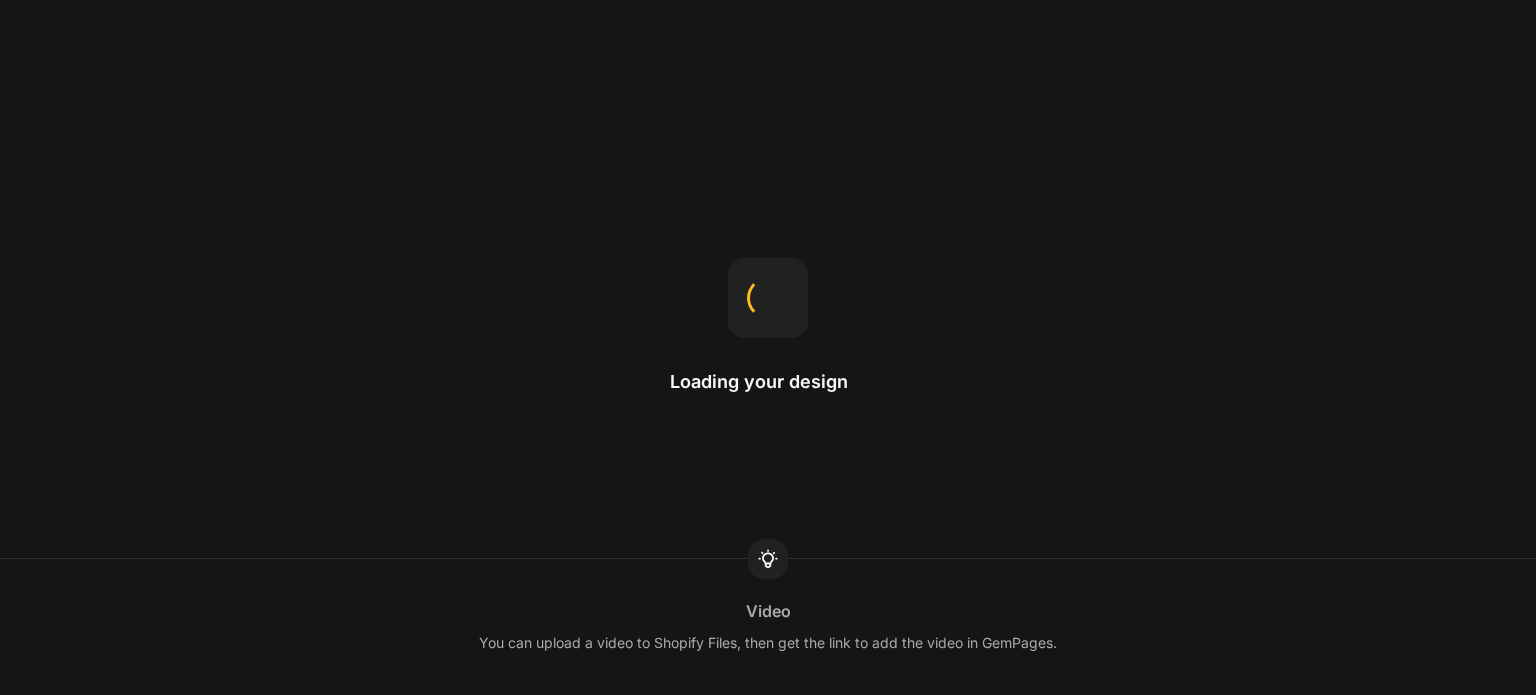 scroll, scrollTop: 0, scrollLeft: 0, axis: both 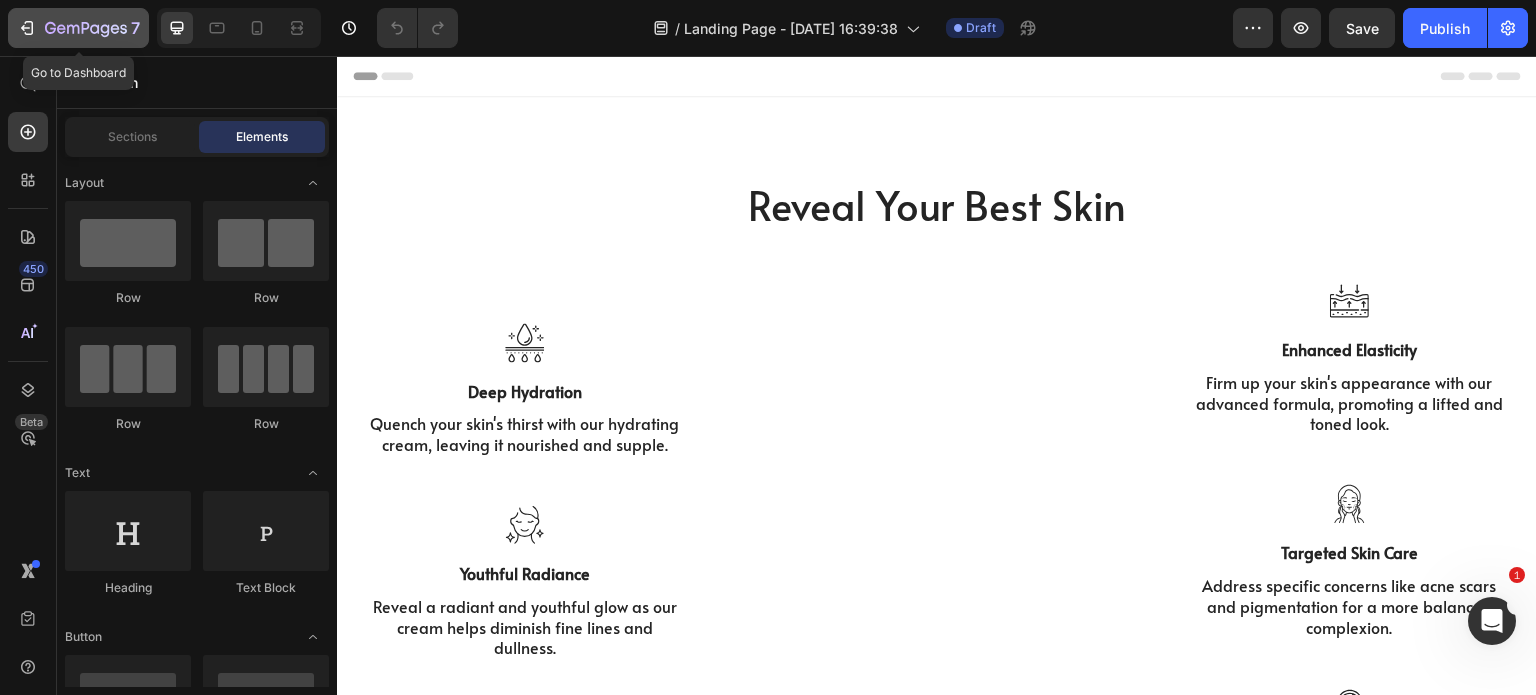 click 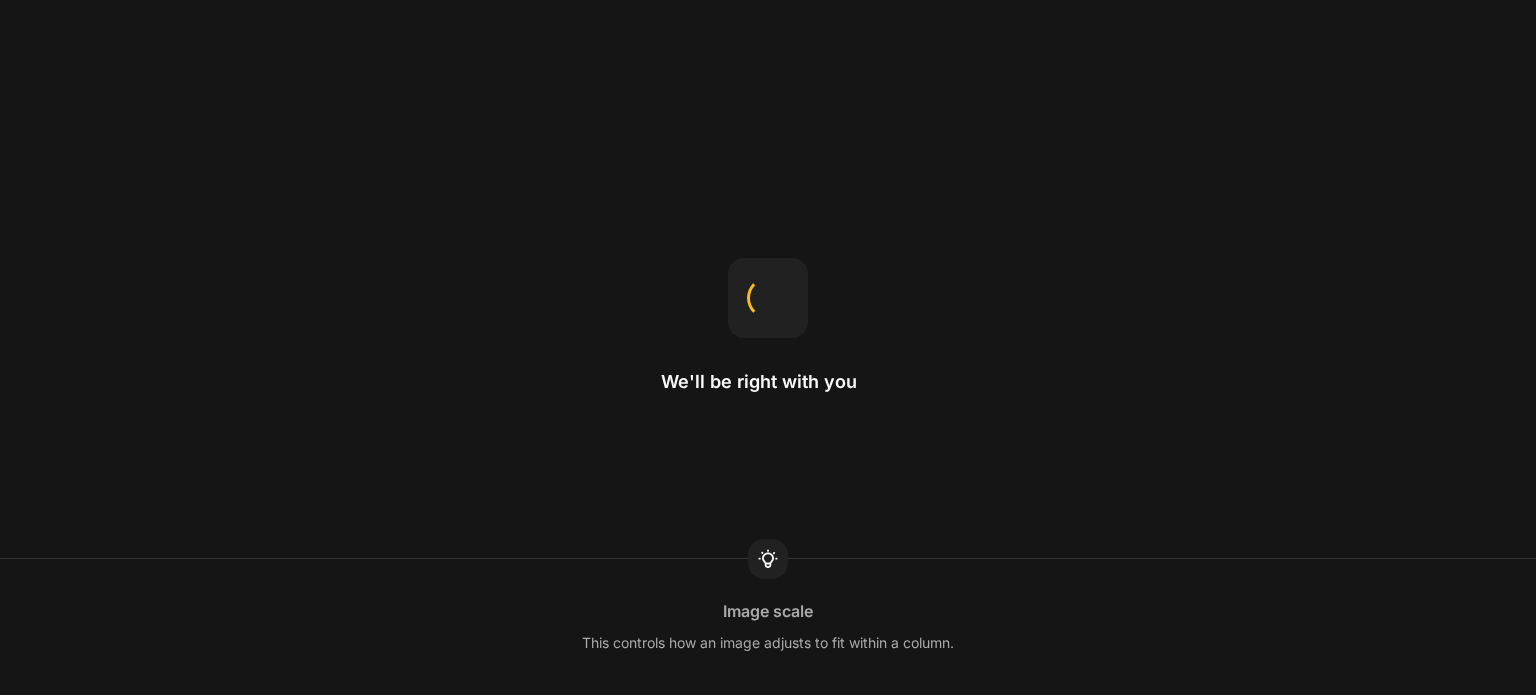 scroll, scrollTop: 0, scrollLeft: 0, axis: both 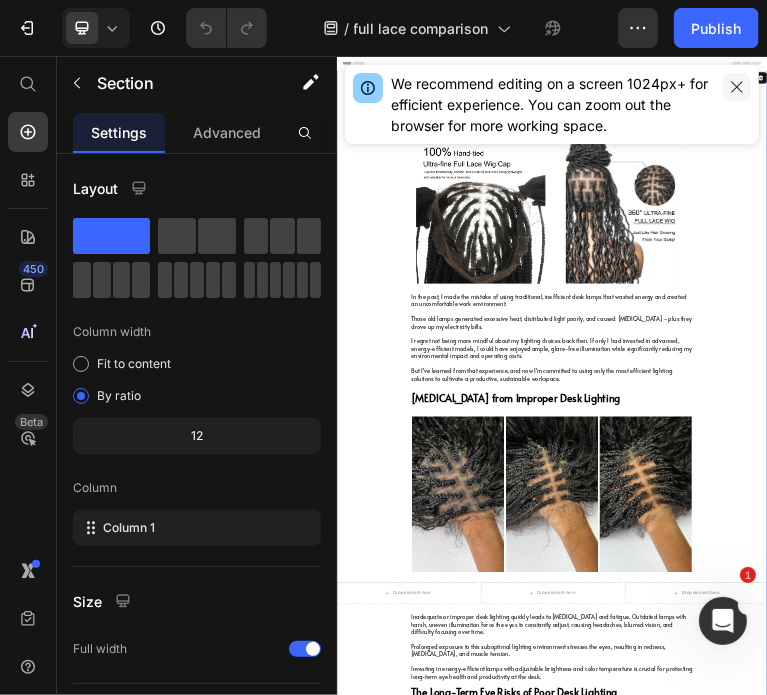 click 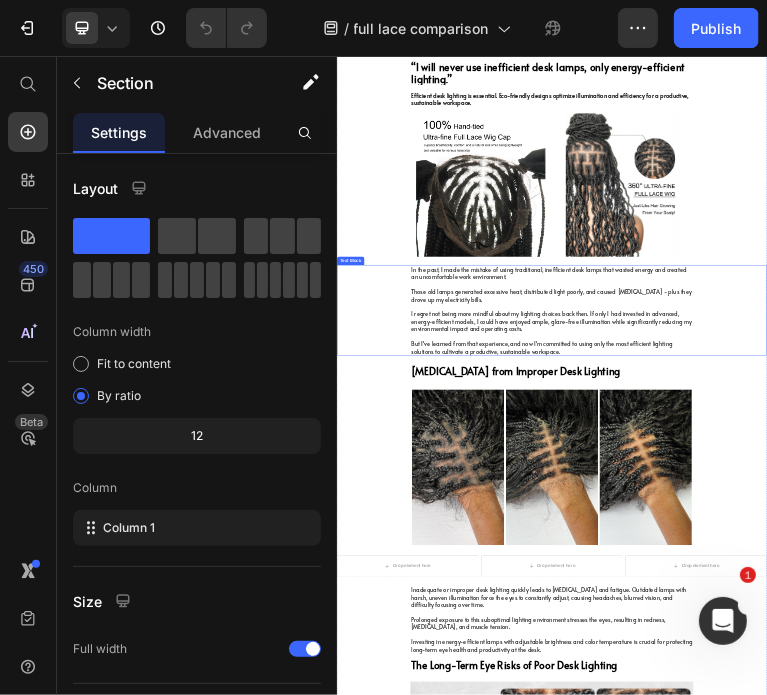 scroll, scrollTop: 0, scrollLeft: 0, axis: both 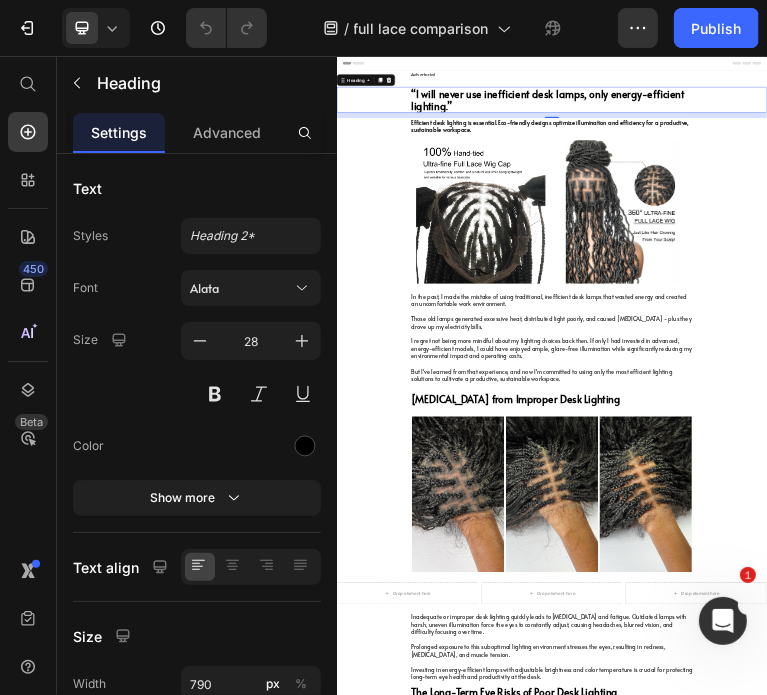 click on "“I will never use inefficient desk lamps, only energy-efficient lighting.”" at bounding box center (936, 176) 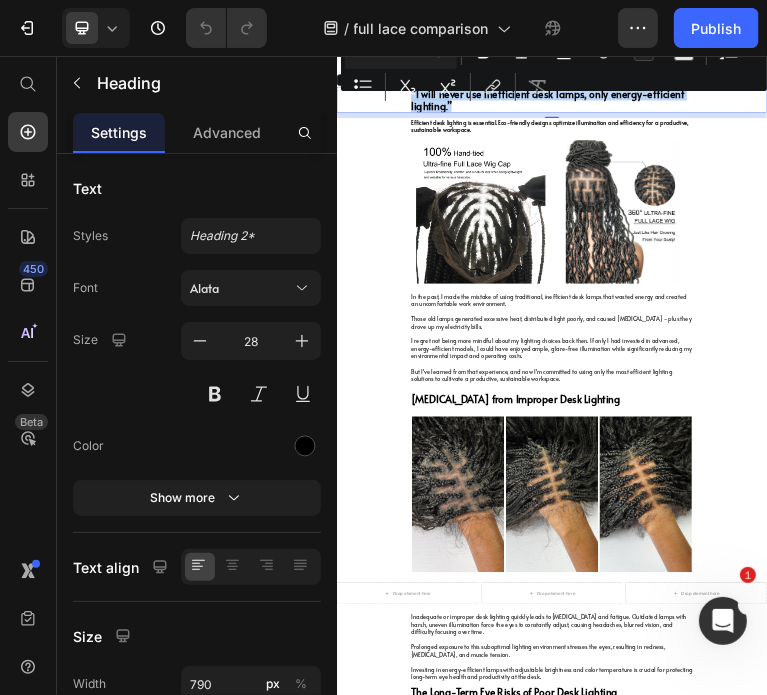 drag, startPoint x: 652, startPoint y: 183, endPoint x: 729, endPoint y: 146, distance: 85.42833 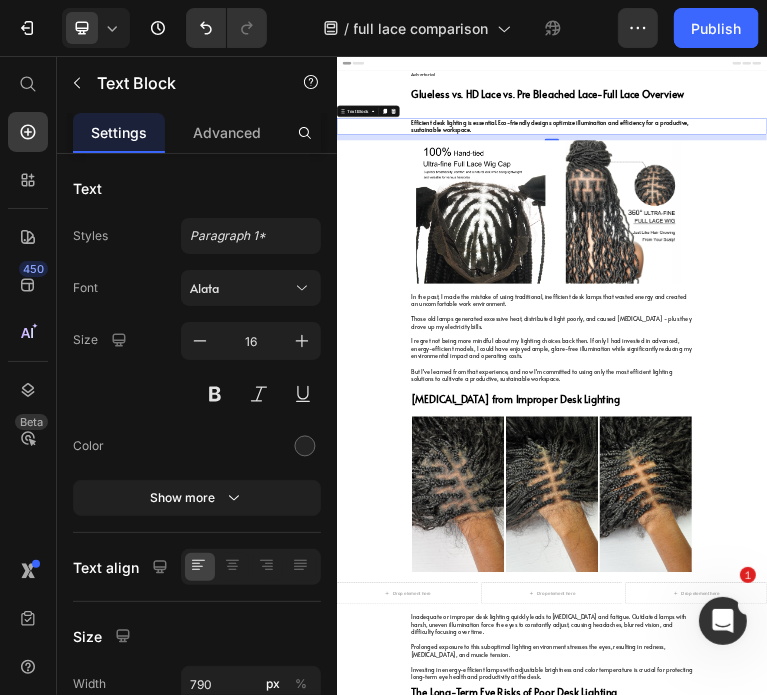 click on "Efficient desk lighting is essential. Eco-friendly designs optimize illumination and efficiency for a productive, sustainable workspace." at bounding box center (936, 251) 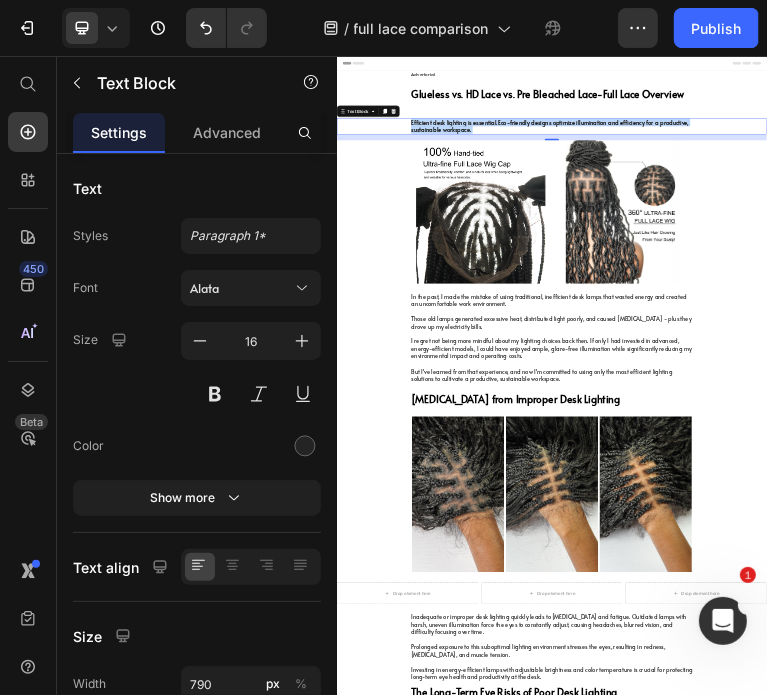 drag, startPoint x: 703, startPoint y: 253, endPoint x: 520, endPoint y: 230, distance: 184.4397 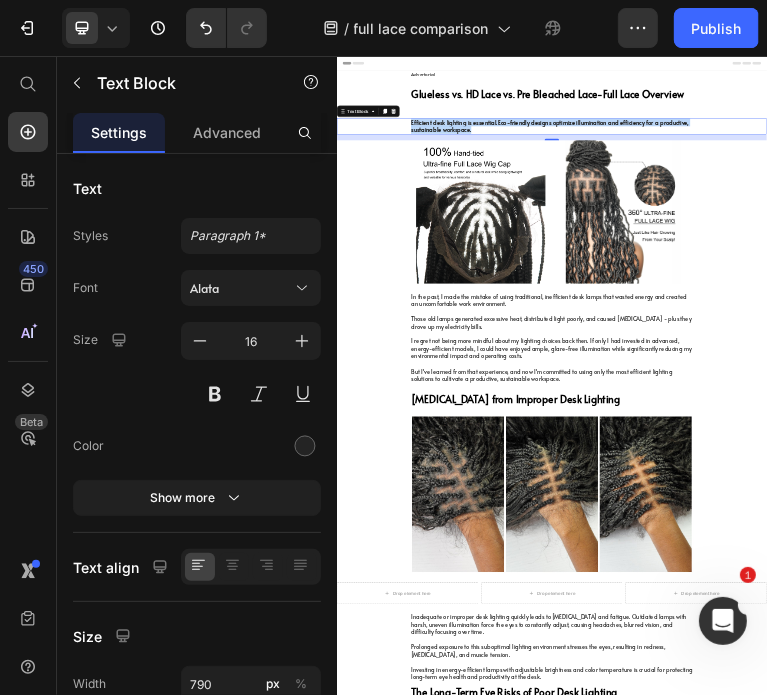 drag, startPoint x: 703, startPoint y: 253, endPoint x: 504, endPoint y: 250, distance: 199.02261 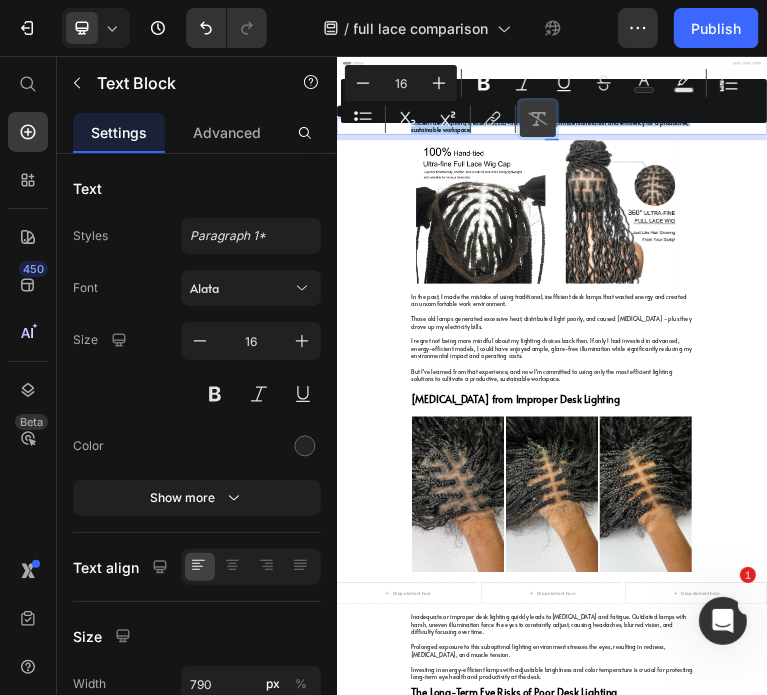 drag, startPoint x: 464, startPoint y: 133, endPoint x: 523, endPoint y: 130, distance: 59.07622 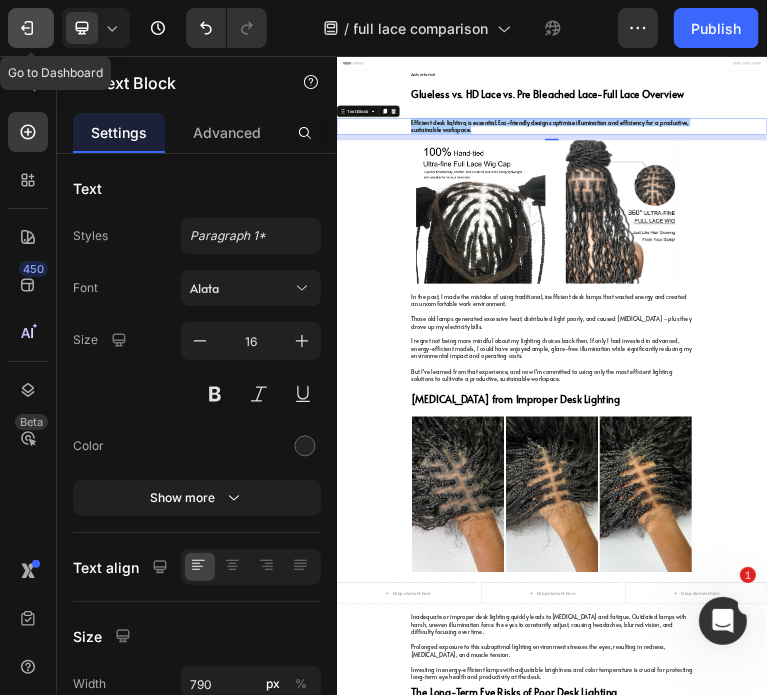 drag, startPoint x: 385, startPoint y: 131, endPoint x: 8, endPoint y: 35, distance: 389.03085 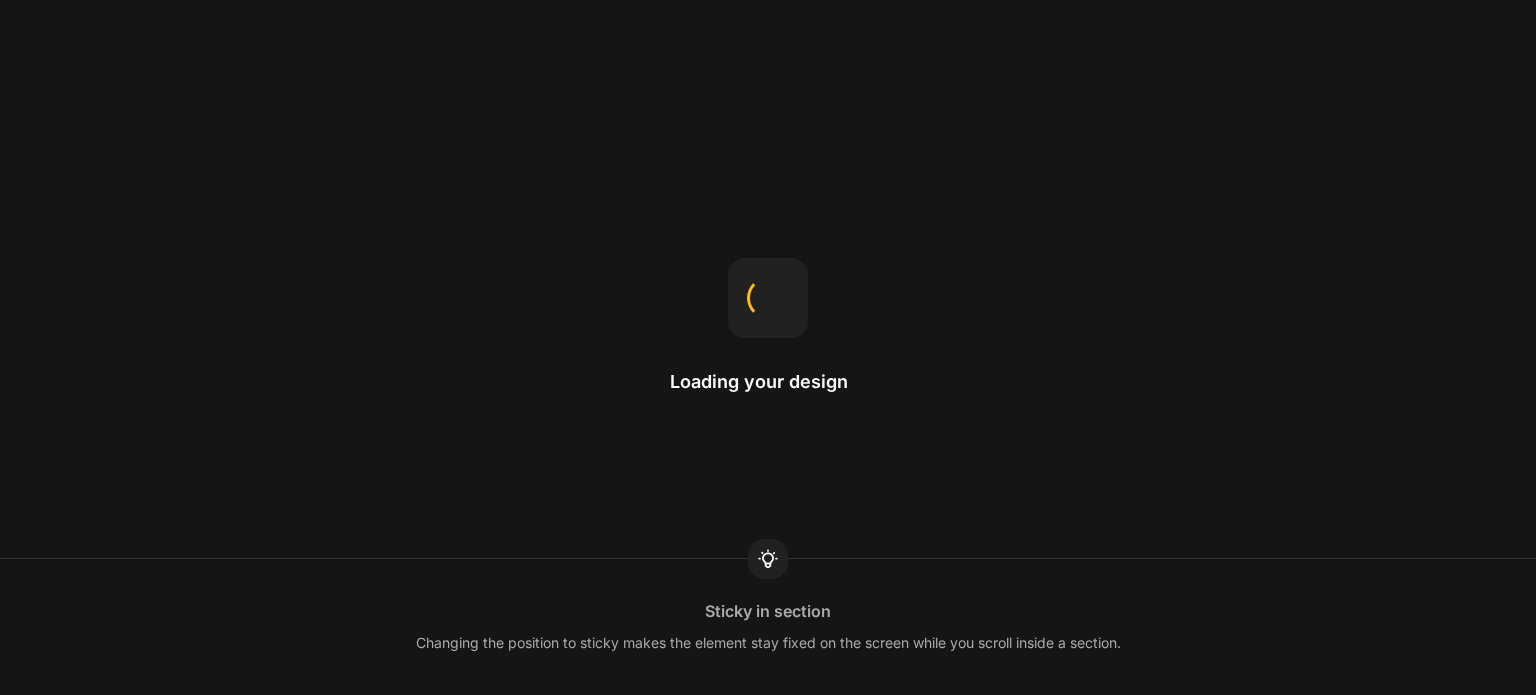 scroll, scrollTop: 0, scrollLeft: 0, axis: both 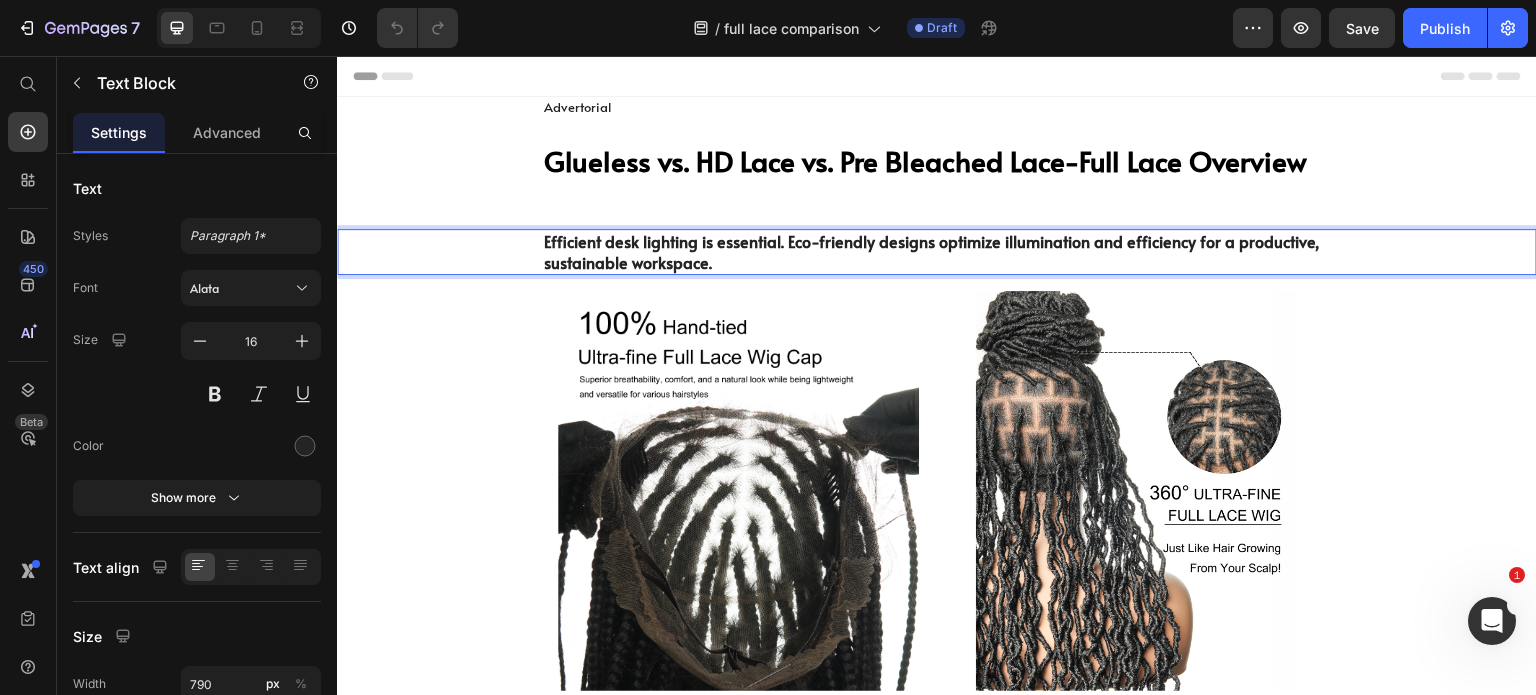 click on "Efficient desk lighting is essential. Eco-friendly designs optimize illumination and efficiency for a productive, sustainable workspace." at bounding box center (937, 252) 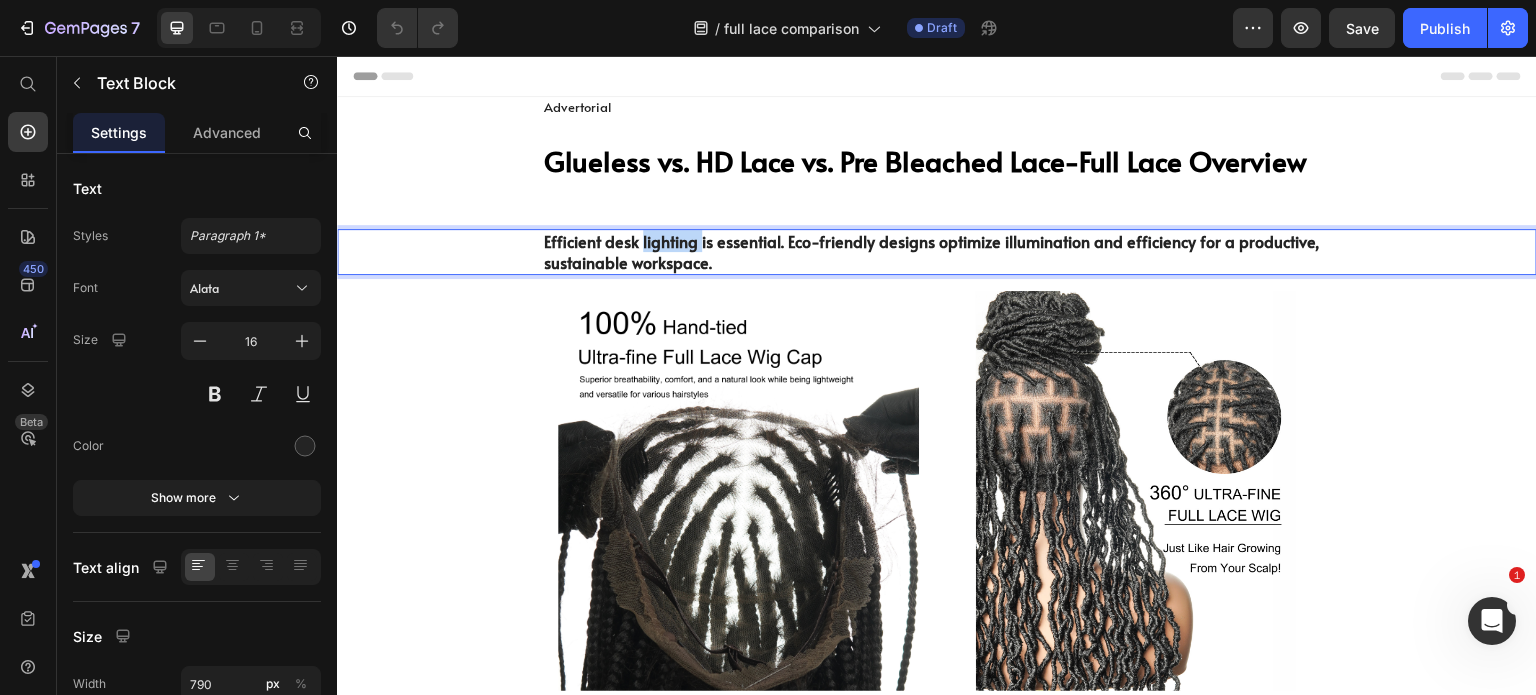 click on "Efficient desk lighting is essential. Eco-friendly designs optimize illumination and efficiency for a productive, sustainable workspace." at bounding box center (937, 252) 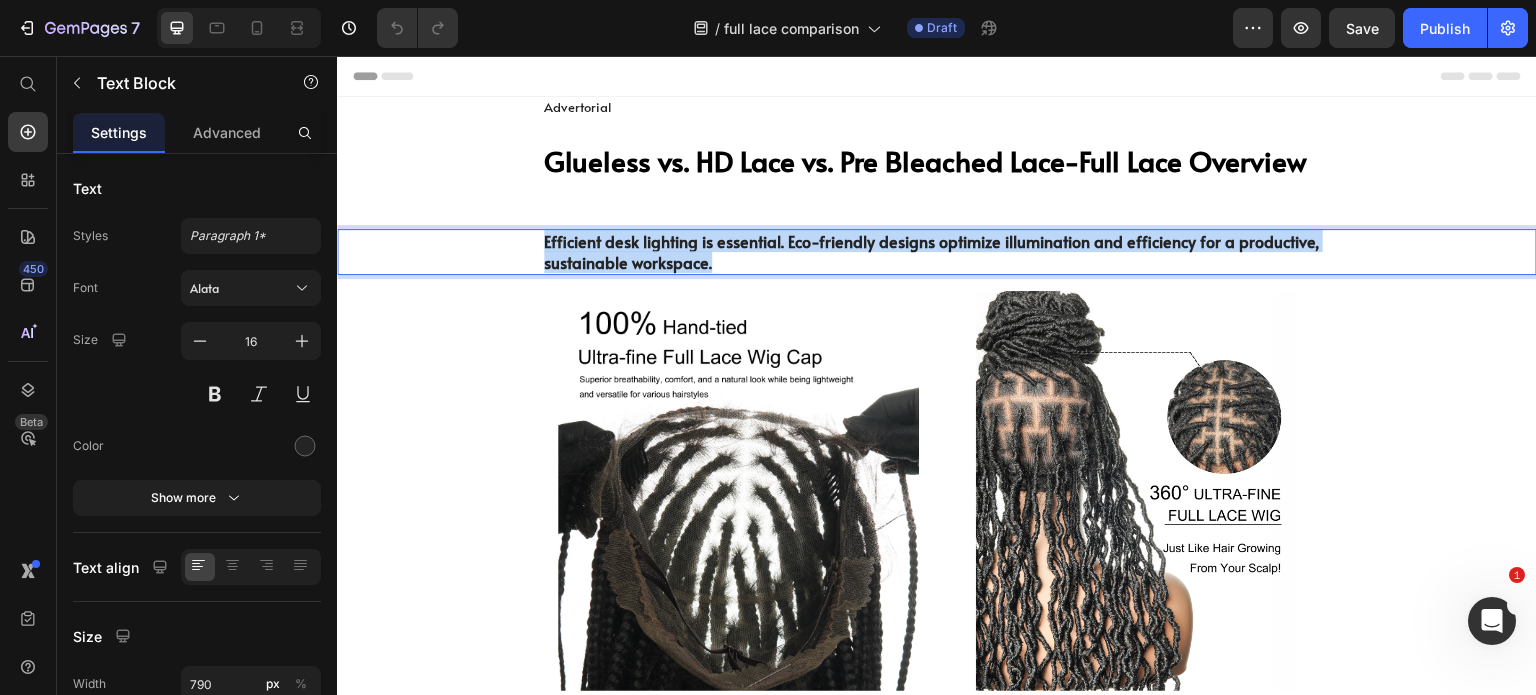 click on "Efficient desk lighting is essential. Eco-friendly designs optimize illumination and efficiency for a productive, sustainable workspace." at bounding box center (937, 252) 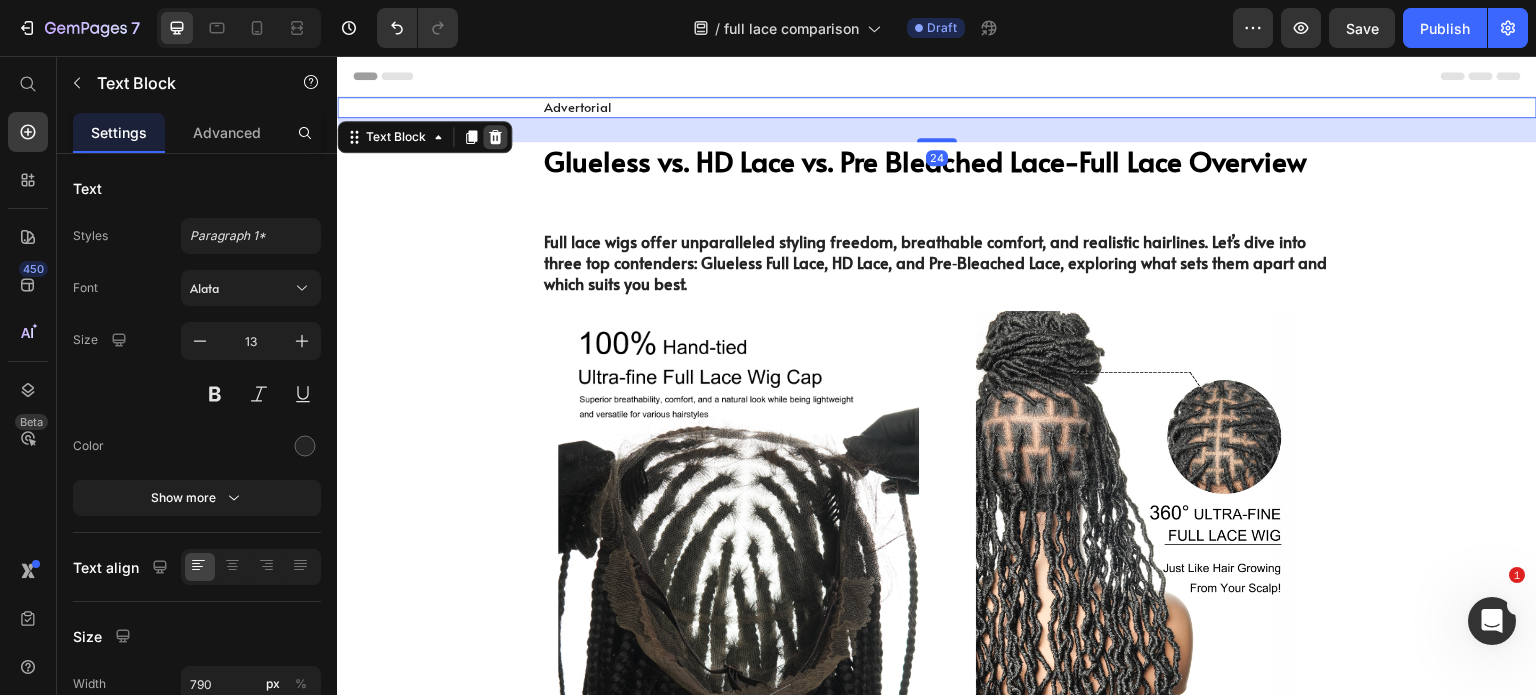 click 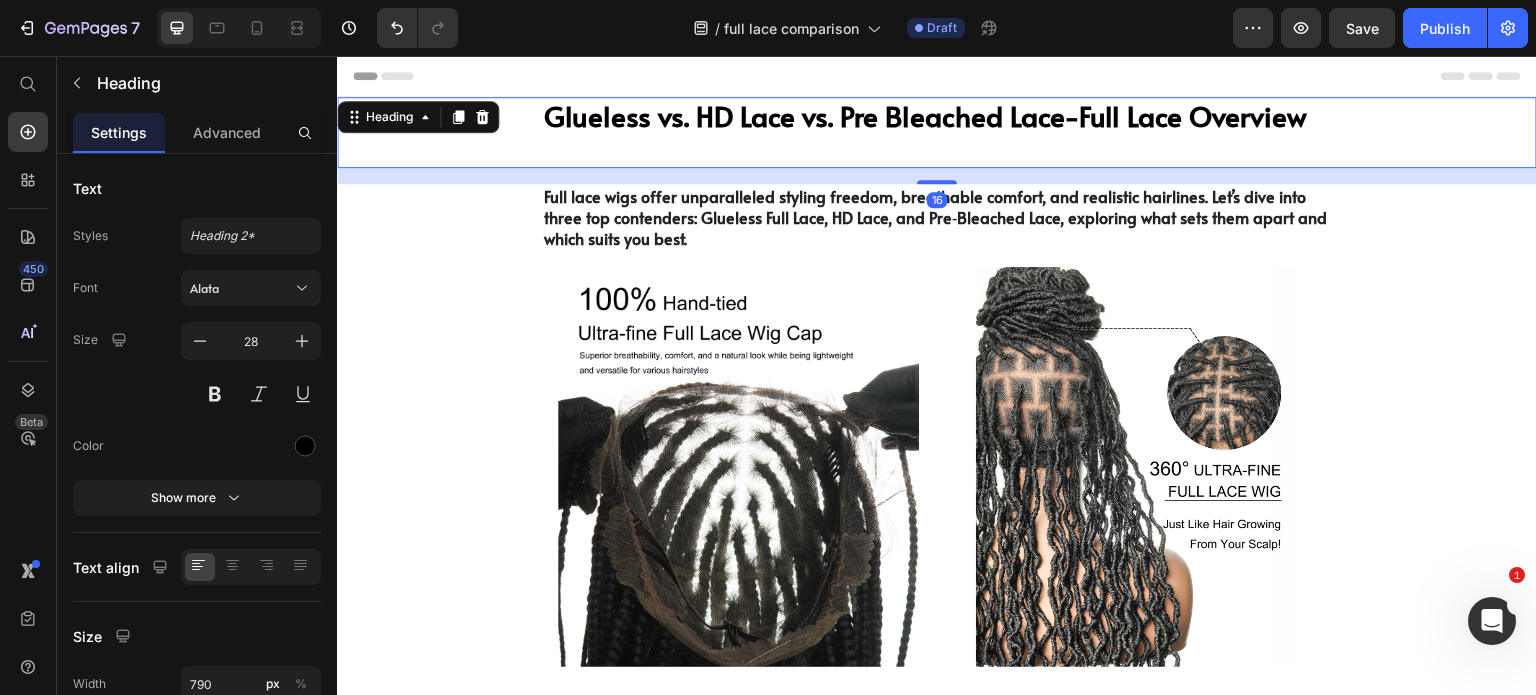 click on "Glueless vs. HD Lace vs. Pre Bleached Lace-Full Lace Overview" at bounding box center (937, 132) 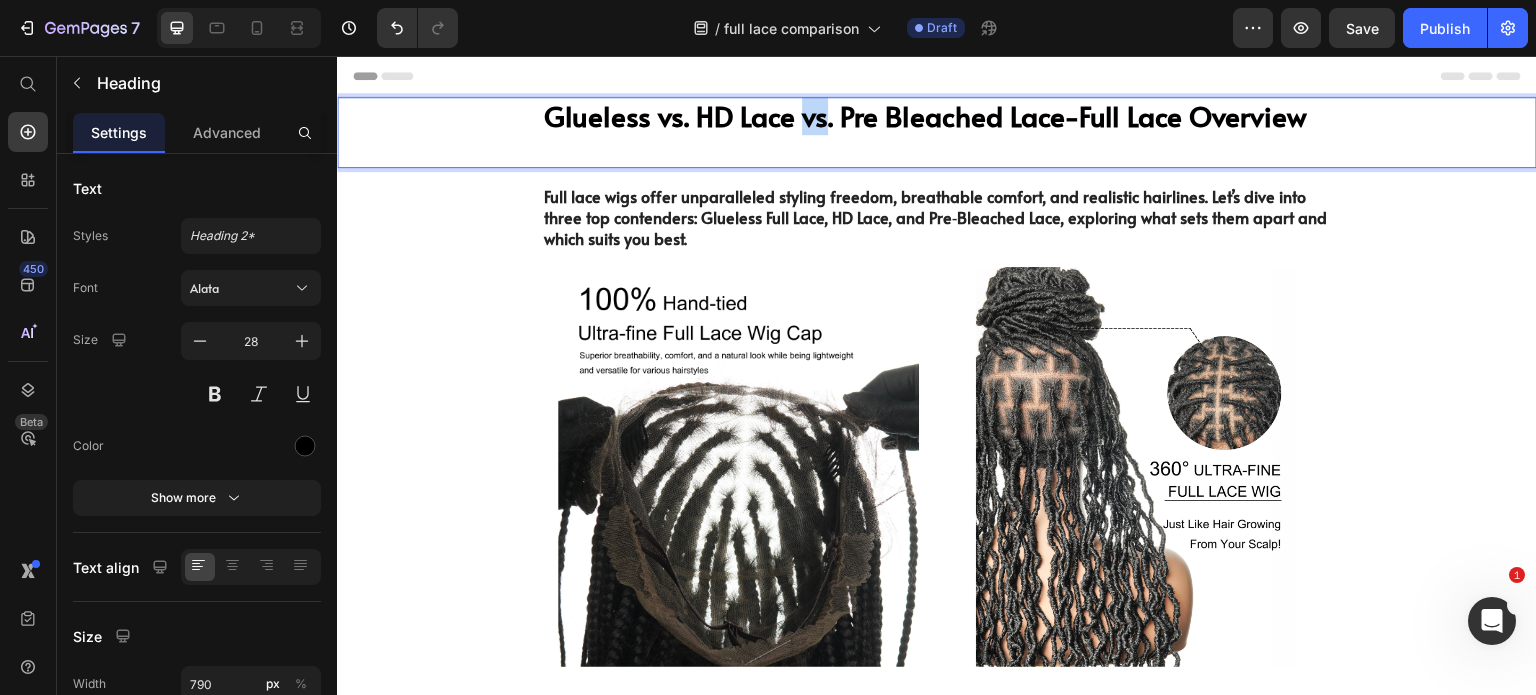 click on "Glueless vs. HD Lace vs. Pre Bleached Lace-Full Lace Overview" at bounding box center [937, 132] 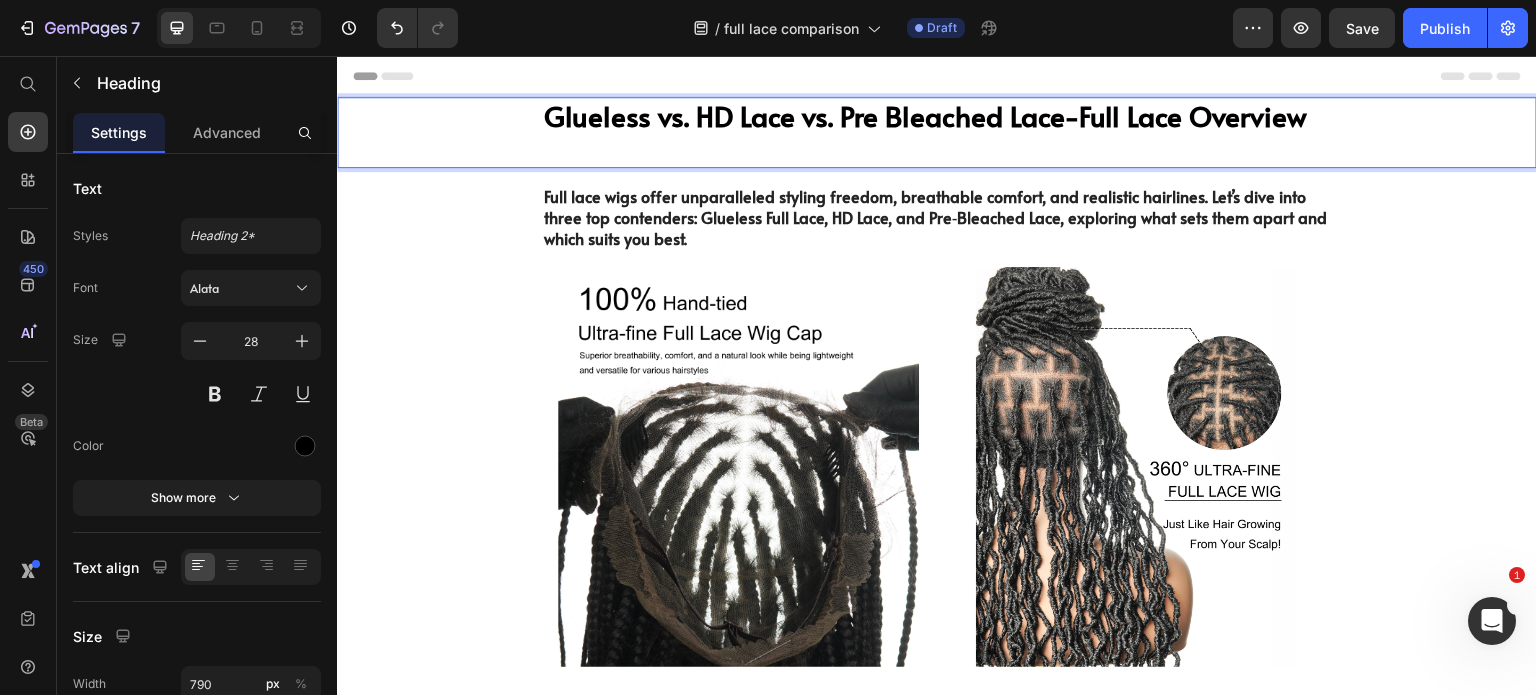 click on "Glueless vs. HD Lace vs. Pre Bleached Lace-Full Lace Overview" at bounding box center (937, 132) 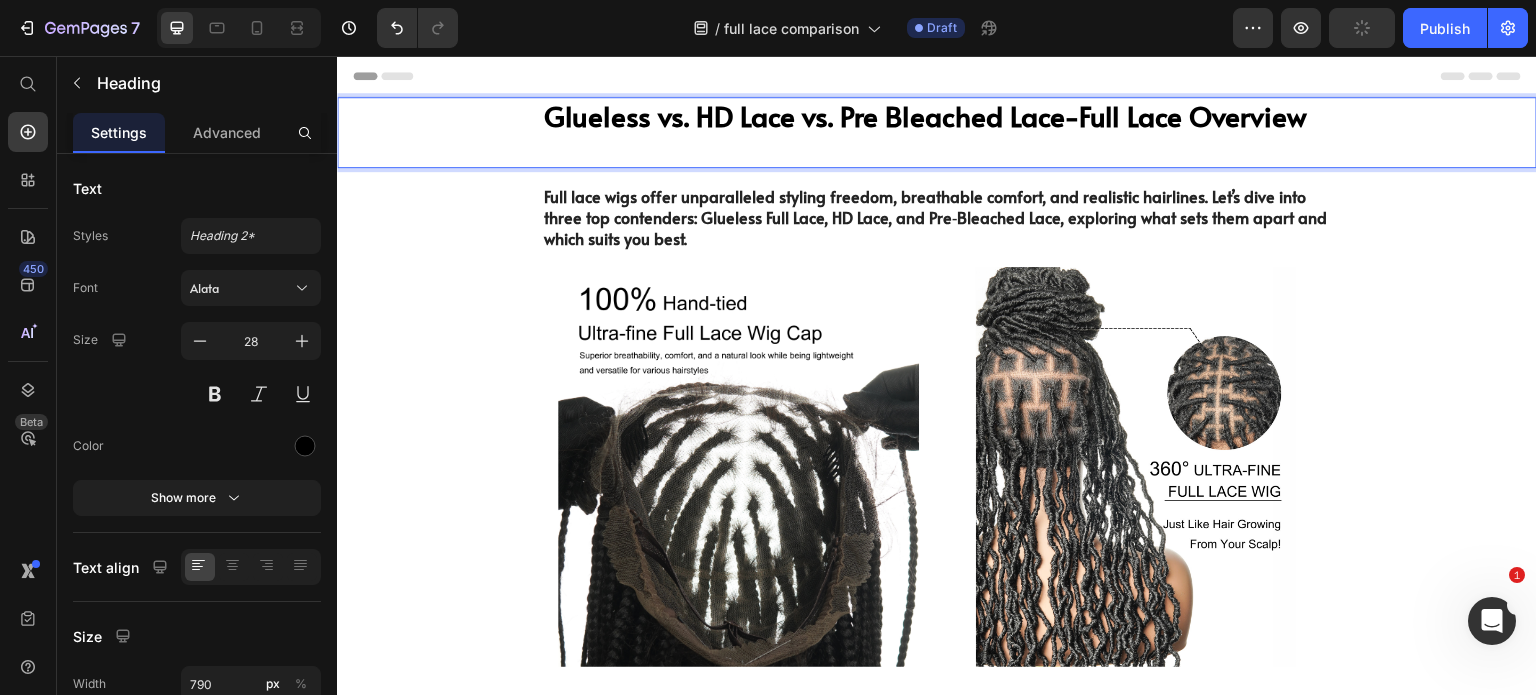click on "Glueless vs. HD Lace vs. Pre Bleached Lace-Full Lace Overview" at bounding box center [937, 132] 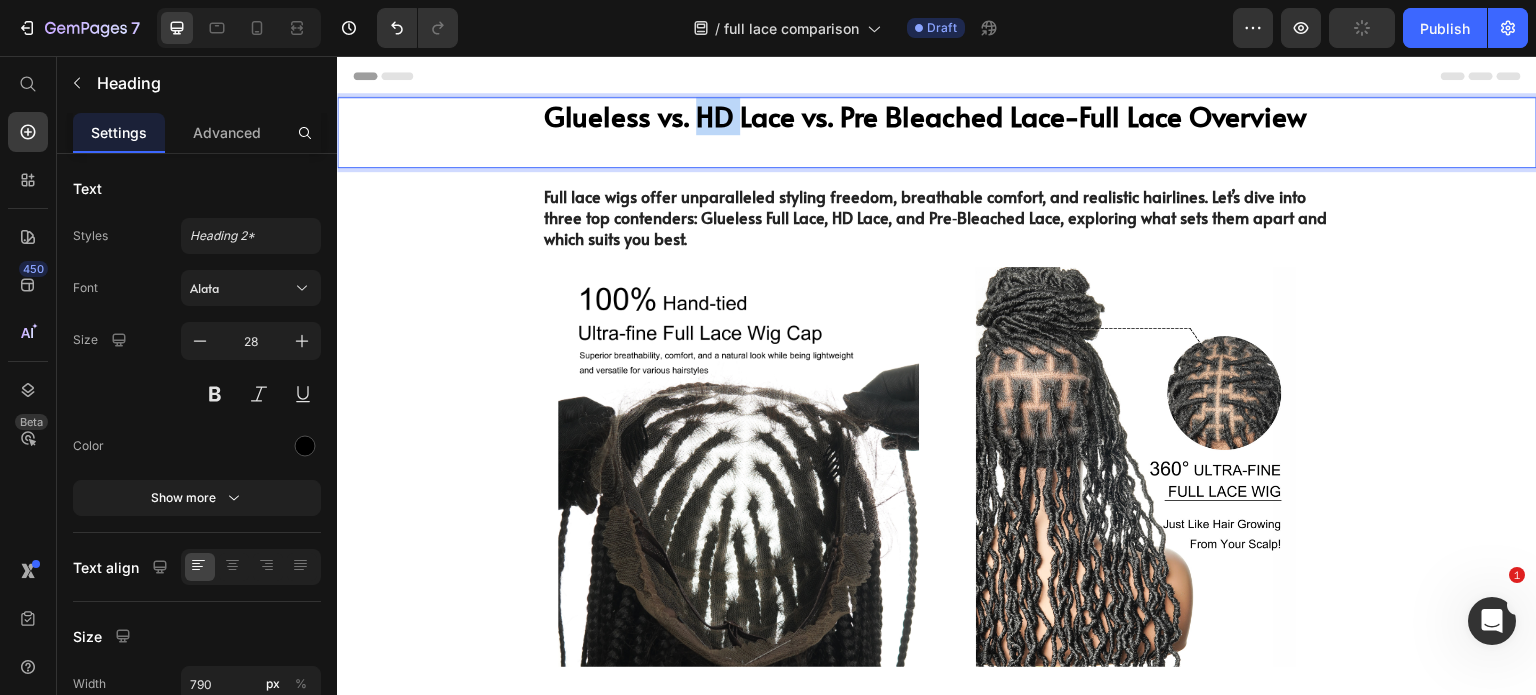 click on "Glueless vs. HD Lace vs. Pre Bleached Lace-Full Lace Overview" at bounding box center [937, 132] 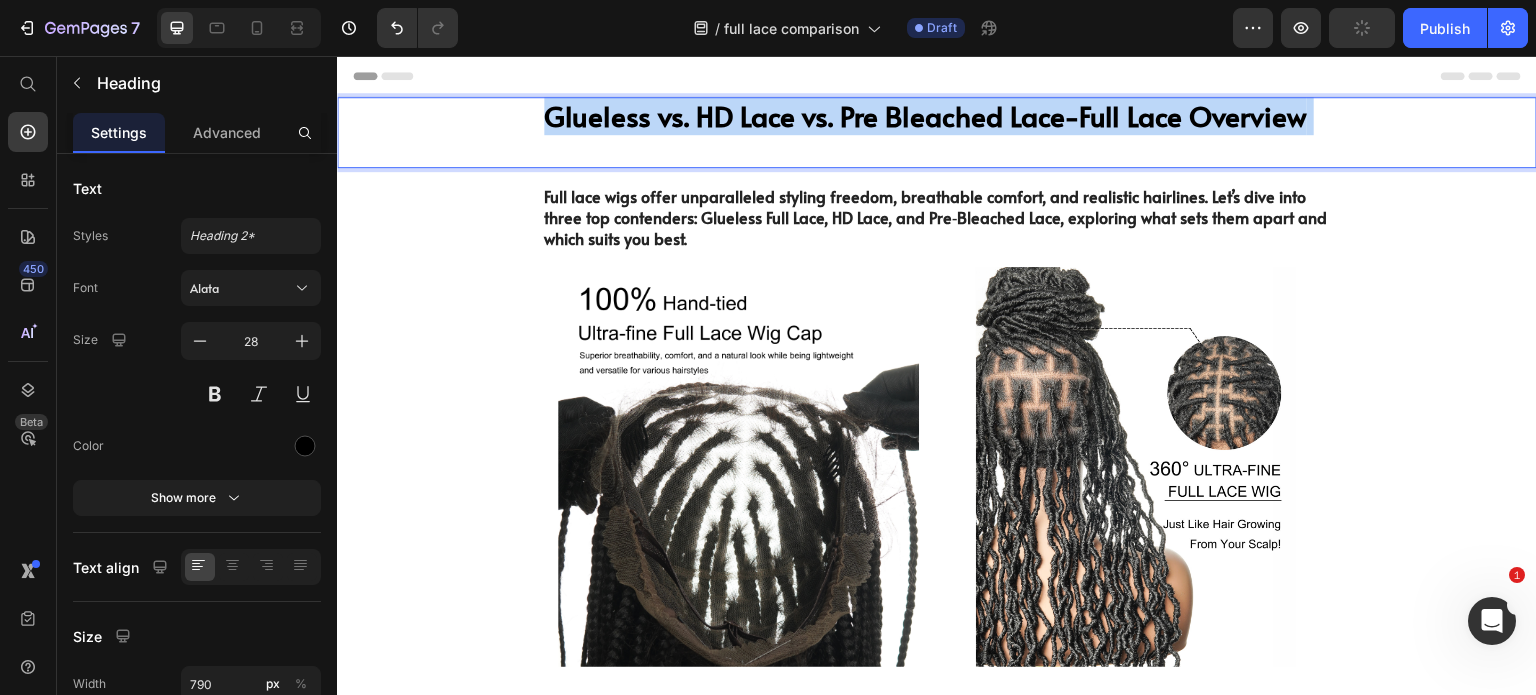click on "Glueless vs. HD Lace vs. Pre Bleached Lace-Full Lace Overview" at bounding box center [937, 132] 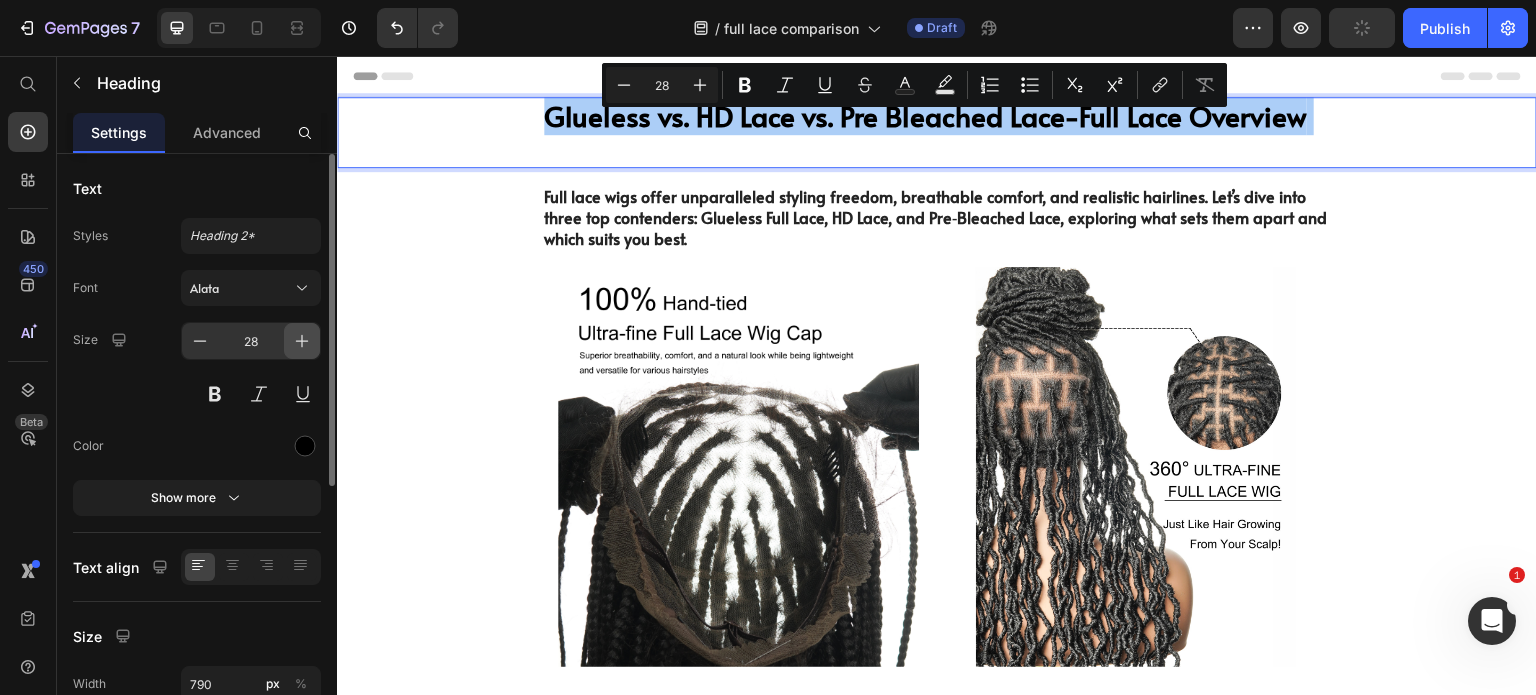 click 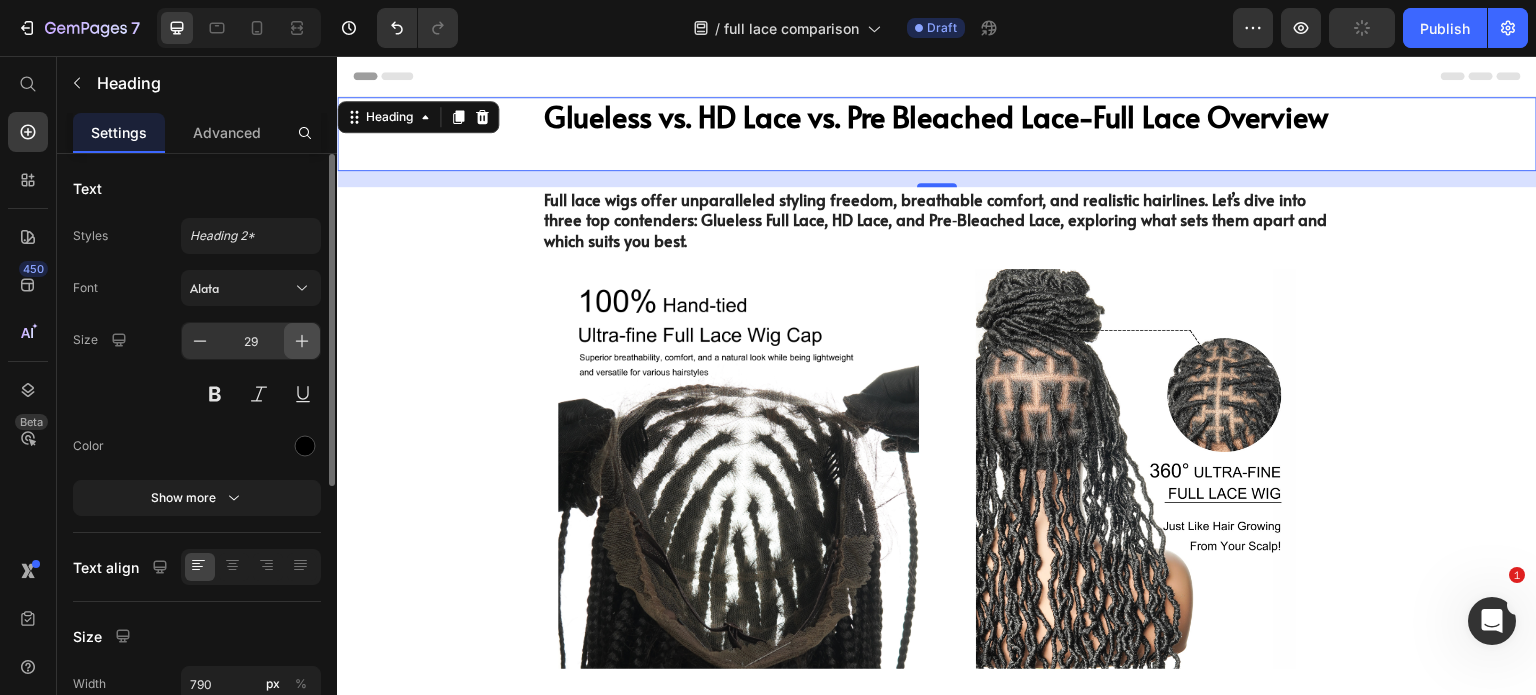 click 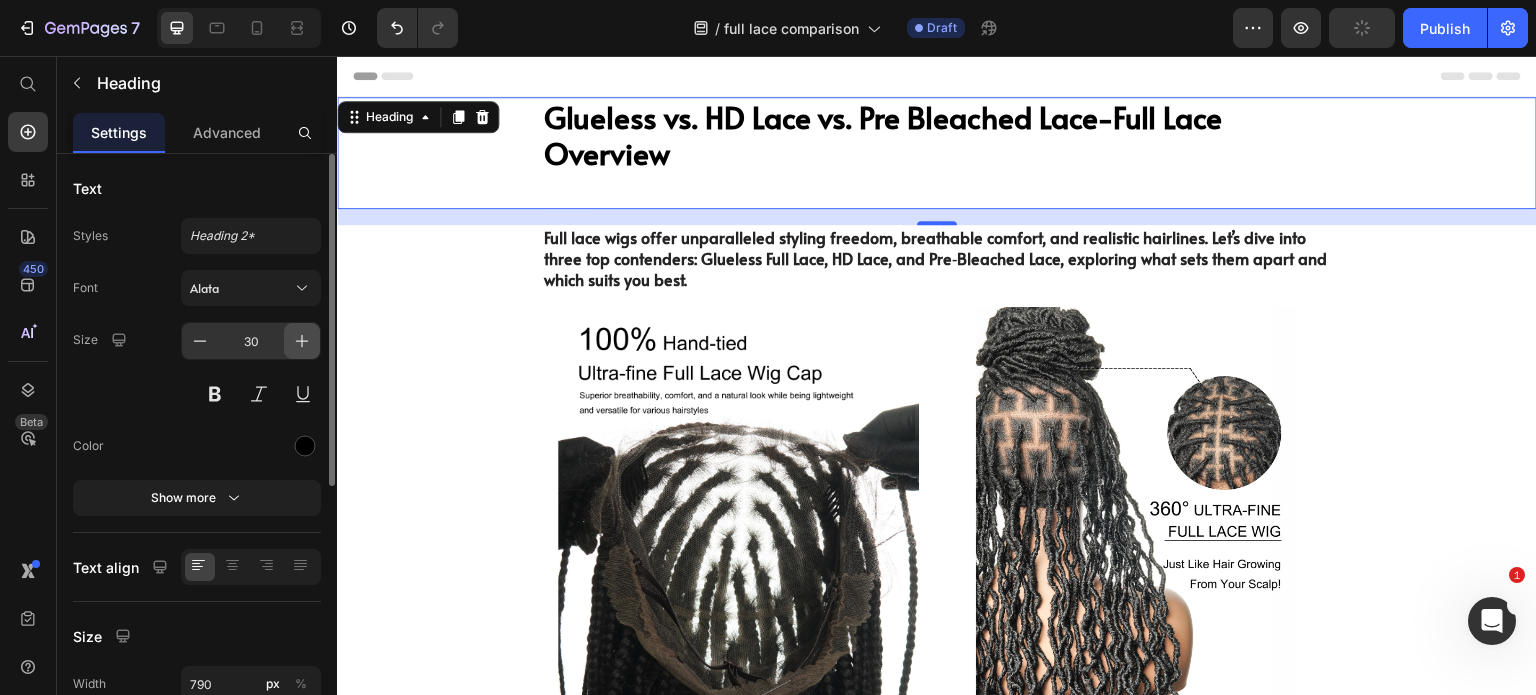 click 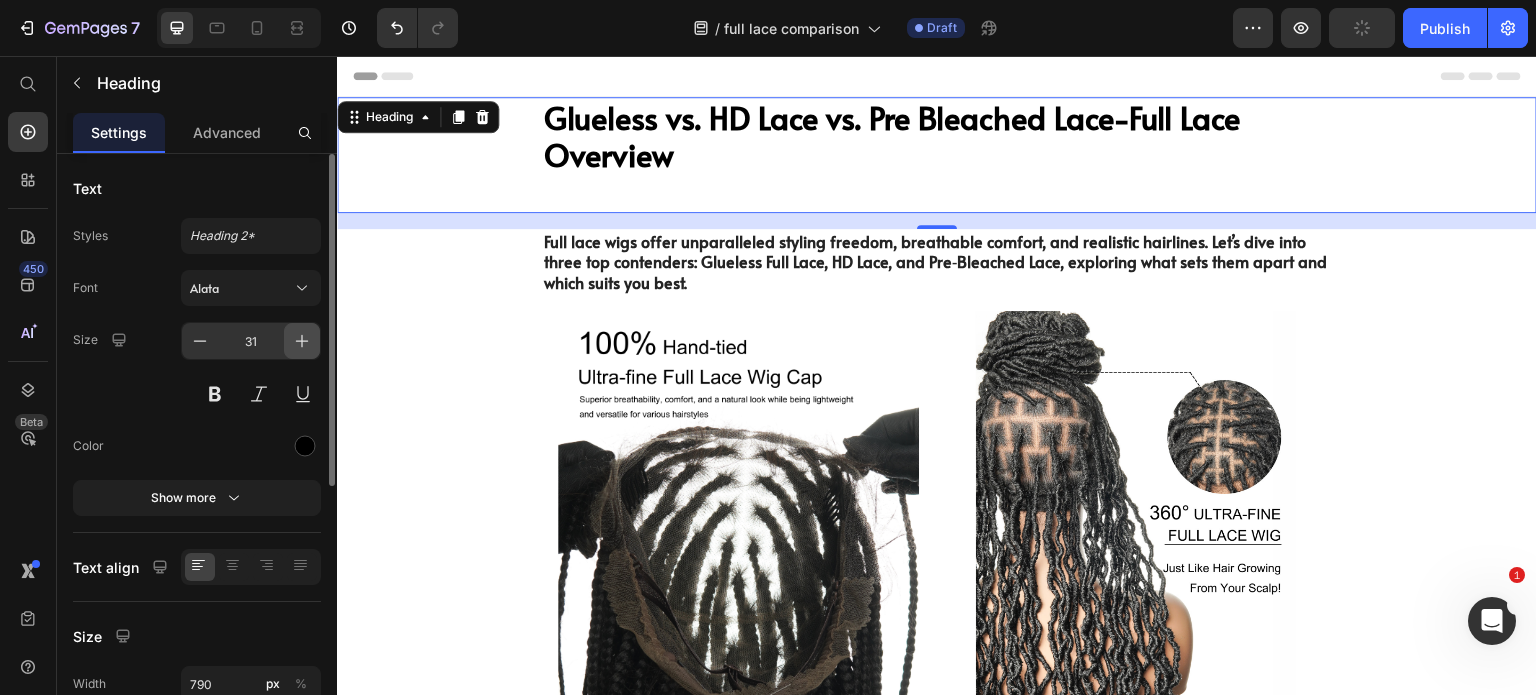 click 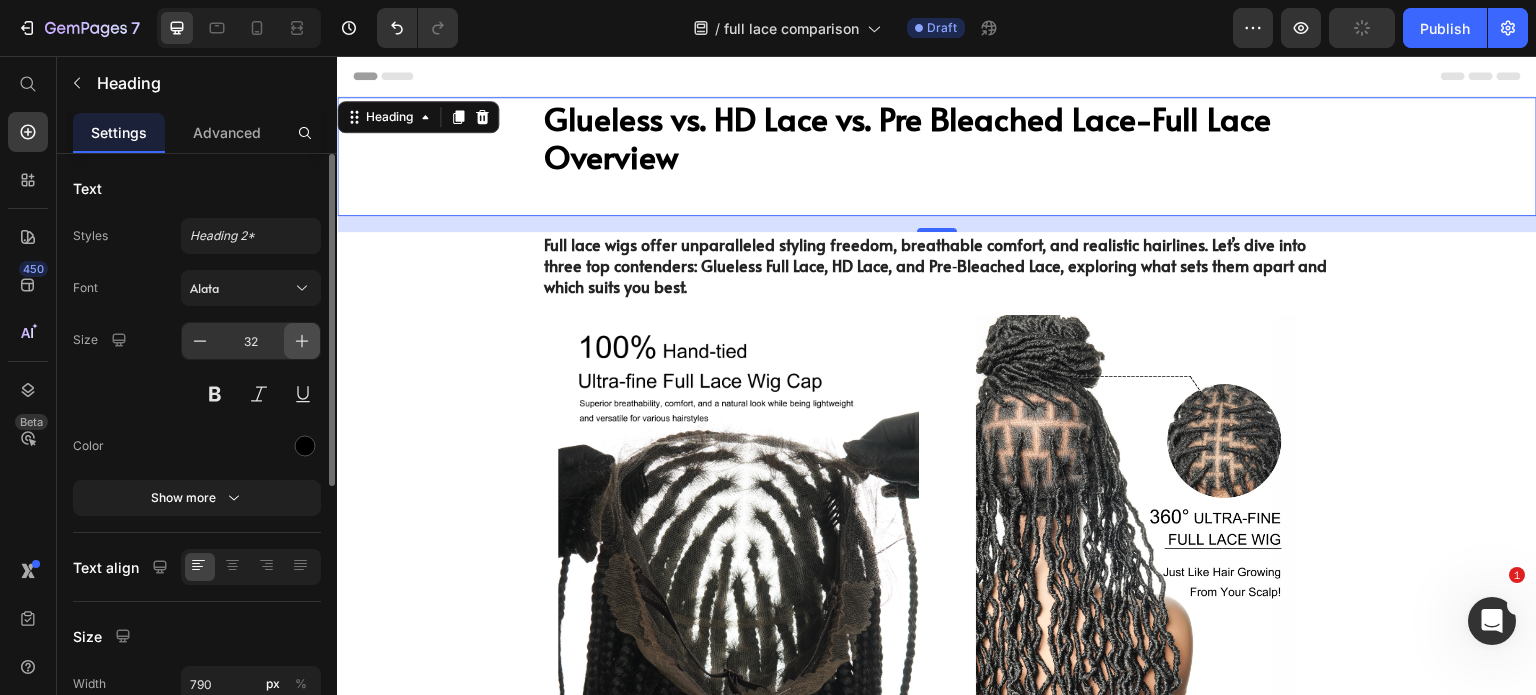 click 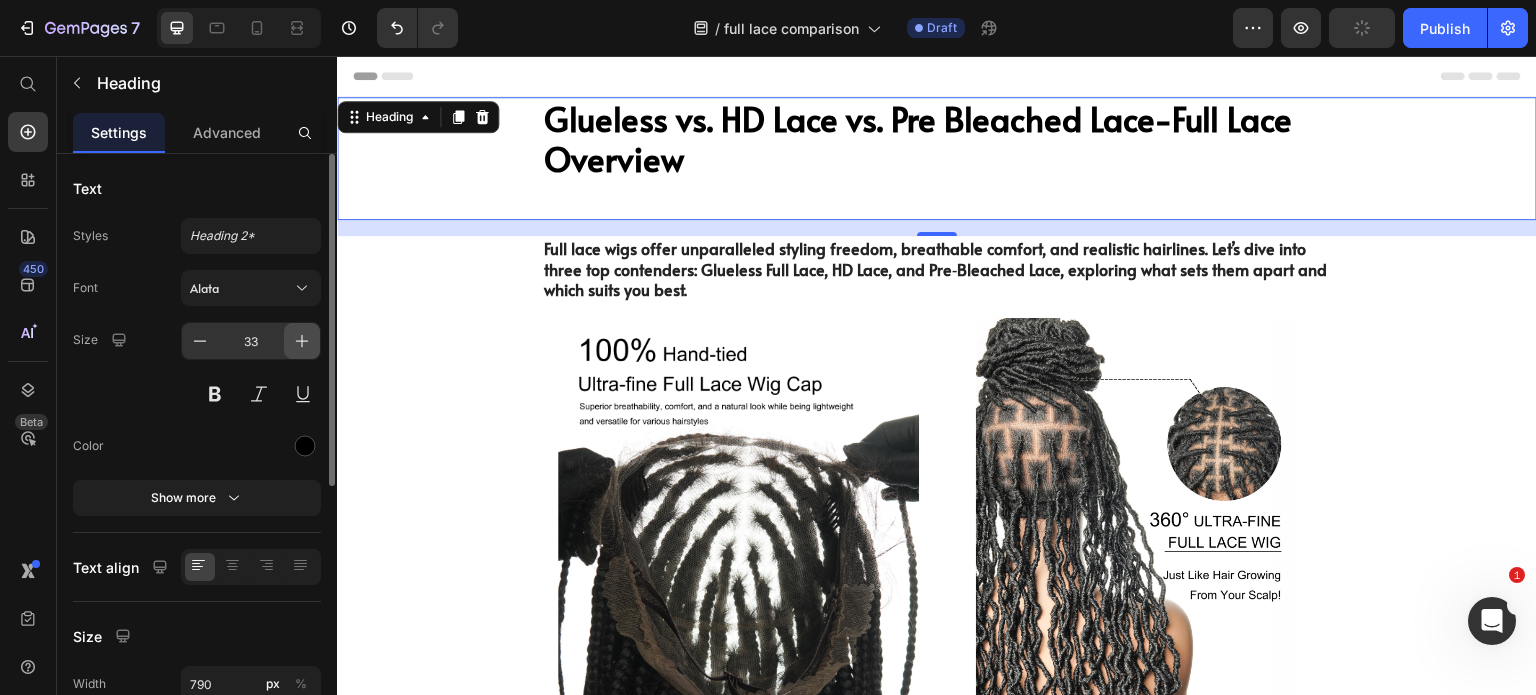 click 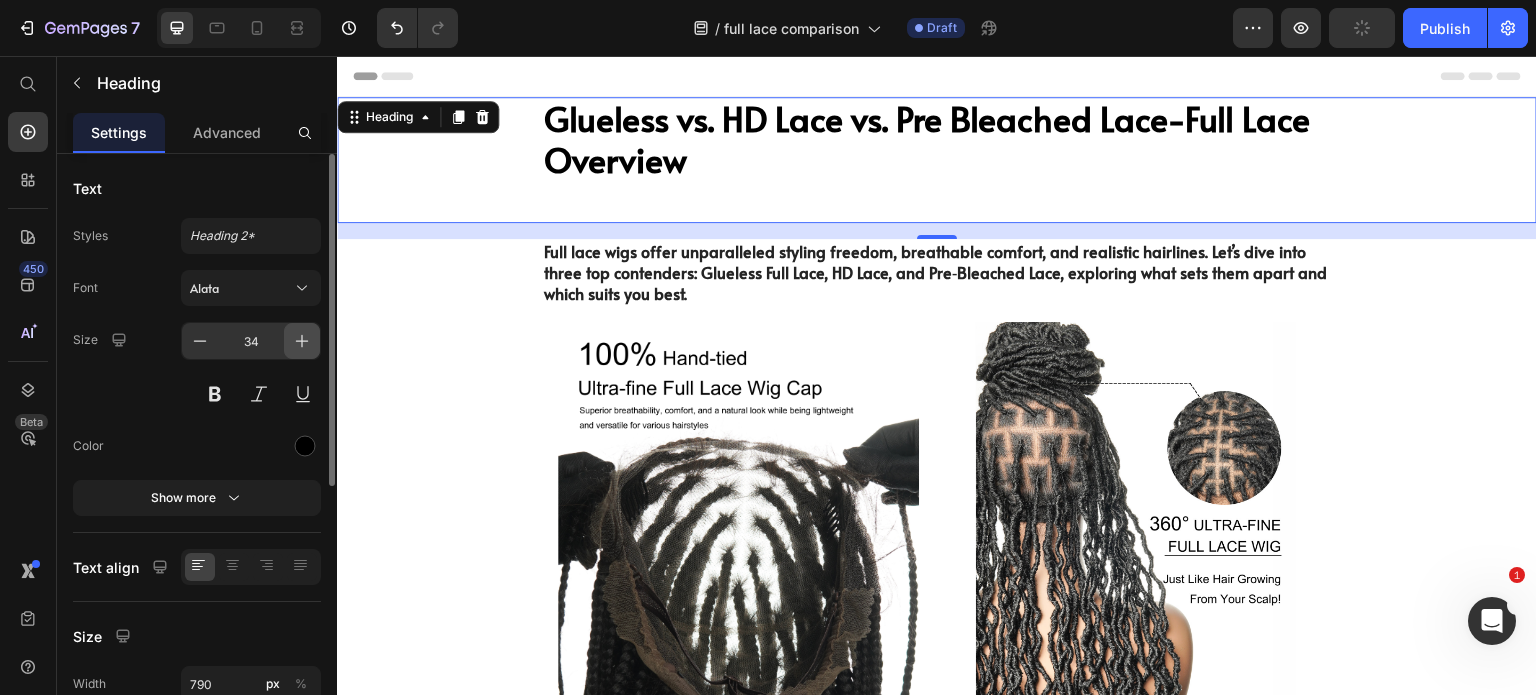 click 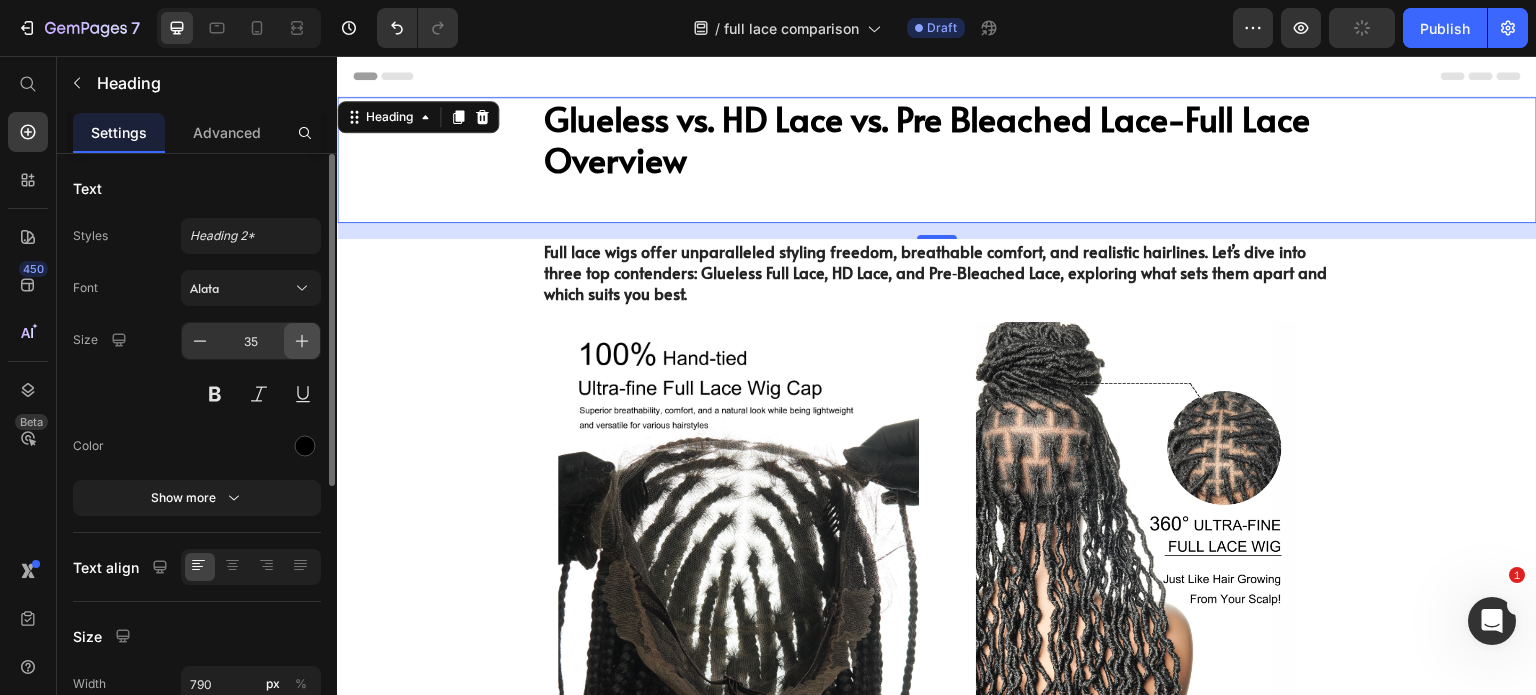 click 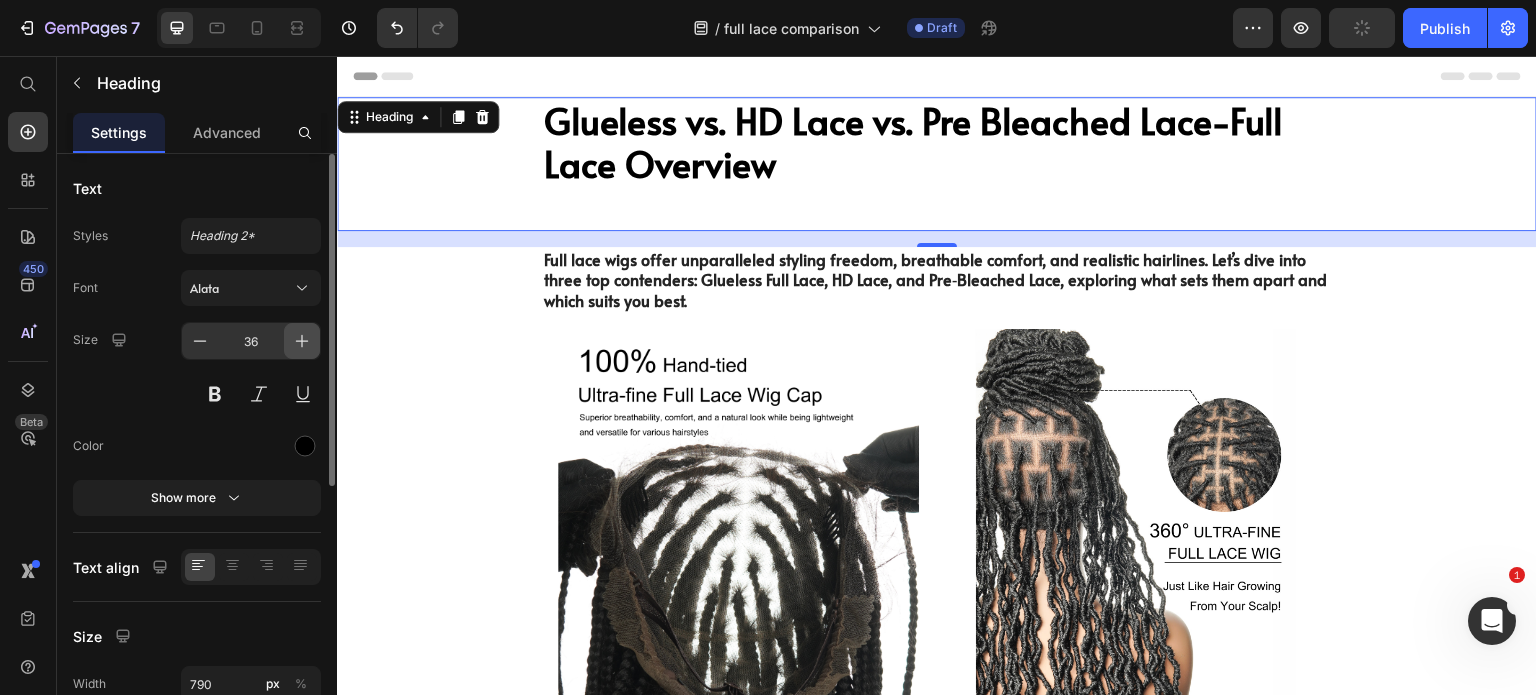 click 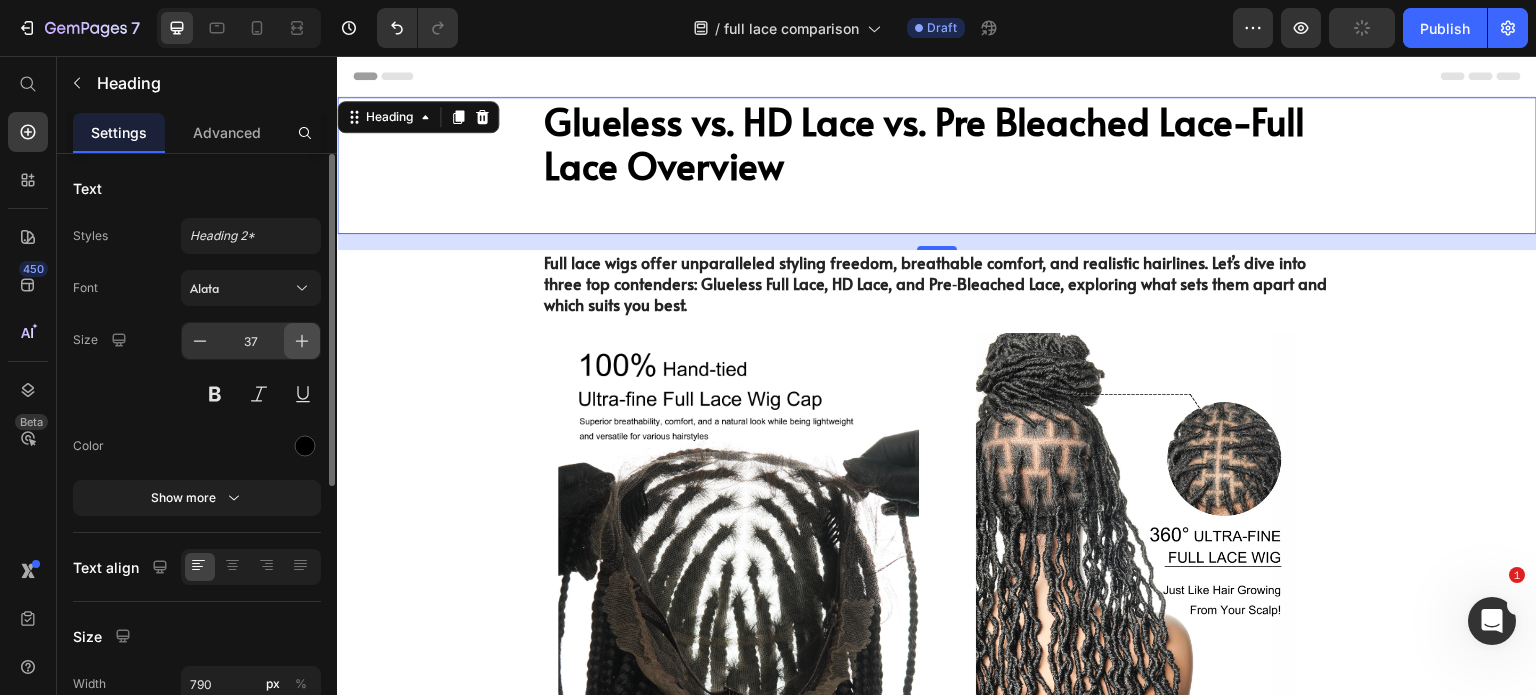 click 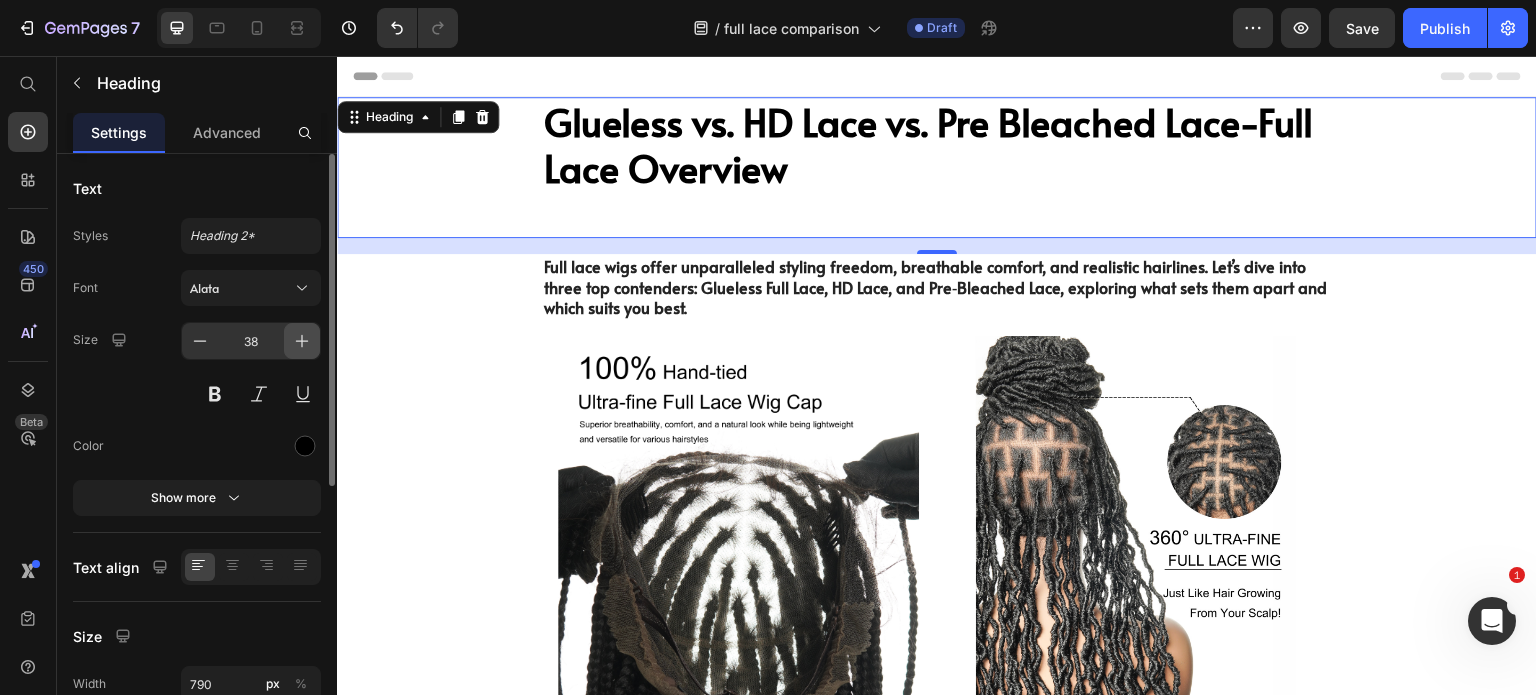 click 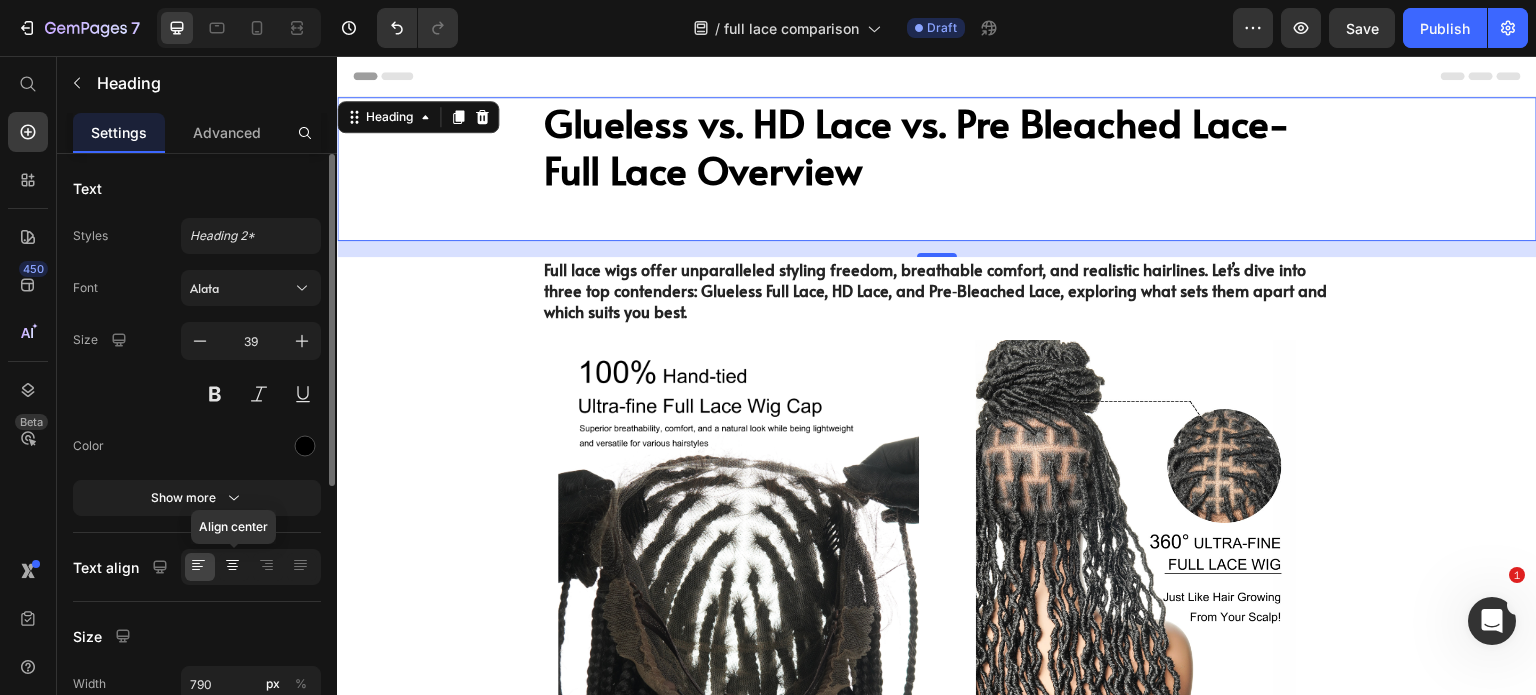 click 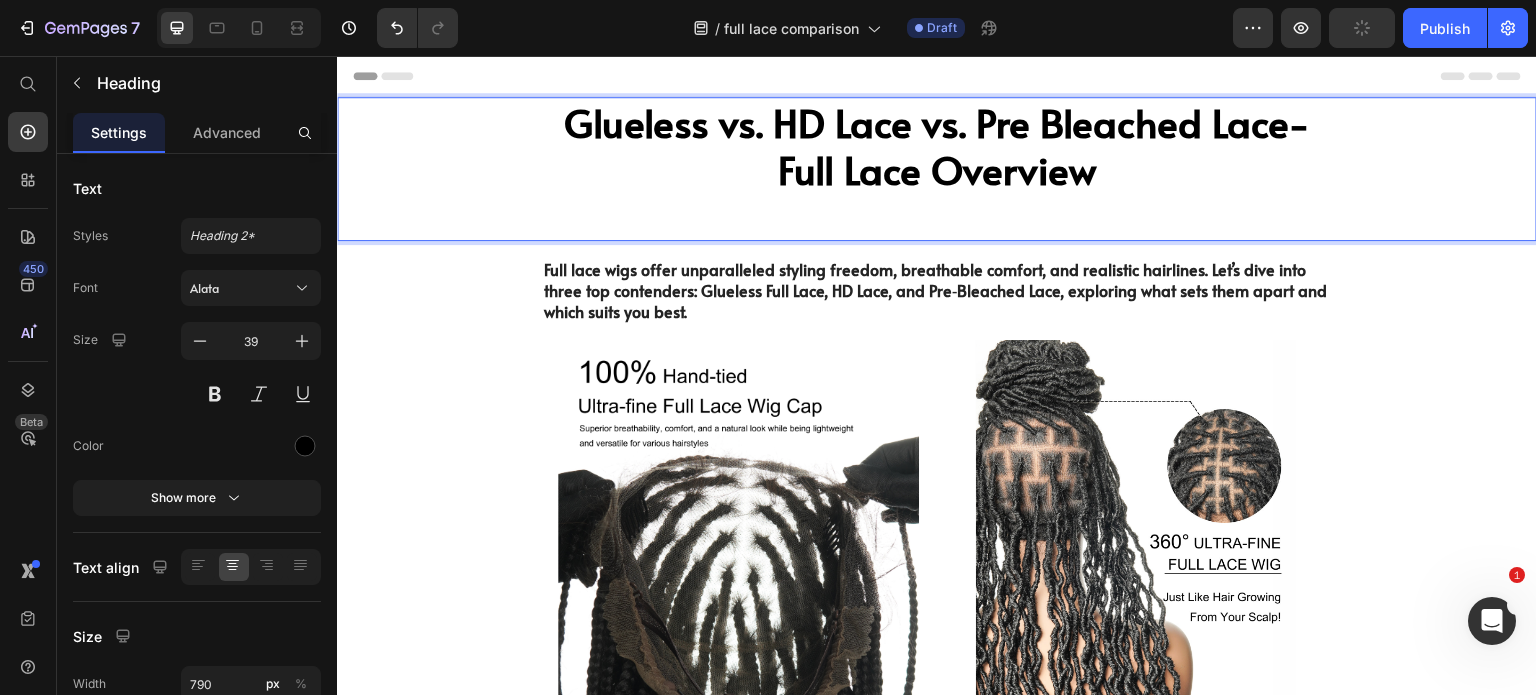 click on "Glueless vs. HD Lace vs. Pre Bleached Lace-Full Lace Overview" at bounding box center [937, 169] 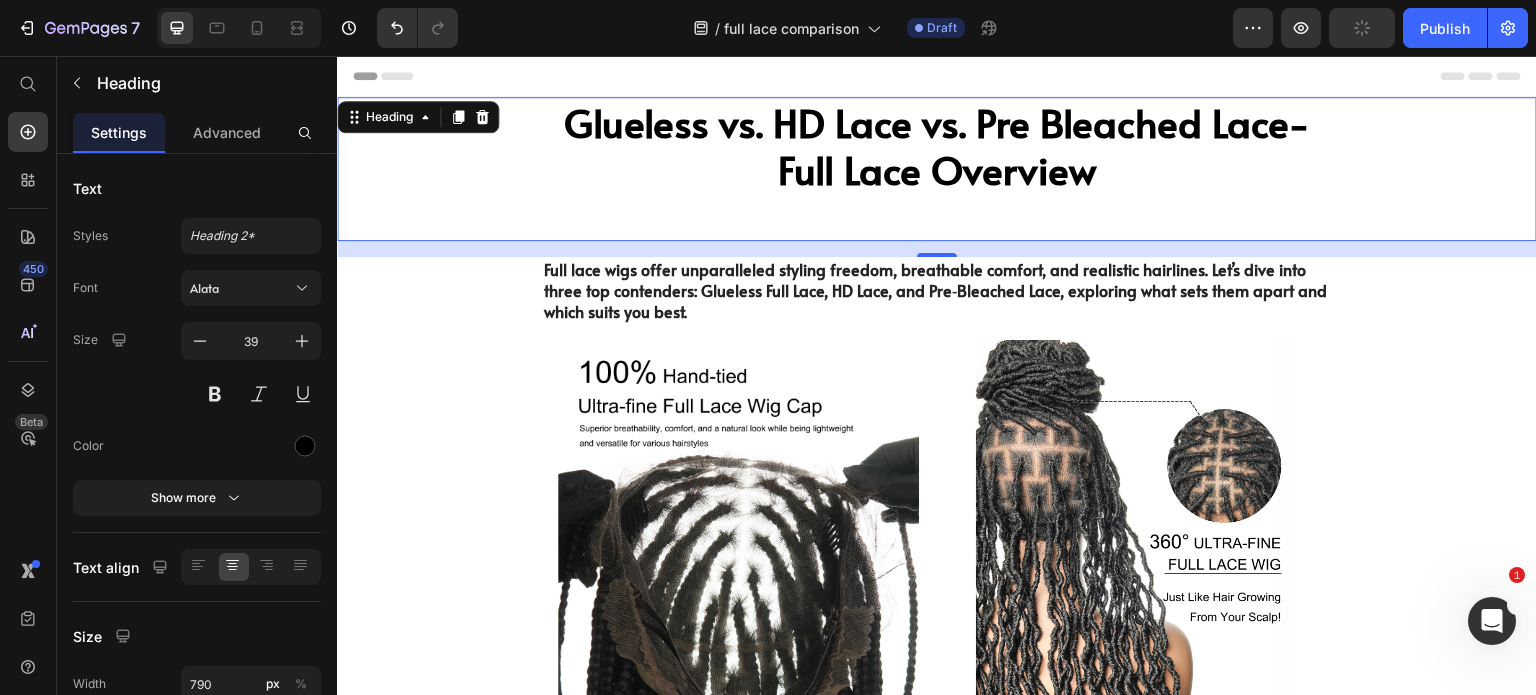 click on "Glueless vs. HD Lace vs. Pre Bleached Lace-Full Lace Overview" at bounding box center [937, 169] 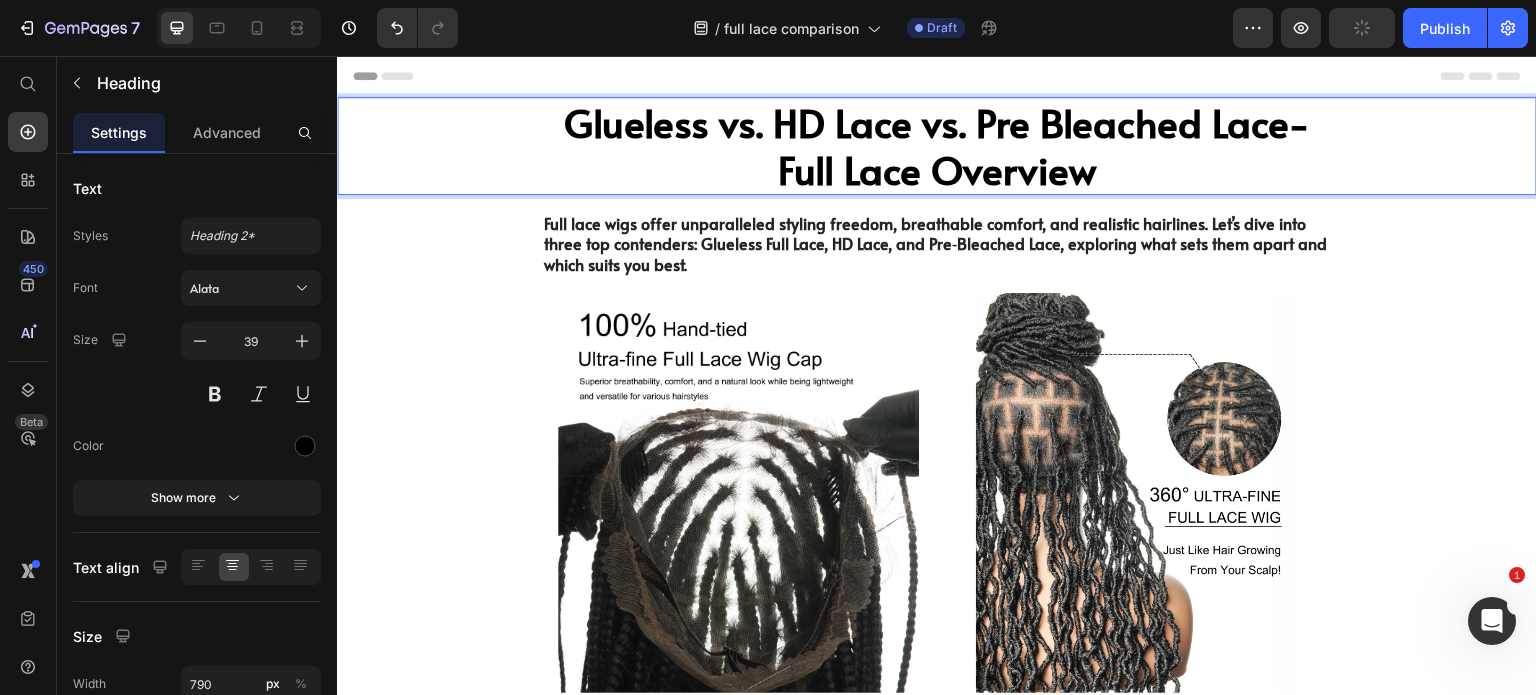 scroll, scrollTop: 1, scrollLeft: 0, axis: vertical 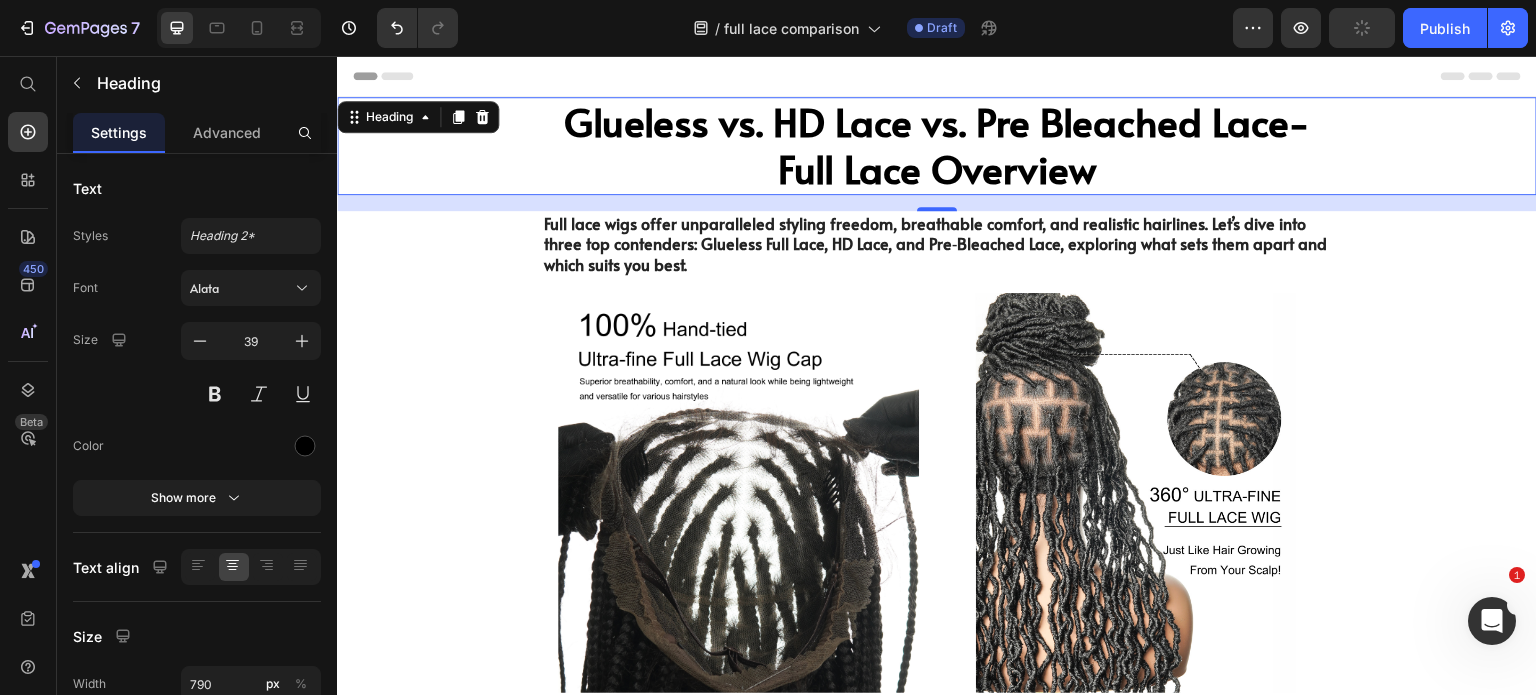 click on "Glueless vs. HD Lace vs. Pre Bleached Lace-Full Lace Overview" at bounding box center [937, 146] 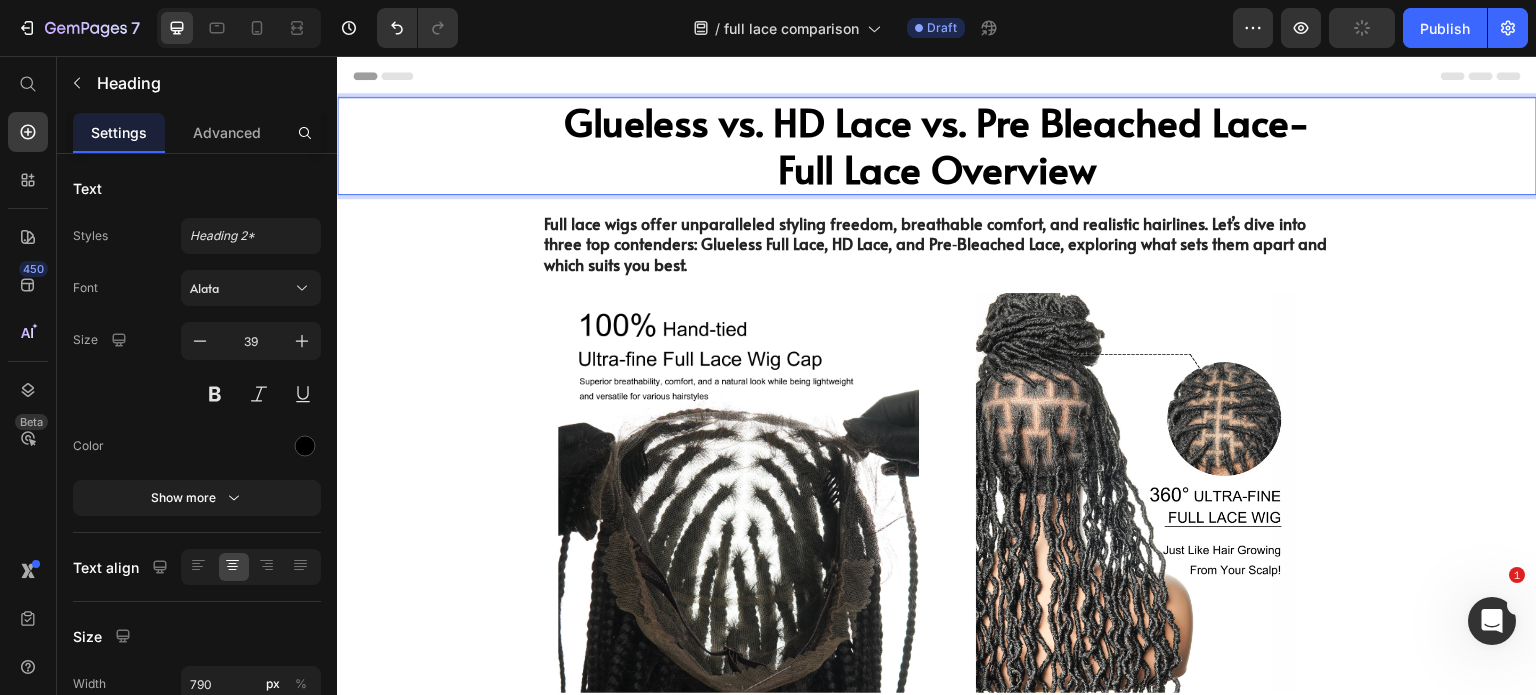 click on "Glueless vs. HD Lace vs. Pre Bleached Lace-Full Lace Overview" at bounding box center (937, 145) 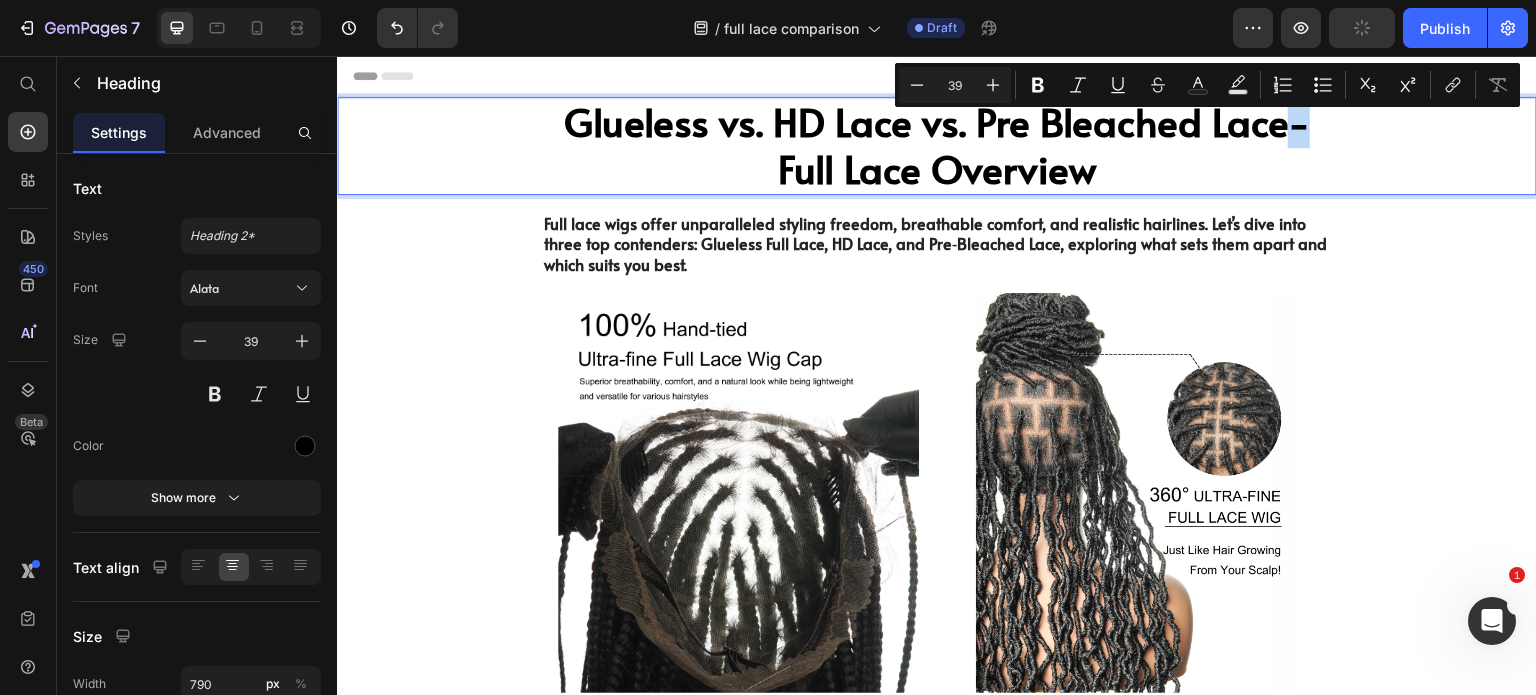 drag, startPoint x: 1279, startPoint y: 120, endPoint x: 1291, endPoint y: 120, distance: 12 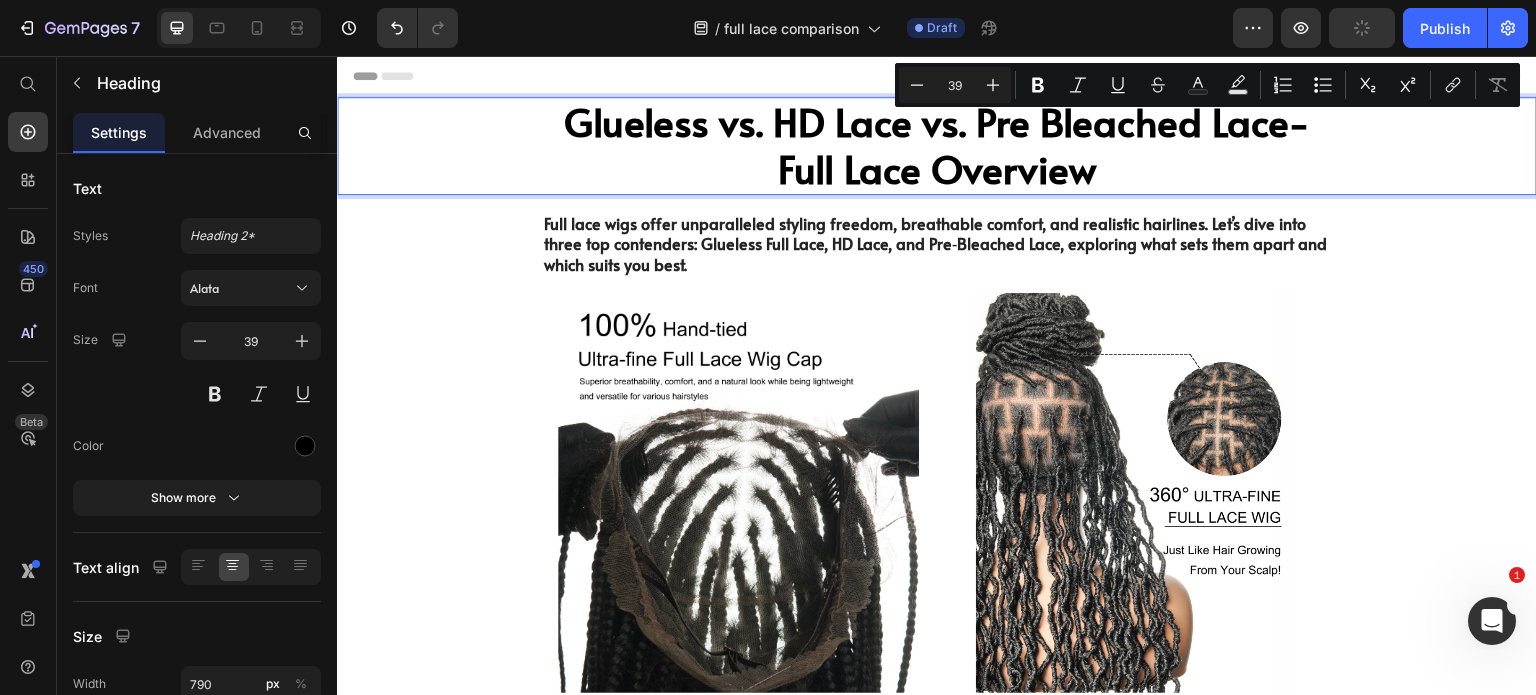scroll, scrollTop: 0, scrollLeft: 0, axis: both 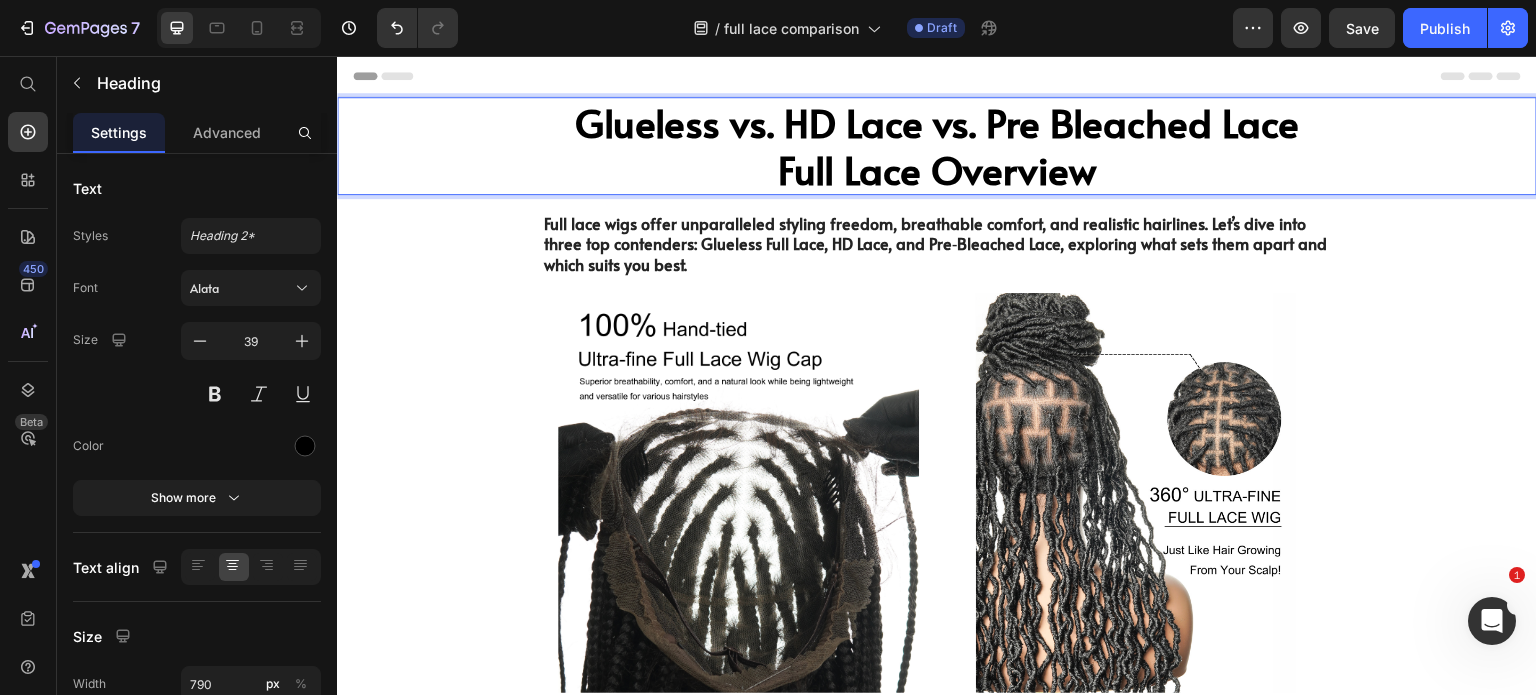 click on "Glueless vs. HD Lace vs. Pre Bleached Lace Full Lace Overview" at bounding box center [937, 146] 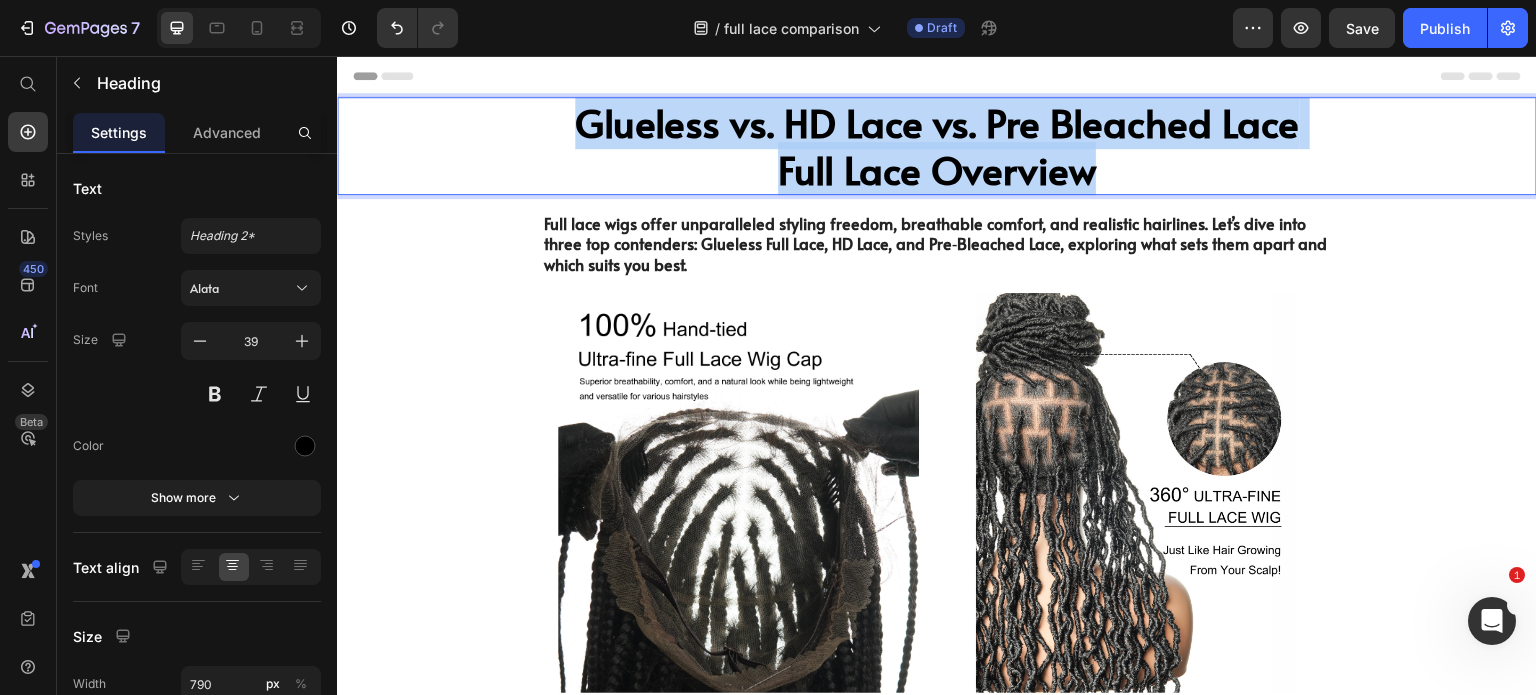 drag, startPoint x: 1091, startPoint y: 168, endPoint x: 568, endPoint y: 110, distance: 526.20624 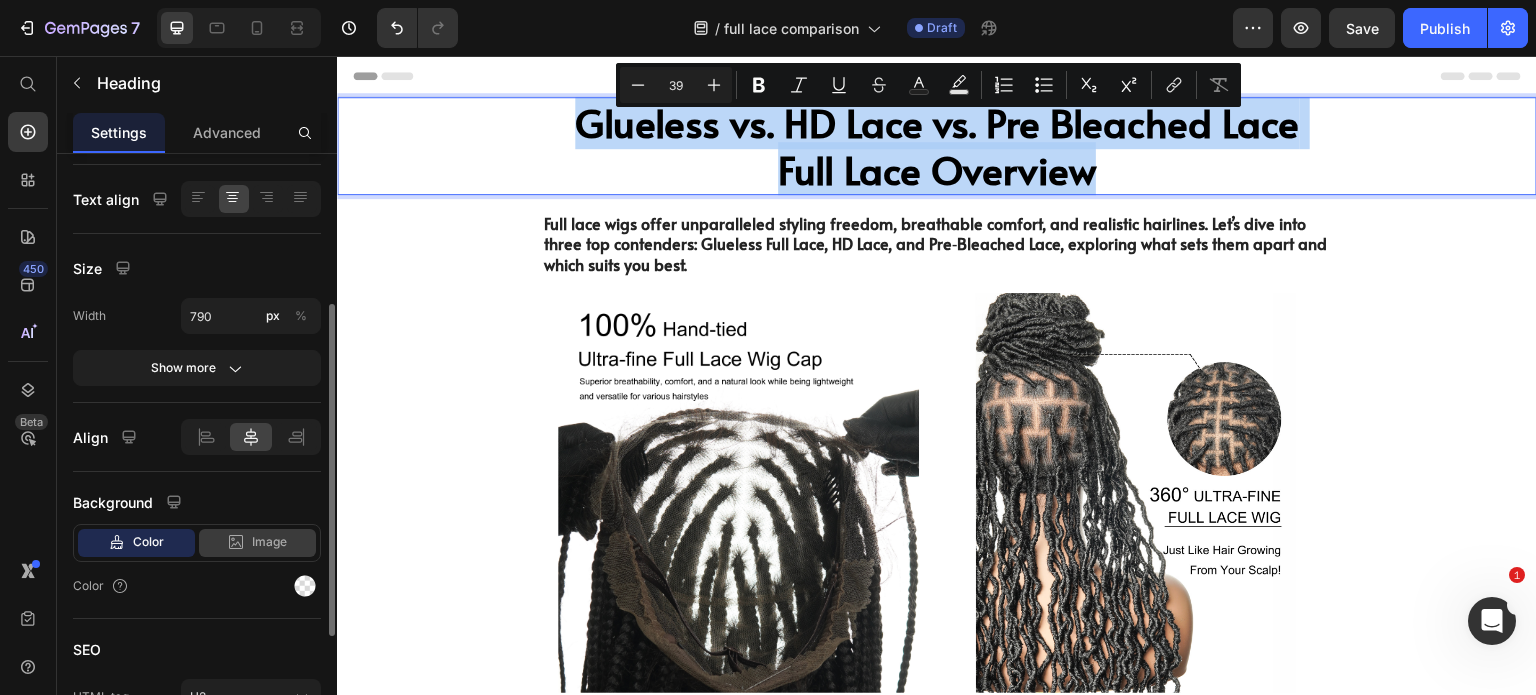 scroll, scrollTop: 329, scrollLeft: 0, axis: vertical 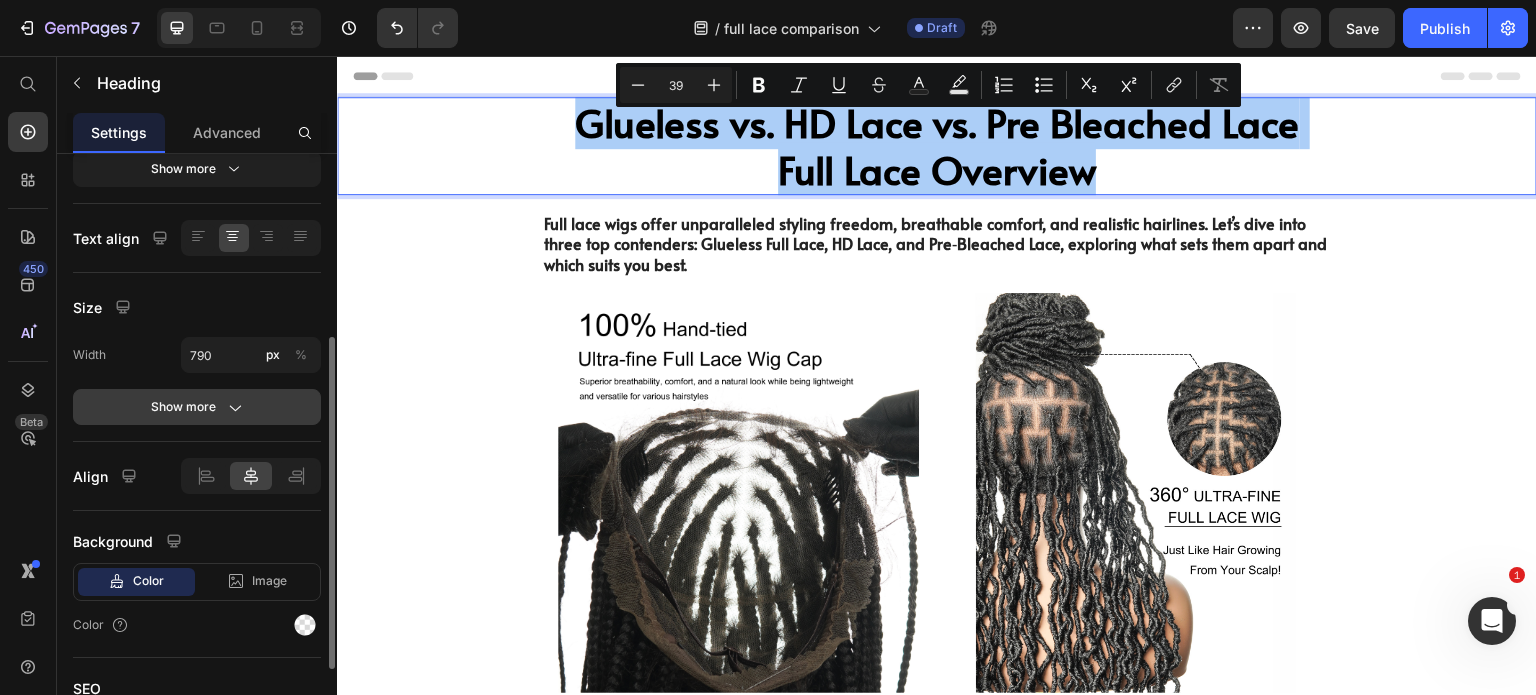 click on "Show more" 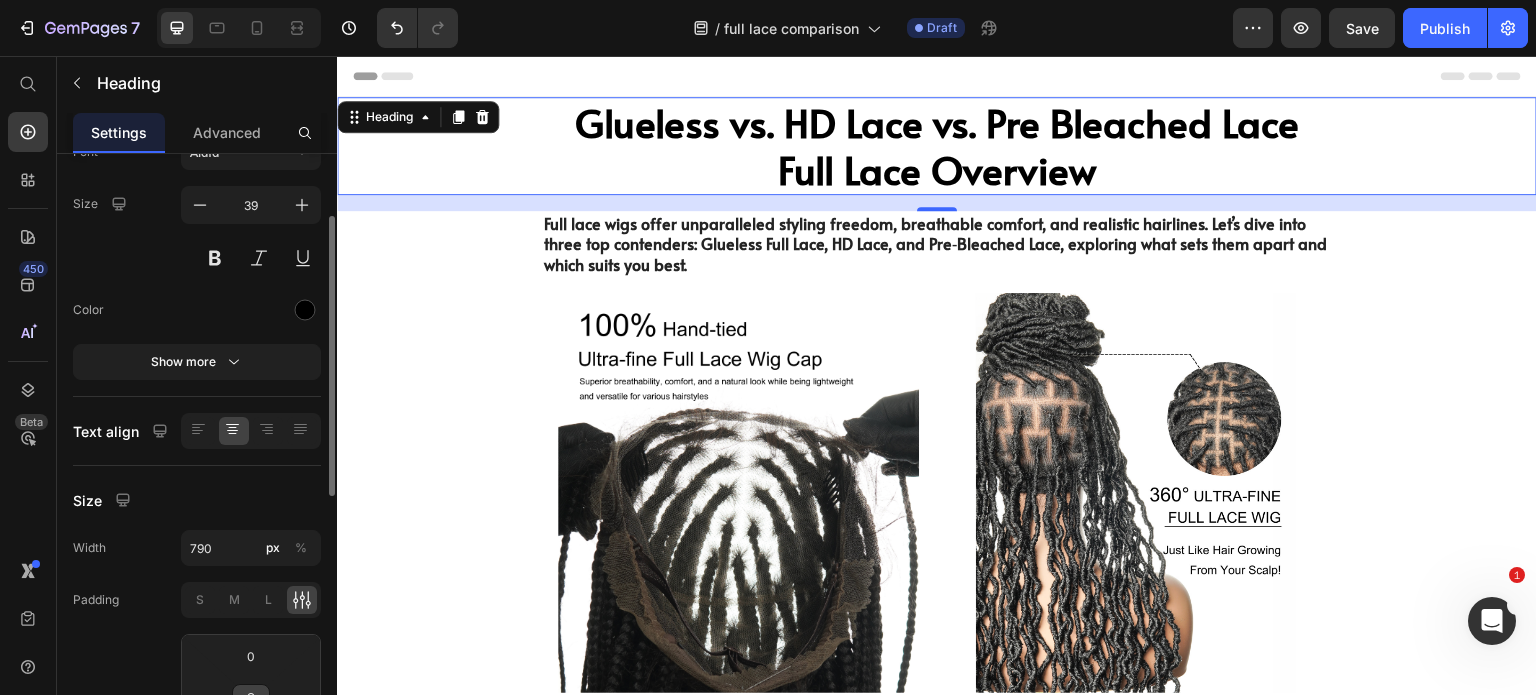 scroll, scrollTop: 135, scrollLeft: 0, axis: vertical 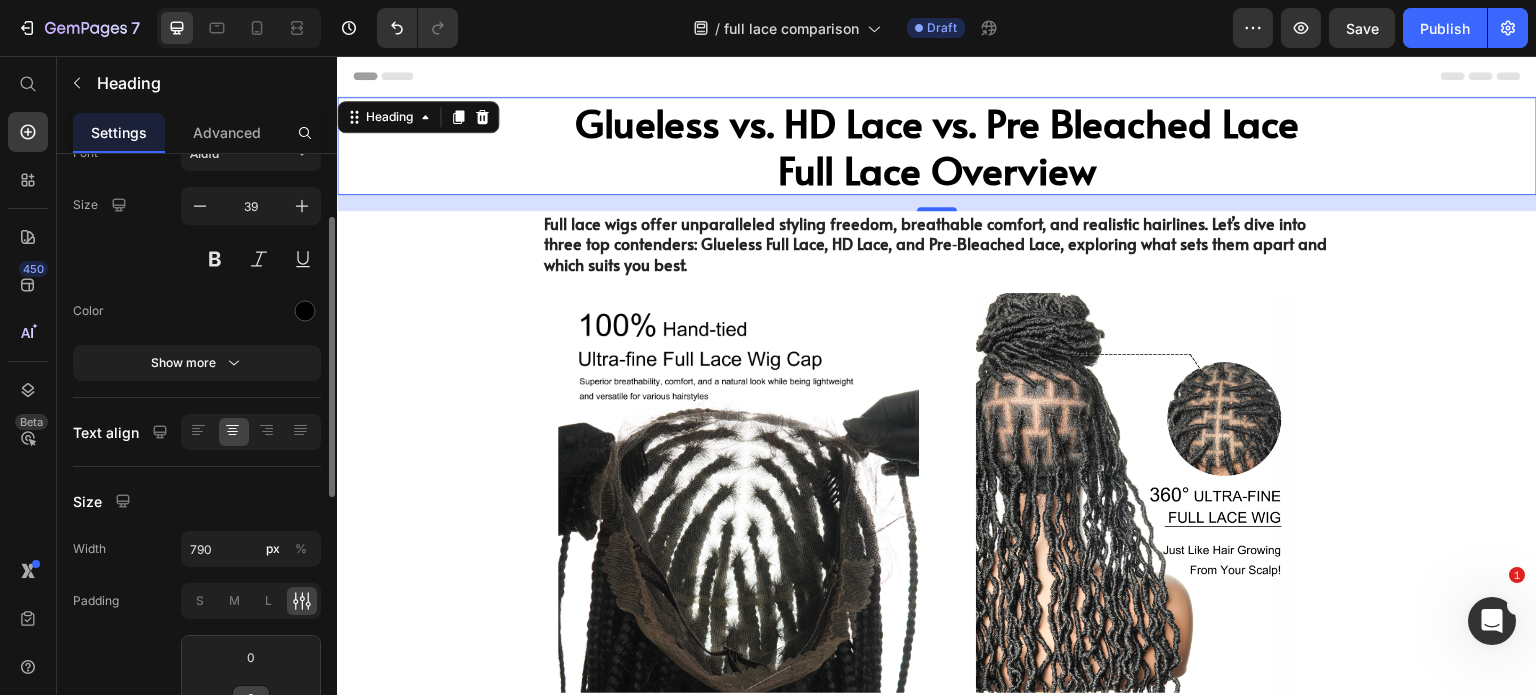 click on "Size Width 790 px % Padding S M L 0 0 0 0 Show less" 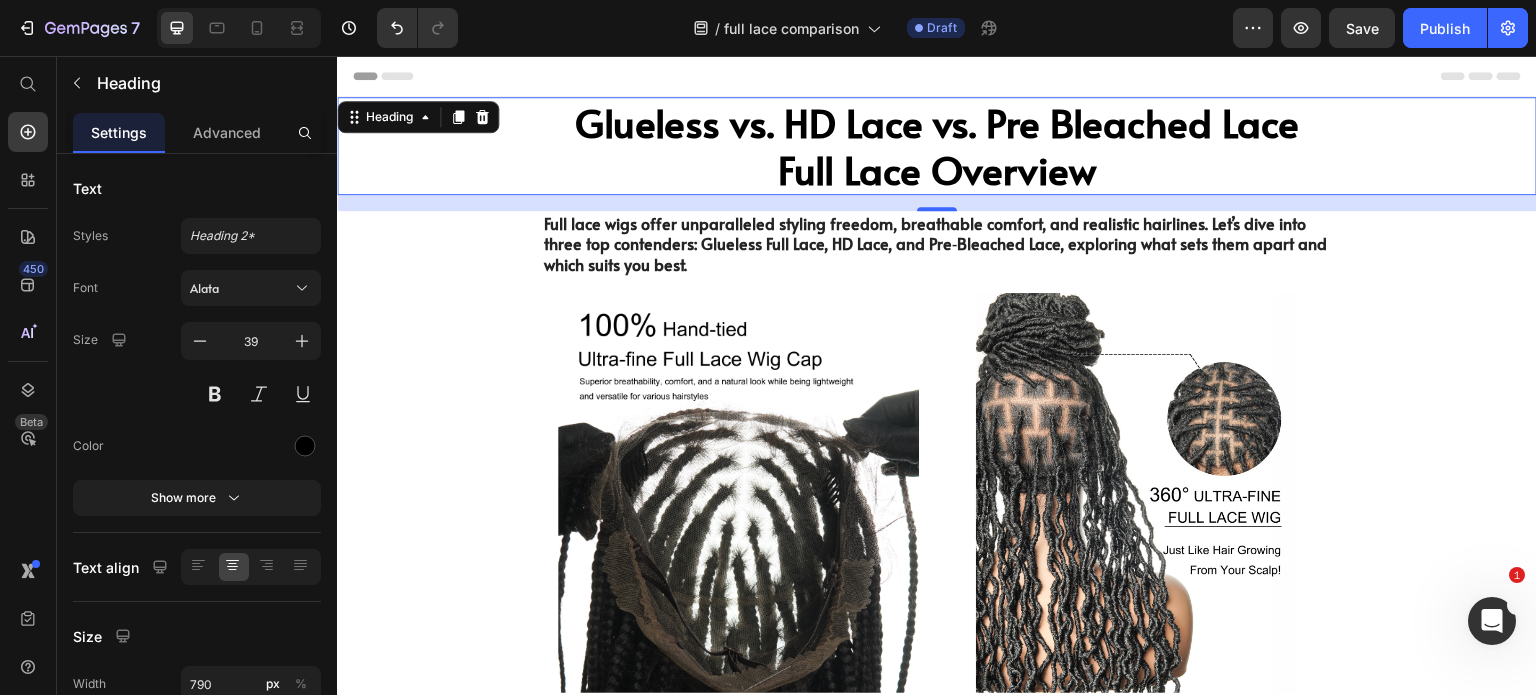 scroll, scrollTop: 676, scrollLeft: 0, axis: vertical 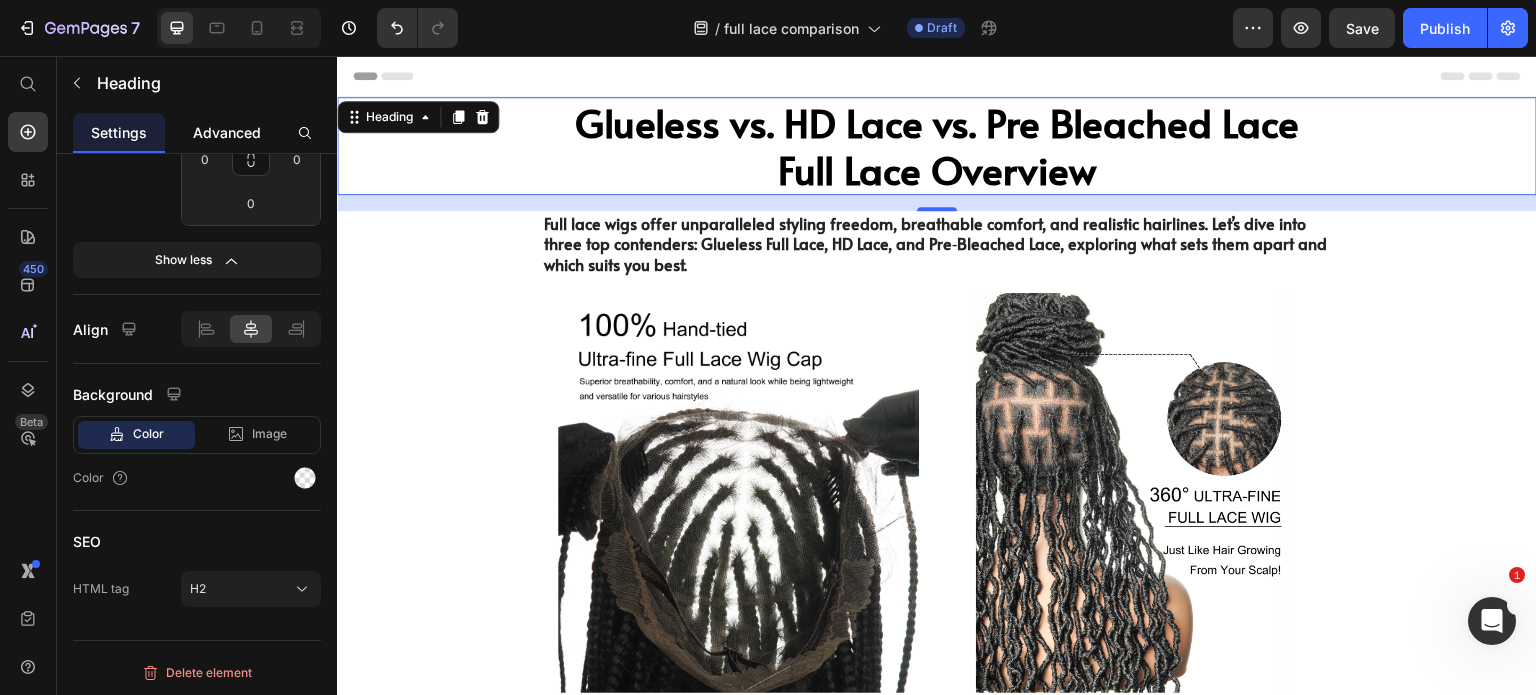 click on "Advanced" at bounding box center (227, 132) 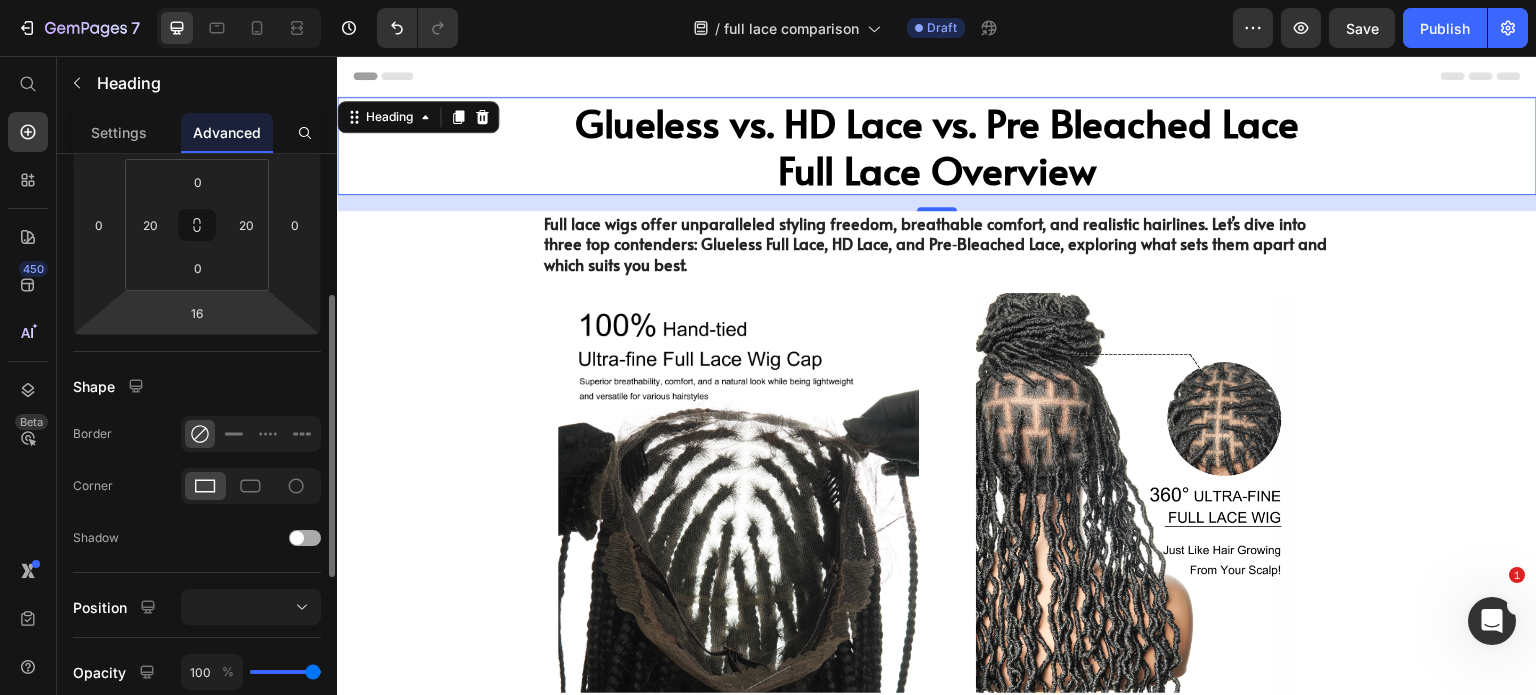 scroll, scrollTop: 200, scrollLeft: 0, axis: vertical 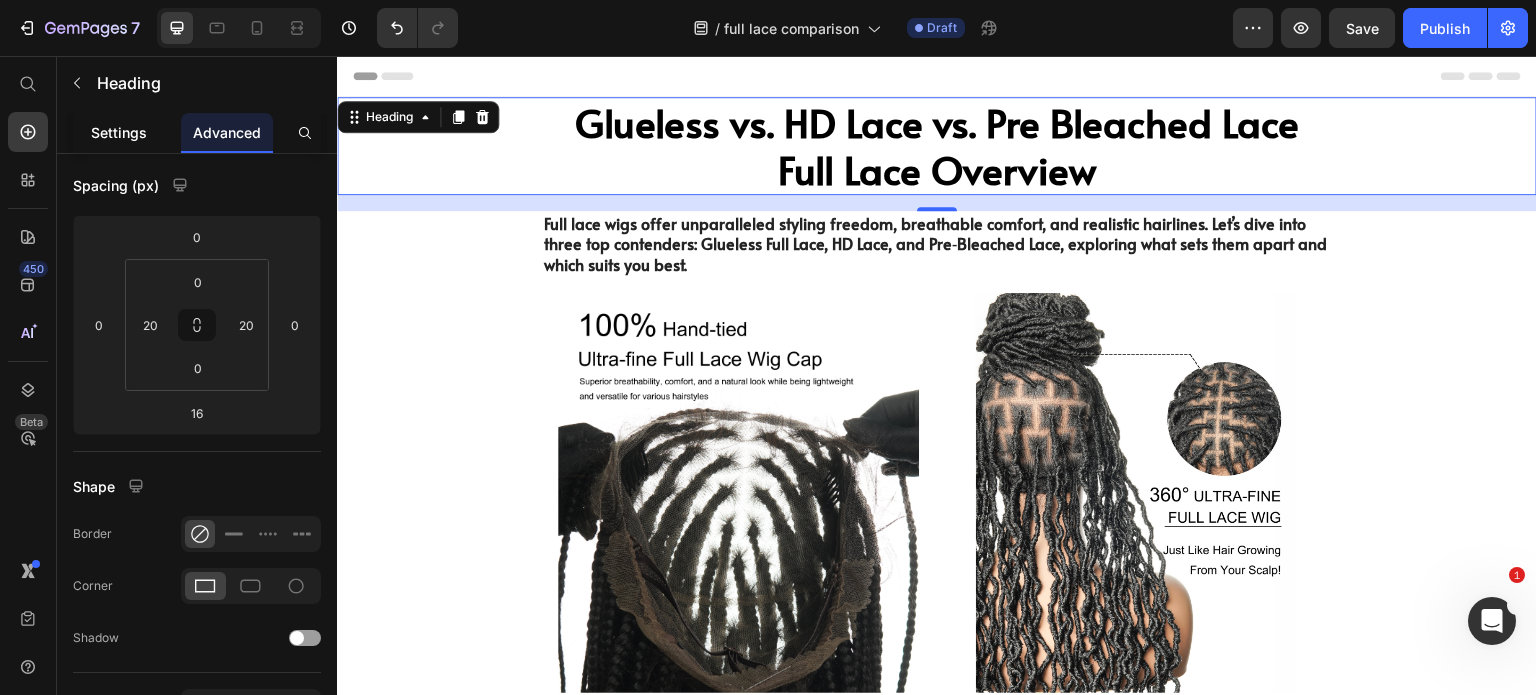 click on "Settings" at bounding box center (119, 132) 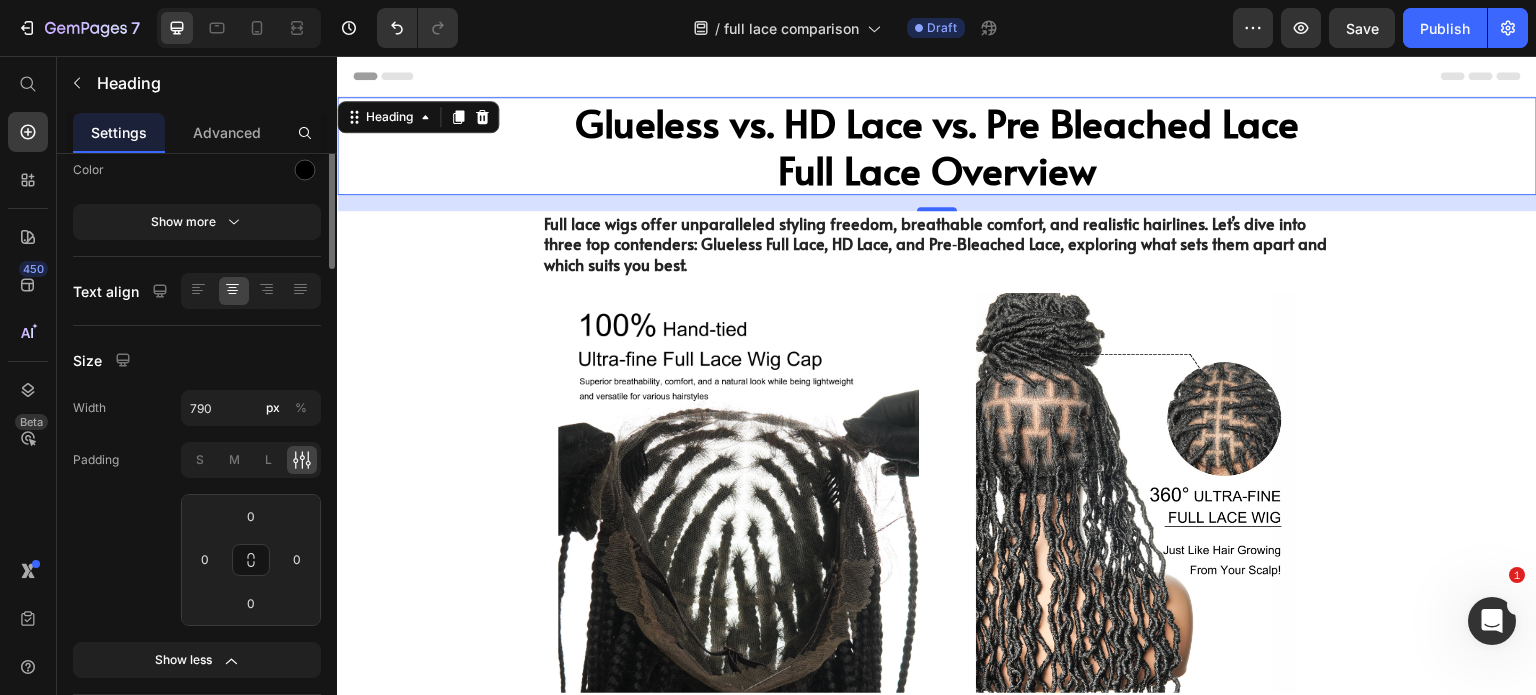 scroll, scrollTop: 76, scrollLeft: 0, axis: vertical 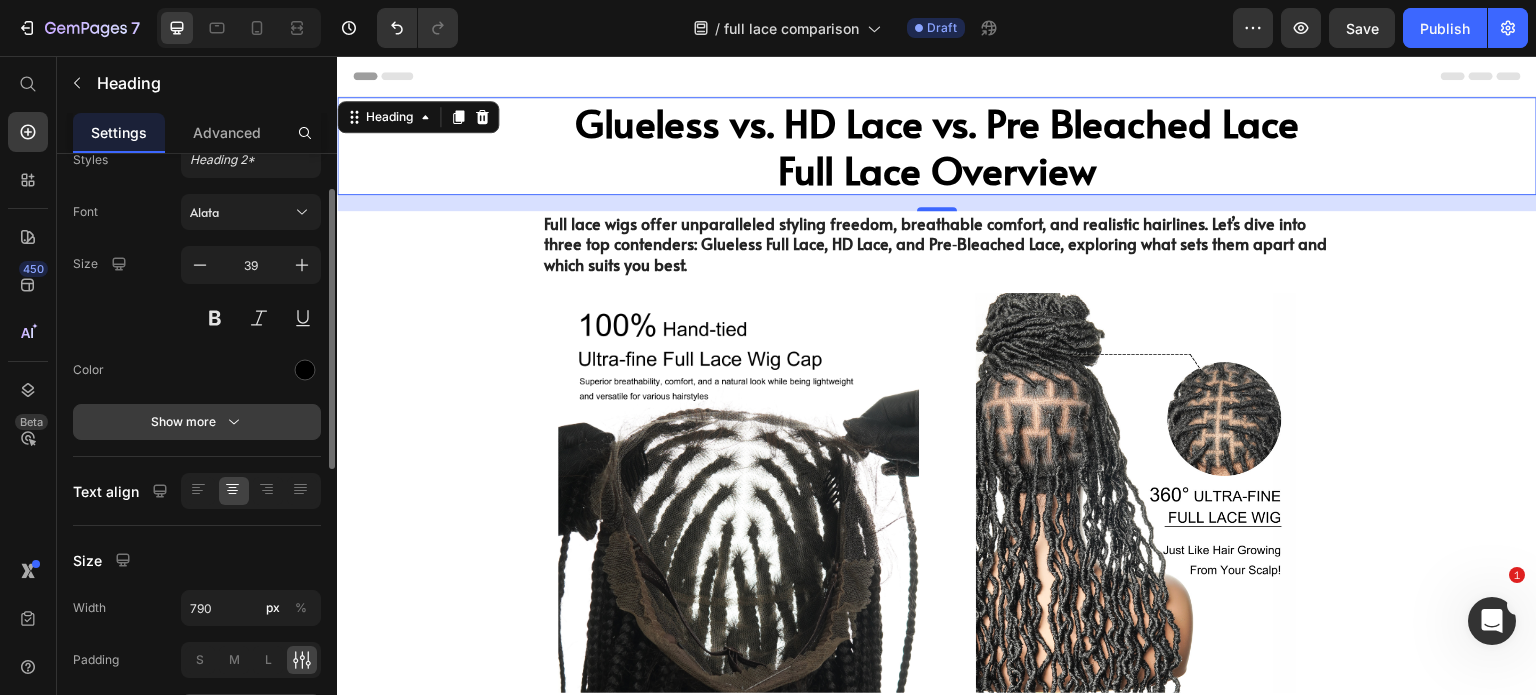click on "Show more" at bounding box center (197, 422) 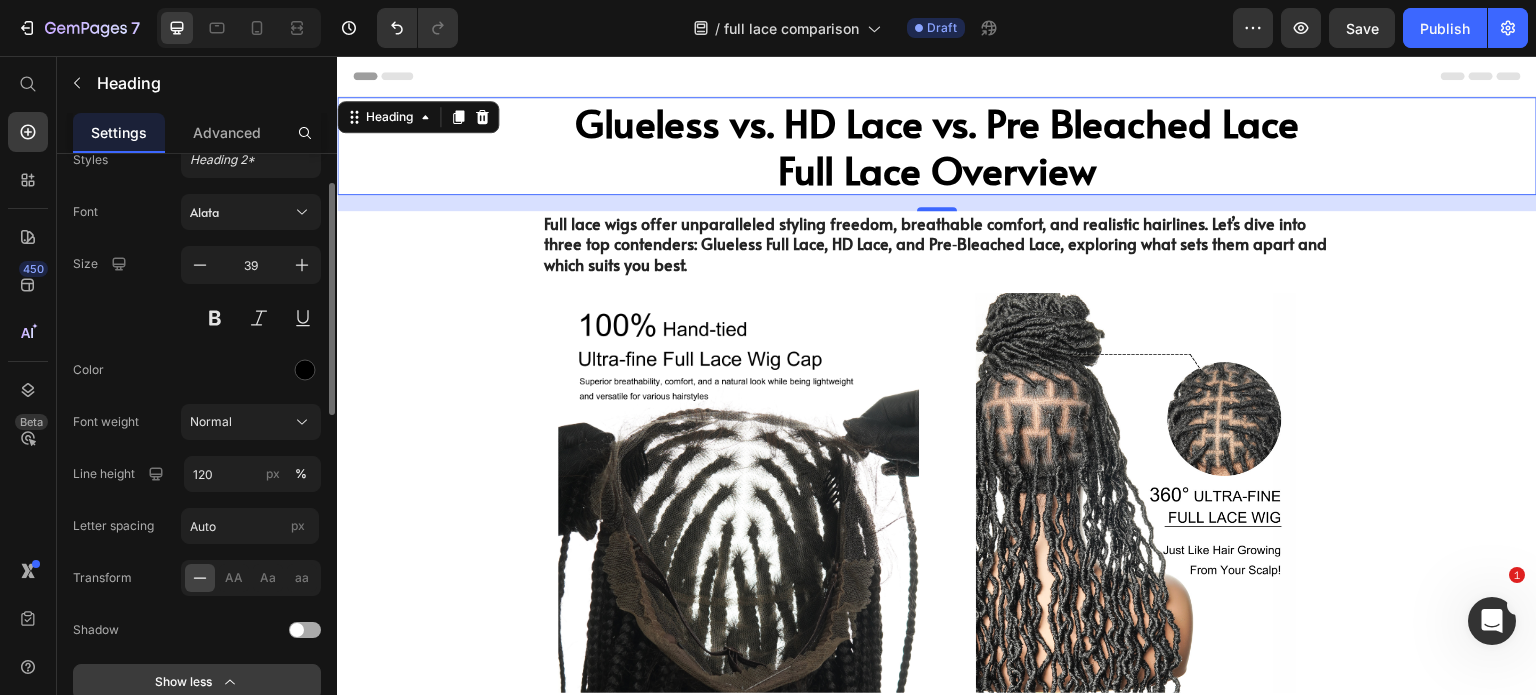 scroll, scrollTop: 276, scrollLeft: 0, axis: vertical 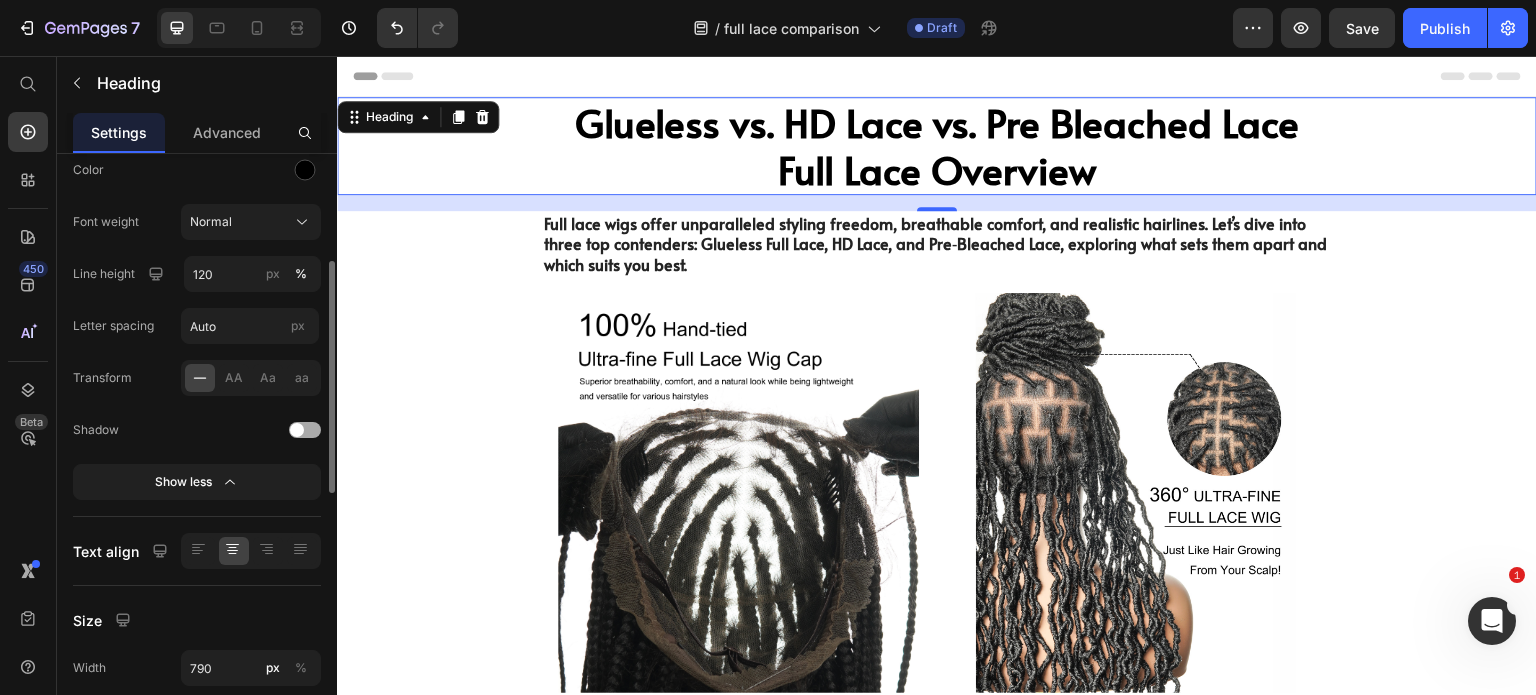 click on "Shadow" 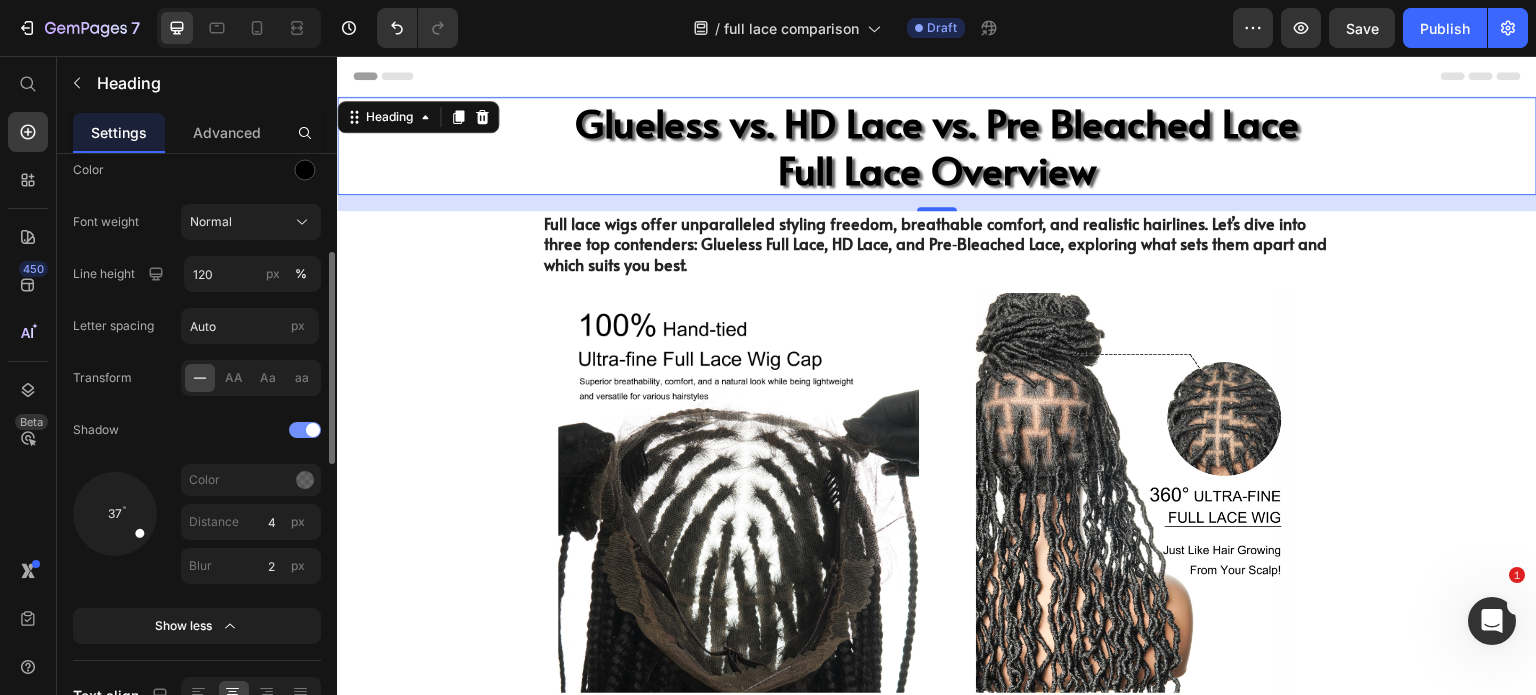 click at bounding box center (305, 430) 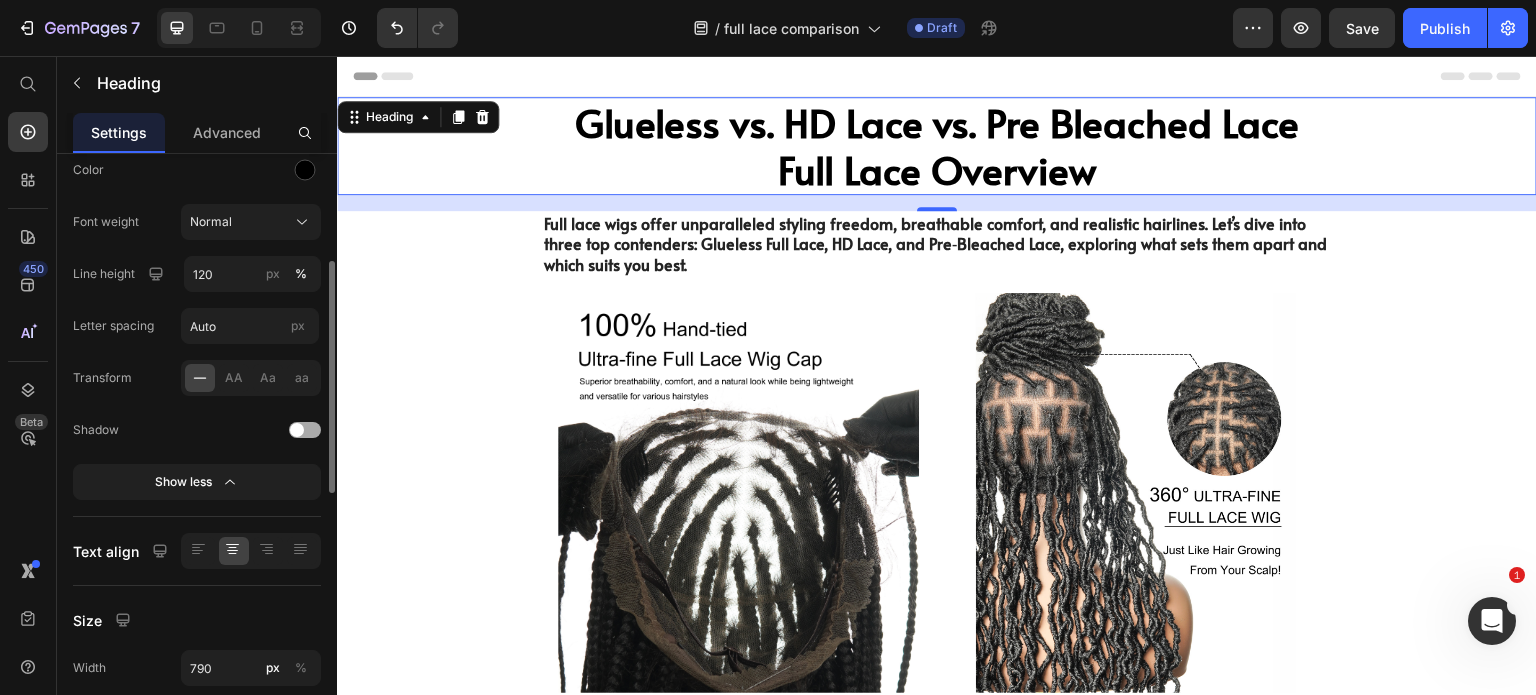 click at bounding box center [305, 430] 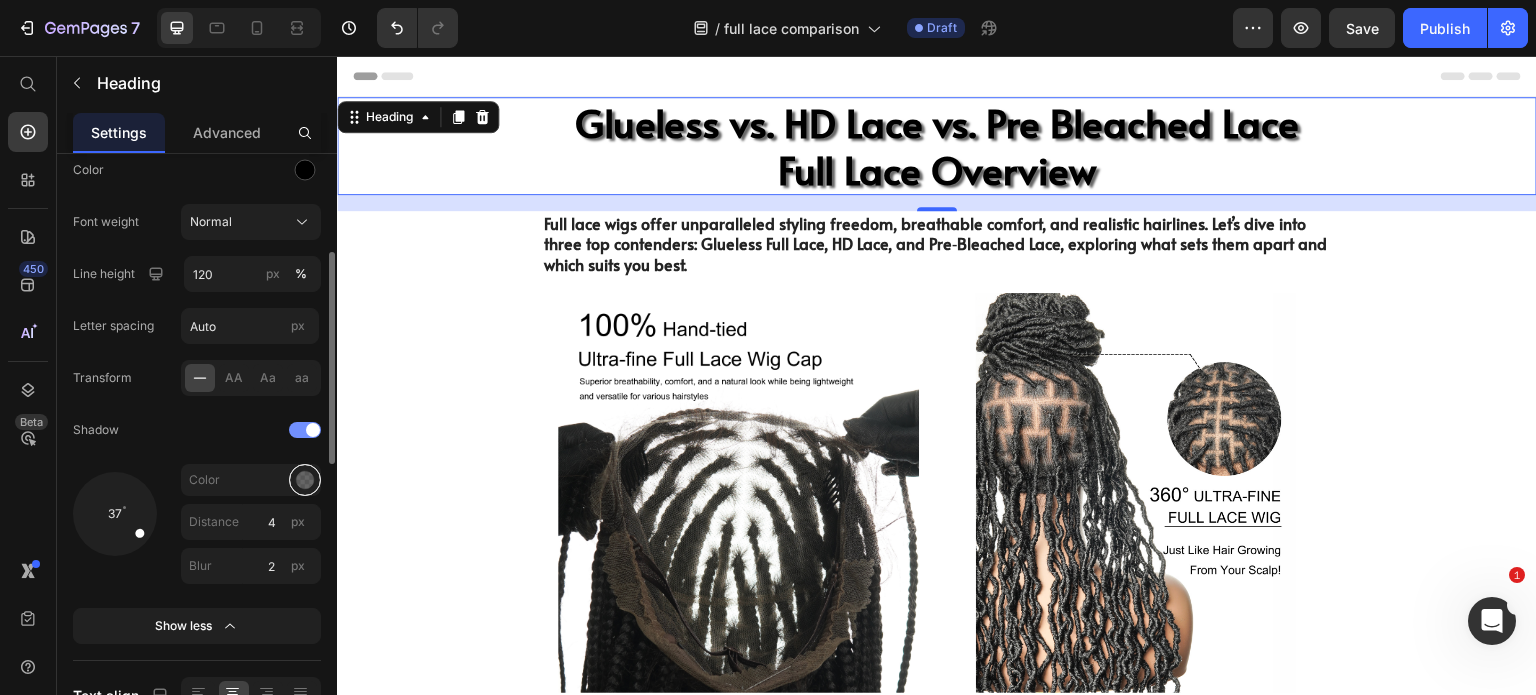click at bounding box center (305, 480) 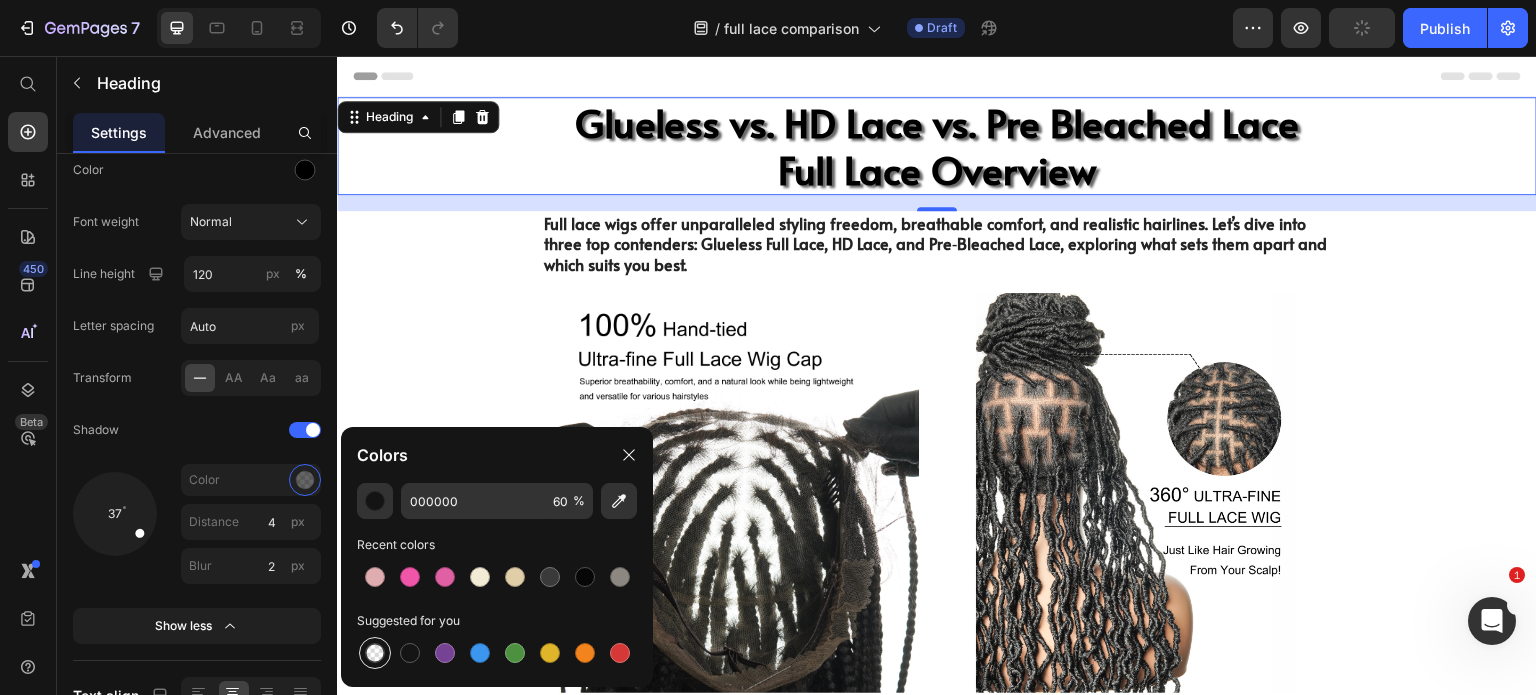 click at bounding box center [375, 653] 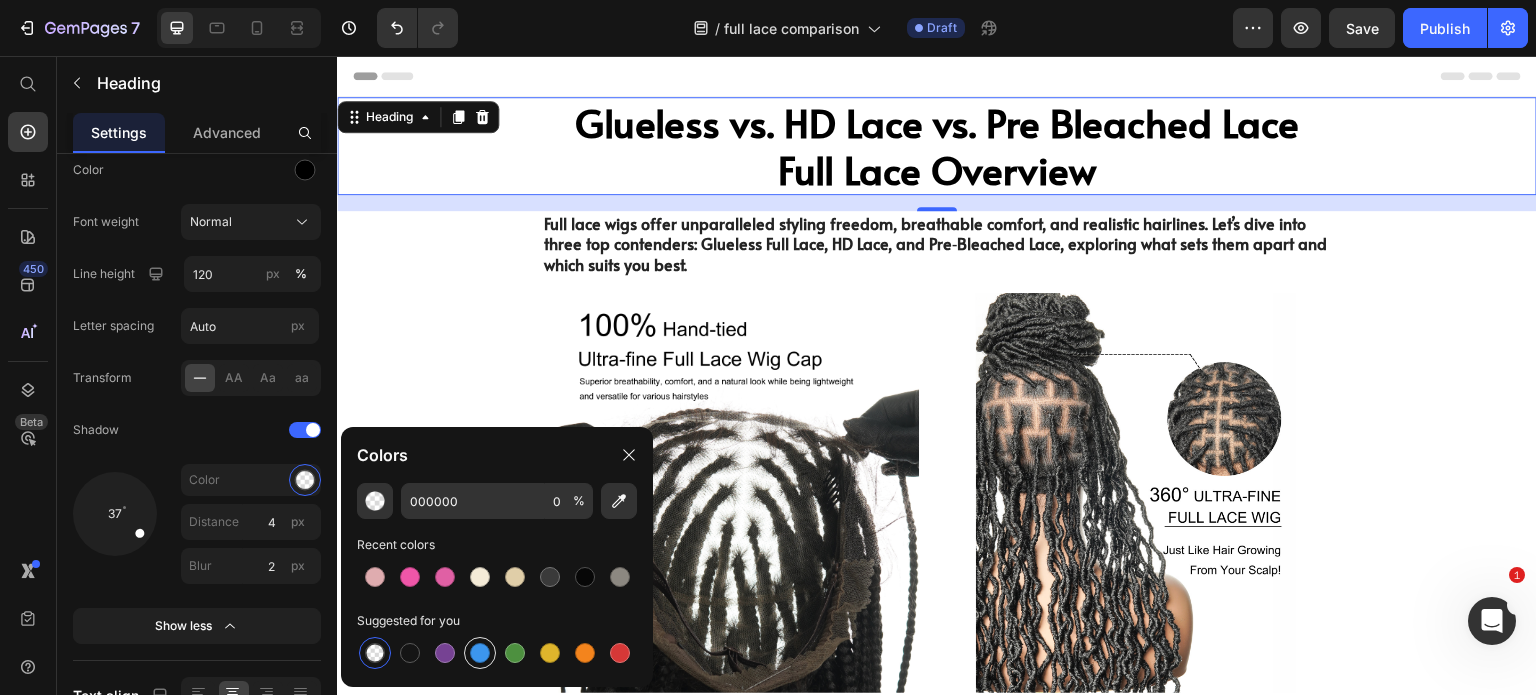 click at bounding box center (480, 653) 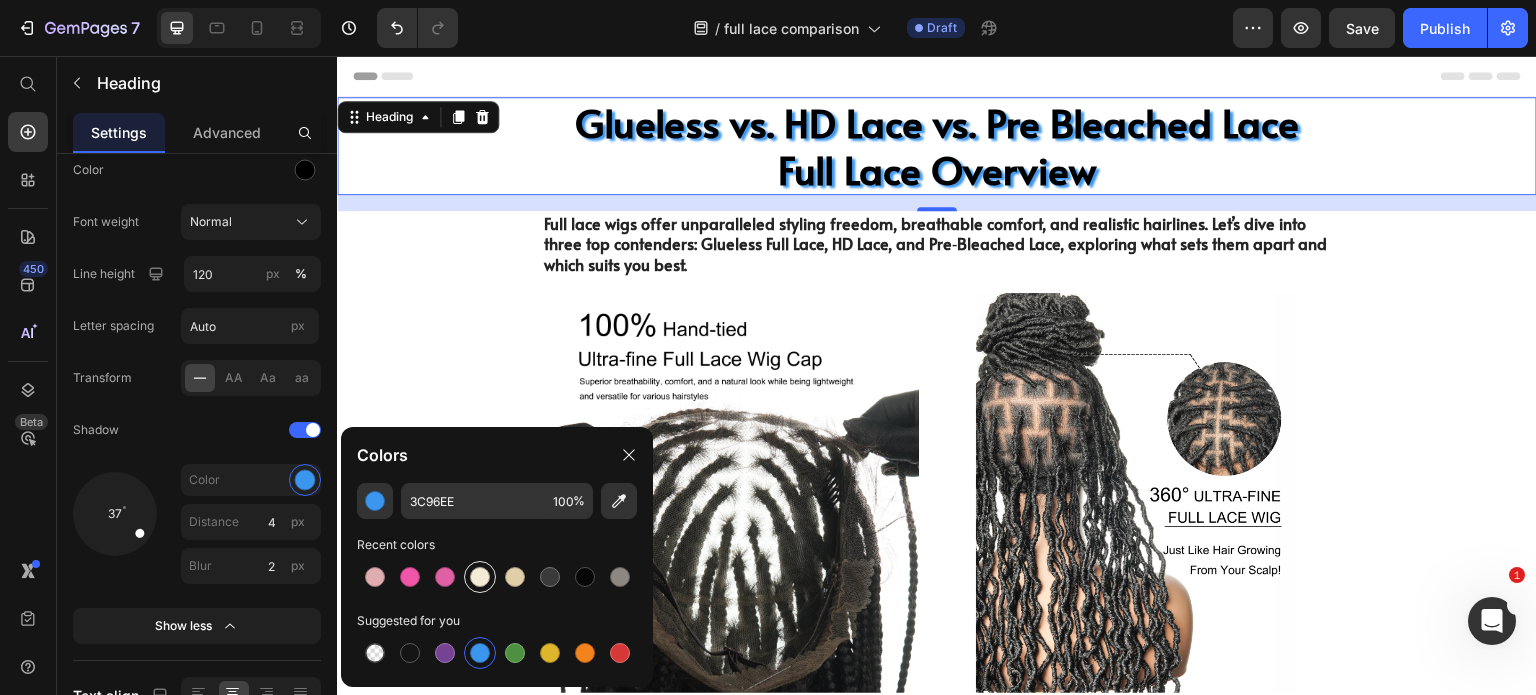 click at bounding box center [480, 577] 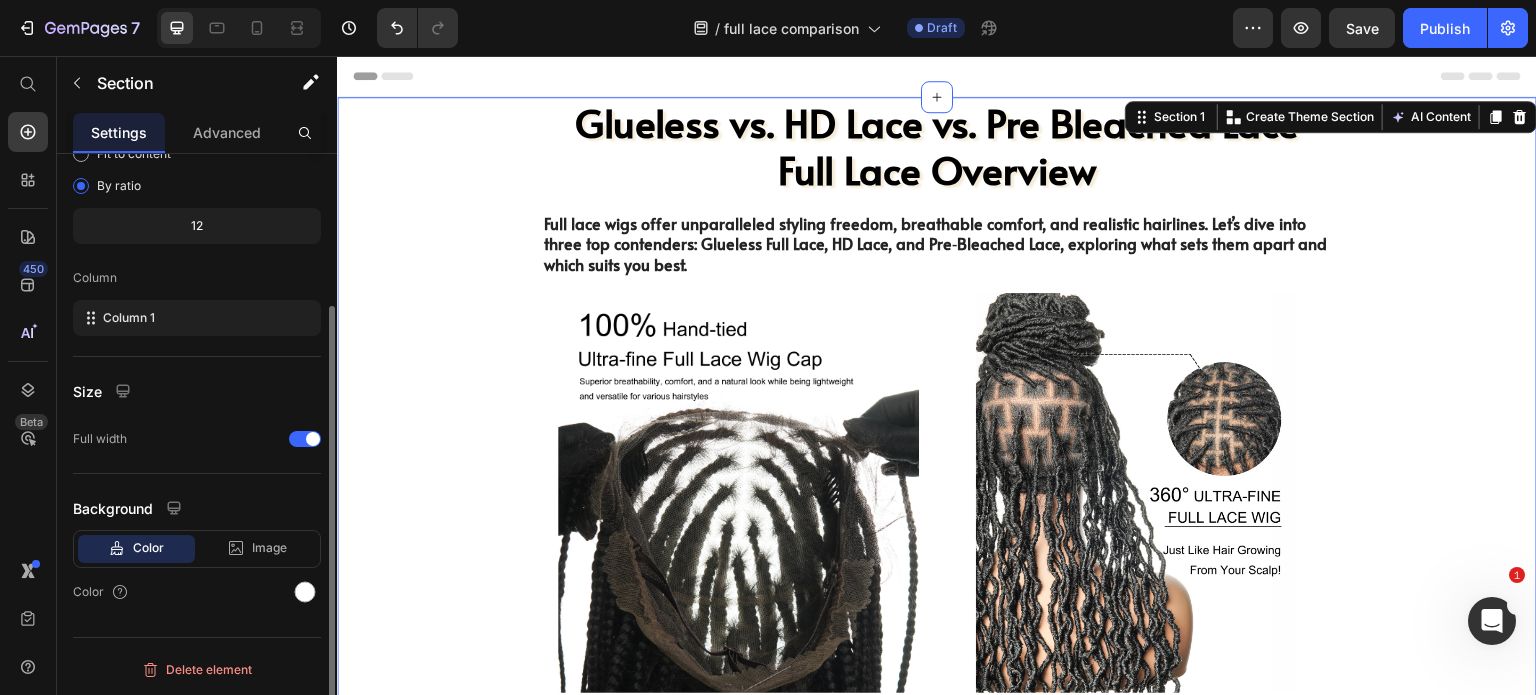 click on "Glueless vs. HD Lace vs. Pre Bleached Lace Full Lace Overview Heading Full lace wigs offer unparalleled styling freedom, breathable comfort, and realistic hairlines. Let’s dive into three top contenders: Glueless Full Lace, HD Lace, and Pre‑Bleached Lace, exploring what sets them apart and which suits you best. Text Block Image Image Row In the past, I made the mistake of using traditional, inefficient desk lamps that wasted energy and created an uncomfortable work environment.  Those old lamps generated excessive heat, distributed light poorly, and caused [MEDICAL_DATA] - plus they drove up my electricity bills. I regret not being more mindful about my lighting choices back then. If only I had invested in advanced, energy-efficient models, I could have enjoyed ample, glare-free illumination while significantly reducing my environmental impact and operating costs. Text Block [MEDICAL_DATA] from Improper Desk Lighting Heading Image
Drop element here
Drop element here
Row" at bounding box center (937, 1038) 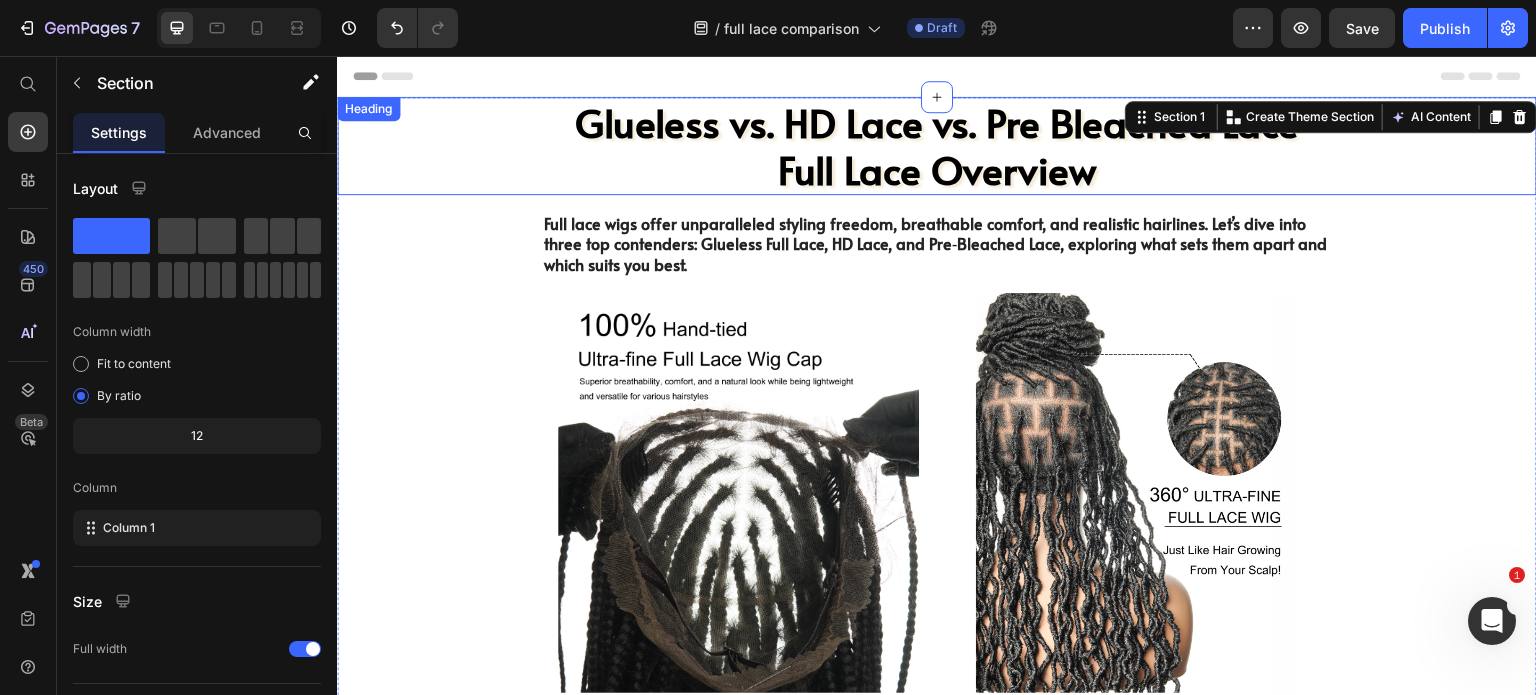 click on "Glueless vs. HD Lace vs. Pre Bleached Lace Full Lace Overview" at bounding box center [937, 146] 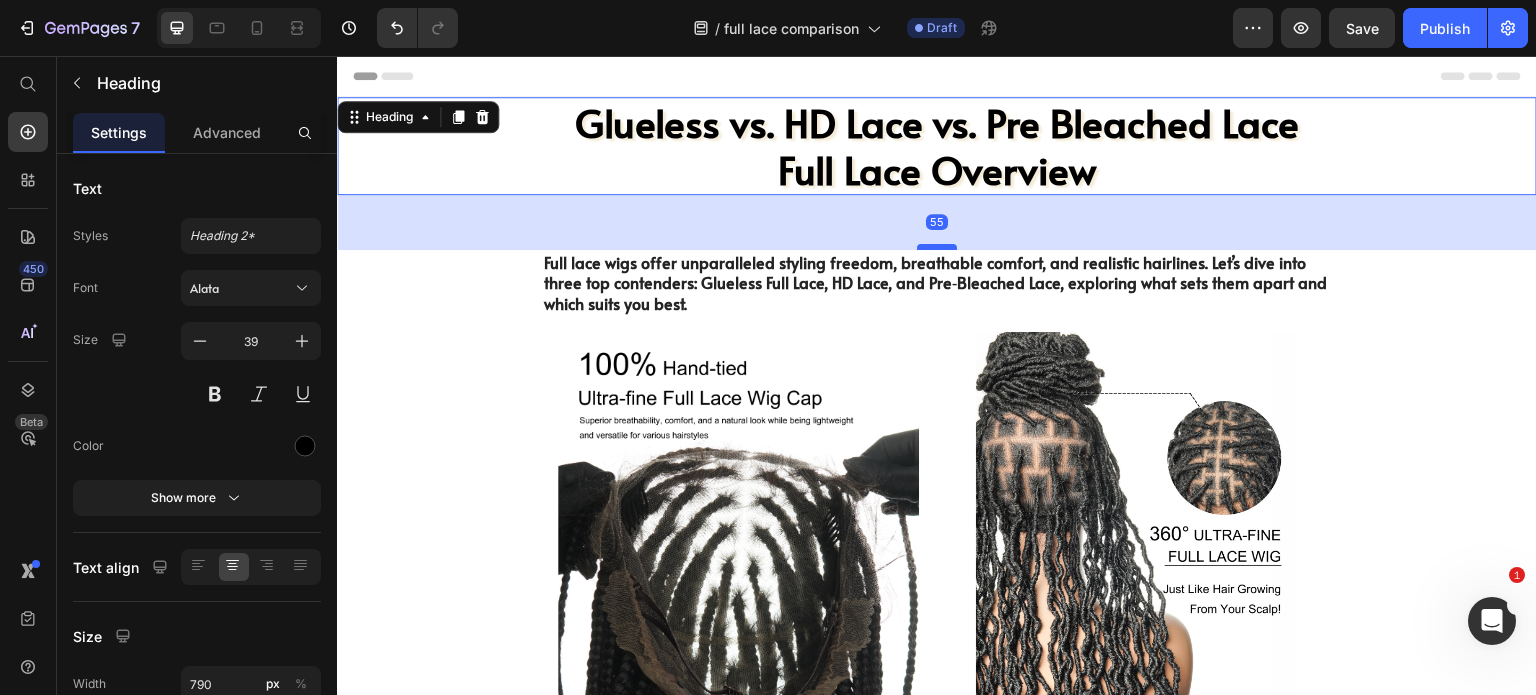 drag, startPoint x: 937, startPoint y: 207, endPoint x: 938, endPoint y: 246, distance: 39.012817 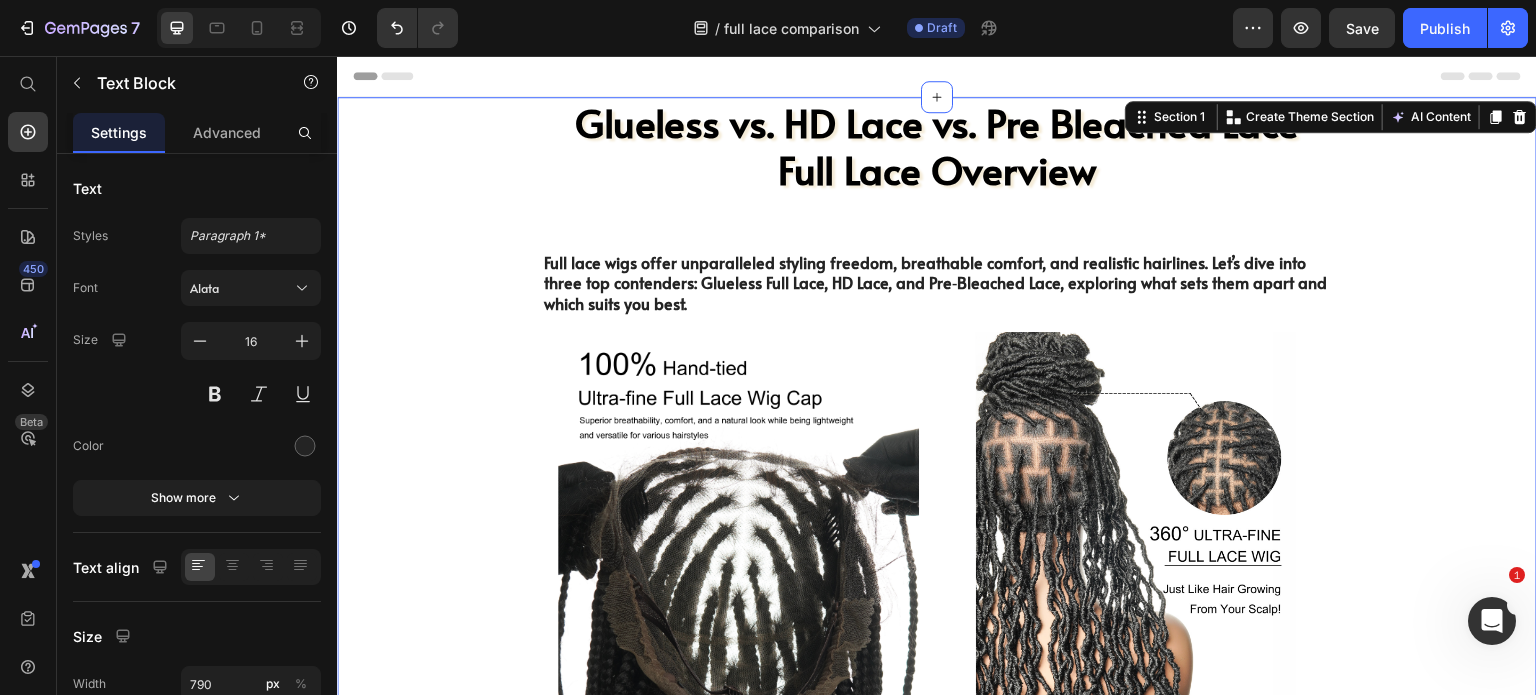 click on "Glueless vs. HD Lace vs. Pre Bleached Lace Full Lace Overview Heading Full lace wigs offer unparalleled styling freedom, breathable comfort, and realistic hairlines. Let’s dive into three top contenders: Glueless Full Lace, HD Lace, and Pre‑Bleached Lace, exploring what sets them apart and which suits you best. Text Block Image Image Row In the past, I made the mistake of using traditional, inefficient desk lamps that wasted energy and created an uncomfortable work environment.  Those old lamps generated excessive heat, distributed light poorly, and caused [MEDICAL_DATA] - plus they drove up my electricity bills. I regret not being more mindful about my lighting choices back then. If only I had invested in advanced, energy-efficient models, I could have enjoyed ample, glare-free illumination while significantly reducing my environmental impact and operating costs. Text Block [MEDICAL_DATA] from Improper Desk Lighting Heading Image
Drop element here
Drop element here
Row" at bounding box center (937, 1058) 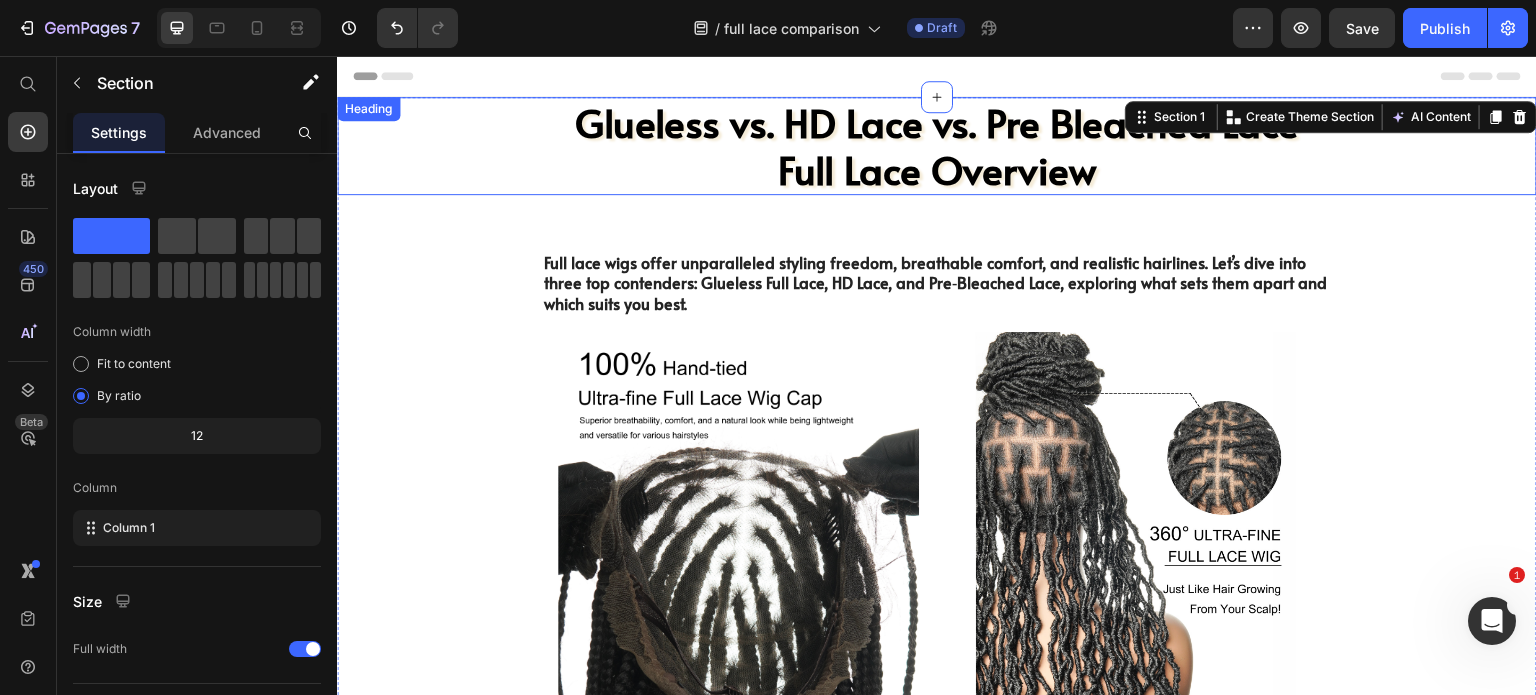 click on "Glueless vs. HD Lace vs. Pre Bleached Lace Full Lace Overview" at bounding box center [937, 146] 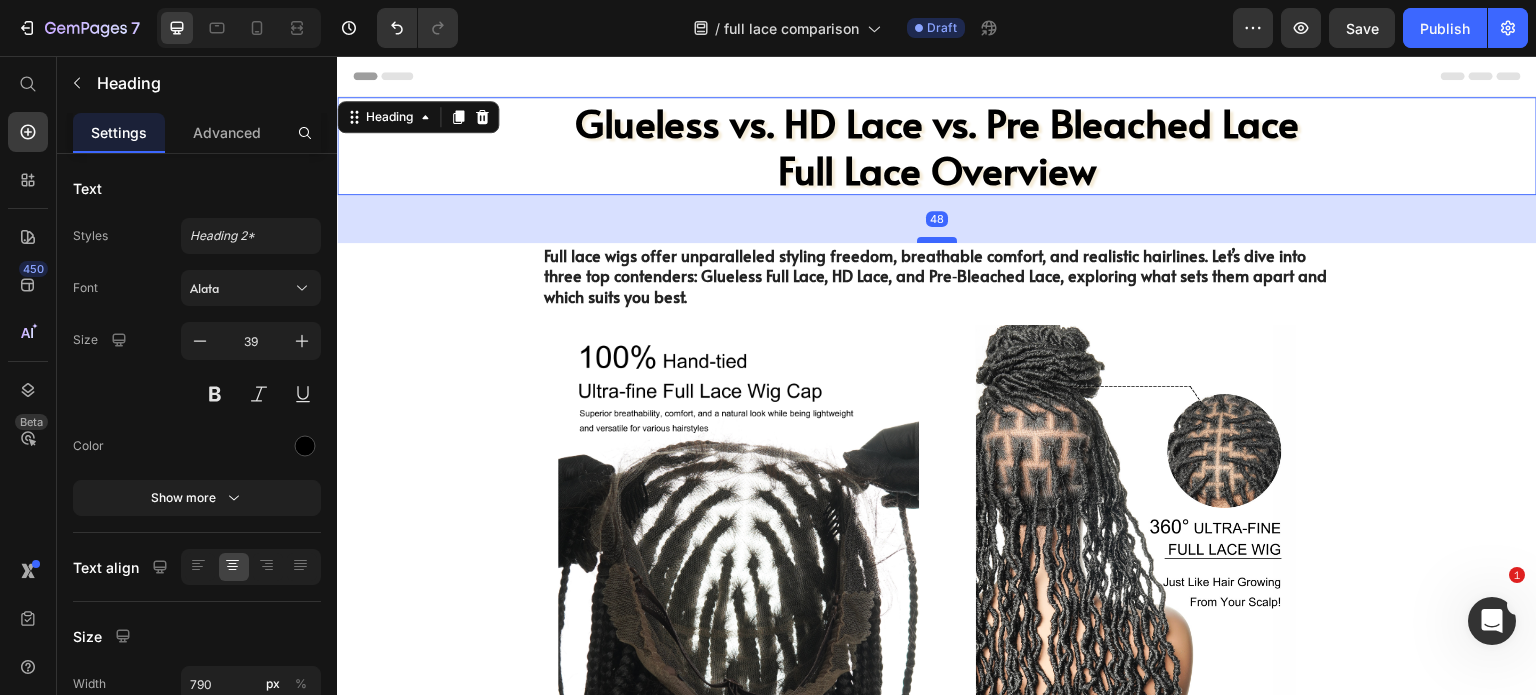 click at bounding box center (937, 240) 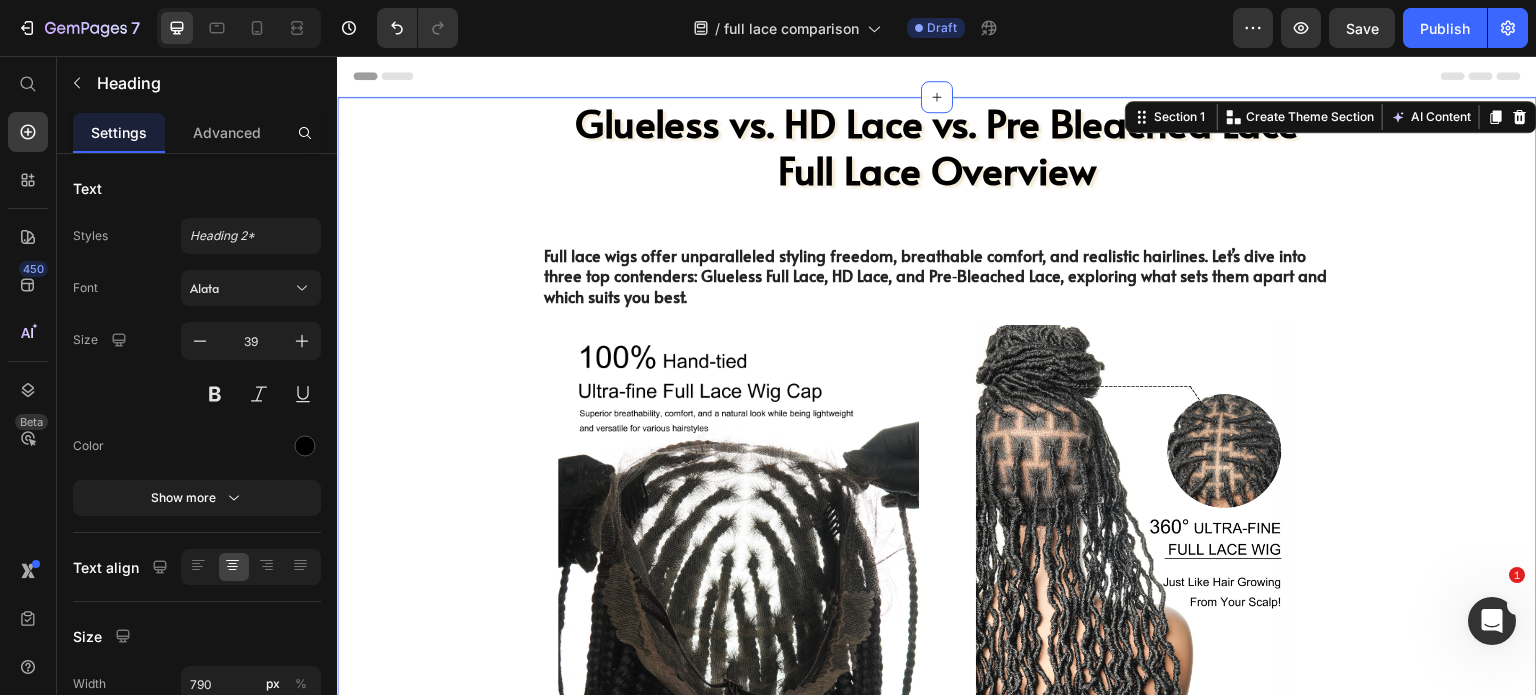 click on "Glueless vs. HD Lace vs. Pre Bleached Lace Full Lace Overview Heading Full lace wigs offer unparalleled styling freedom, breathable comfort, and realistic hairlines. Let’s dive into three top contenders: Glueless Full Lace, HD Lace, and Pre‑Bleached Lace, exploring what sets them apart and which suits you best. Text Block Image Image Row In the past, I made the mistake of using traditional, inefficient desk lamps that wasted energy and created an uncomfortable work environment.  Those old lamps generated excessive heat, distributed light poorly, and caused [MEDICAL_DATA] - plus they drove up my electricity bills. I regret not being more mindful about my lighting choices back then. If only I had invested in advanced, energy-efficient models, I could have enjoyed ample, glare-free illumination while significantly reducing my environmental impact and operating costs. Text Block [MEDICAL_DATA] from Improper Desk Lighting Heading Image
Drop element here
Drop element here
Row" at bounding box center [937, 1054] 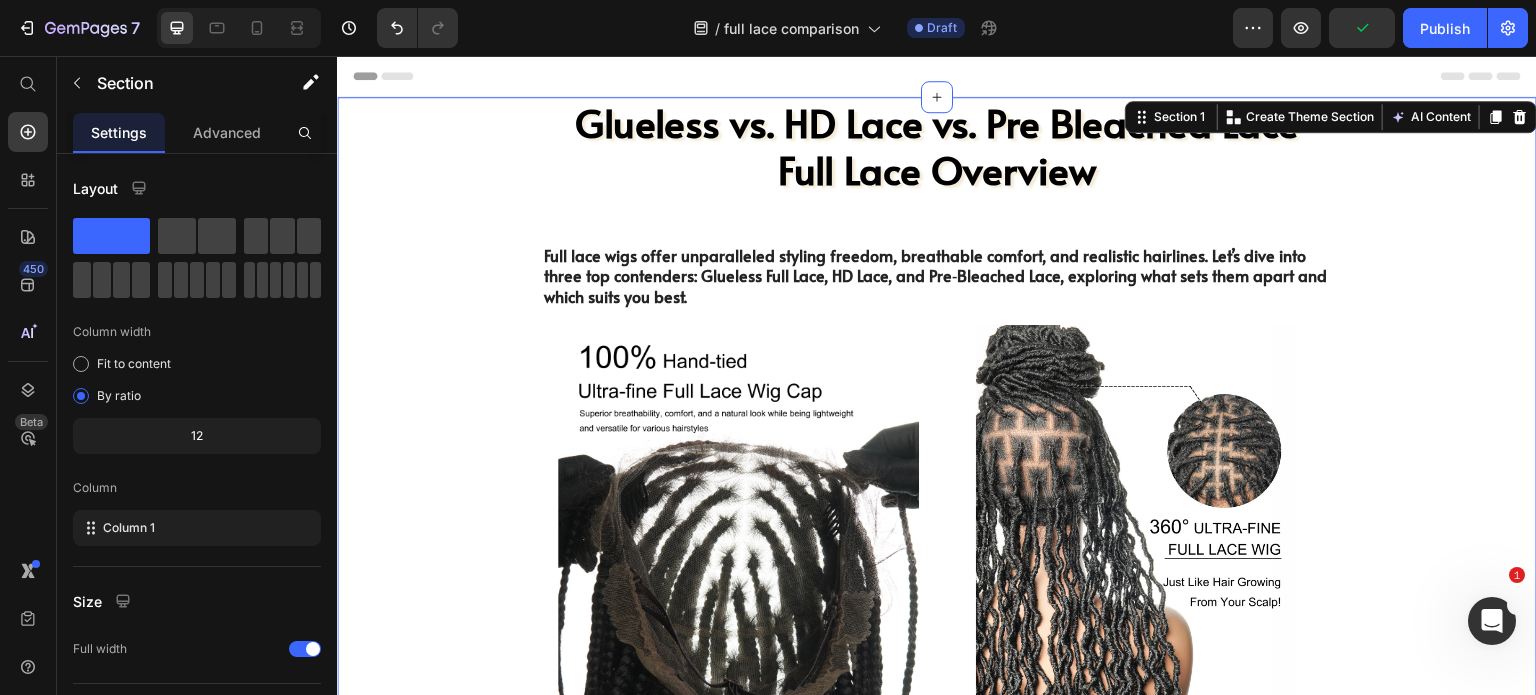 click on "Glueless vs. HD Lace vs. Pre Bleached Lace Full Lace Overview Heading Full lace wigs offer unparalleled styling freedom, breathable comfort, and realistic hairlines. Let’s dive into three top contenders: Glueless Full Lace, HD Lace, and Pre‑Bleached Lace, exploring what sets them apart and which suits you best. Text Block Image Image Row In the past, I made the mistake of using traditional, inefficient desk lamps that wasted energy and created an uncomfortable work environment.  Those old lamps generated excessive heat, distributed light poorly, and caused [MEDICAL_DATA] - plus they drove up my electricity bills. I regret not being more mindful about my lighting choices back then. If only I had invested in advanced, energy-efficient models, I could have enjoyed ample, glare-free illumination while significantly reducing my environmental impact and operating costs. Text Block [MEDICAL_DATA] from Improper Desk Lighting Heading Image
Drop element here
Drop element here
Row" at bounding box center [937, 1054] 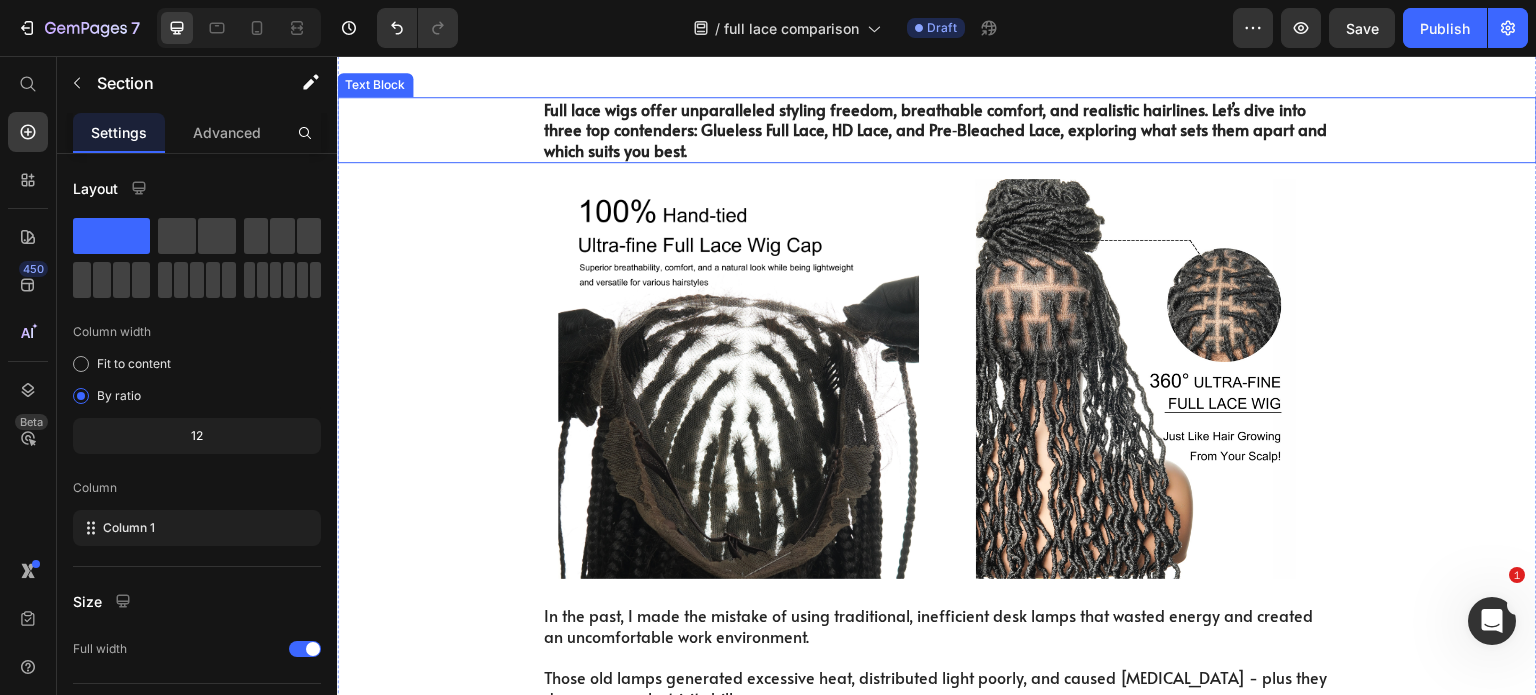 scroll, scrollTop: 100, scrollLeft: 0, axis: vertical 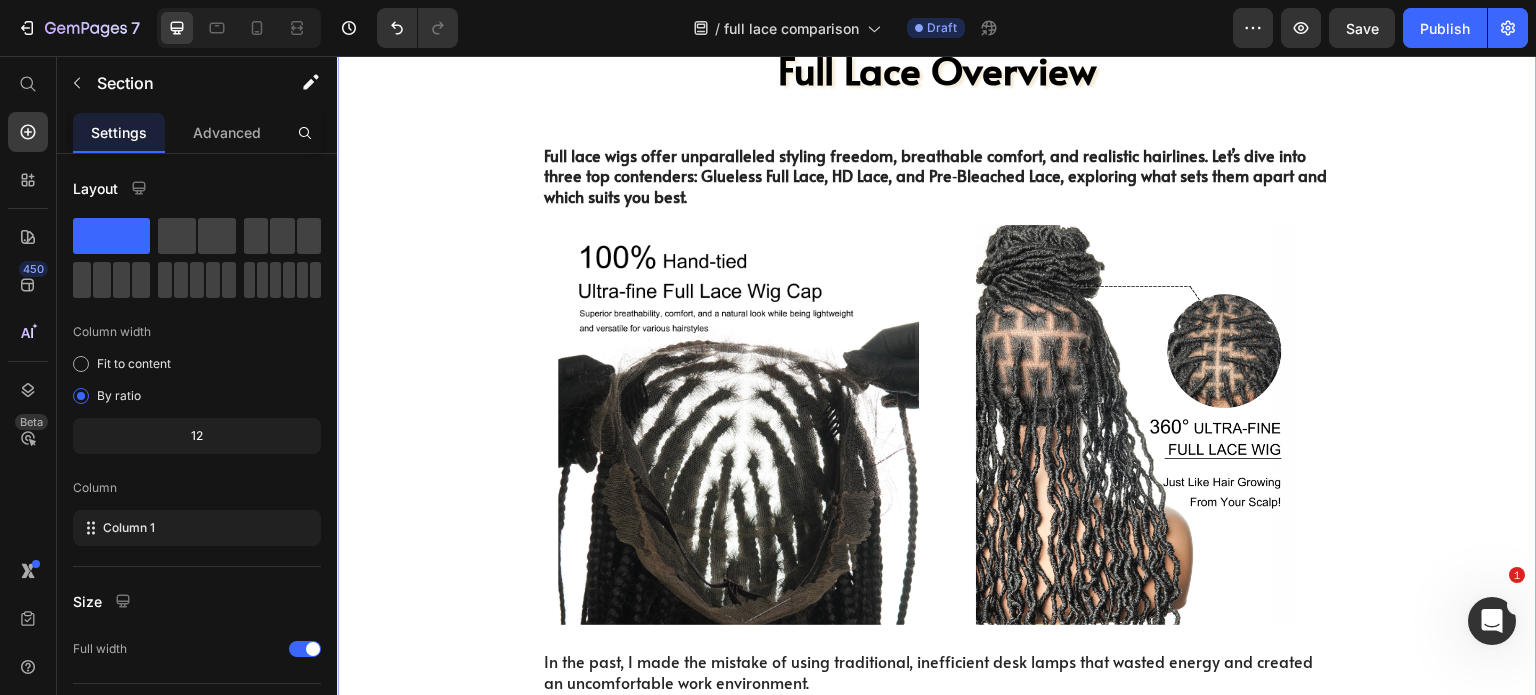 click on "Glueless vs. HD Lace vs. Pre Bleached Lace Full Lace Overview Heading Full lace wigs offer unparalleled styling freedom, breathable comfort, and realistic hairlines. Let’s dive into three top contenders: Glueless Full Lace, HD Lace, and Pre‑Bleached Lace, exploring what sets them apart and which suits you best. Text Block Image Image Row In the past, I made the mistake of using traditional, inefficient desk lamps that wasted energy and created an uncomfortable work environment.  Those old lamps generated excessive heat, distributed light poorly, and caused [MEDICAL_DATA] - plus they drove up my electricity bills. I regret not being more mindful about my lighting choices back then. If only I had invested in advanced, energy-efficient models, I could have enjoyed ample, glare-free illumination while significantly reducing my environmental impact and operating costs. Text Block [MEDICAL_DATA] from Improper Desk Lighting Heading Image
Drop element here
Drop element here
Row" at bounding box center (937, 954) 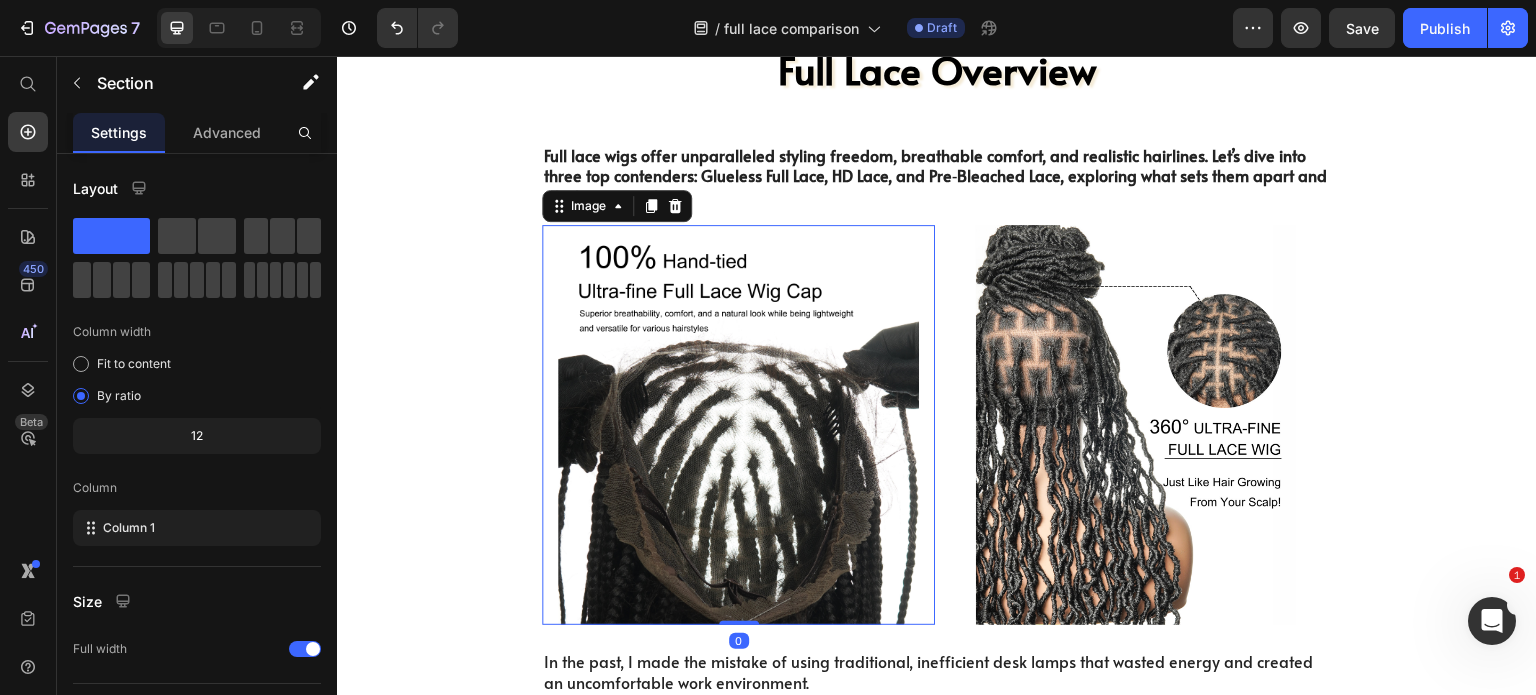 click at bounding box center [738, 425] 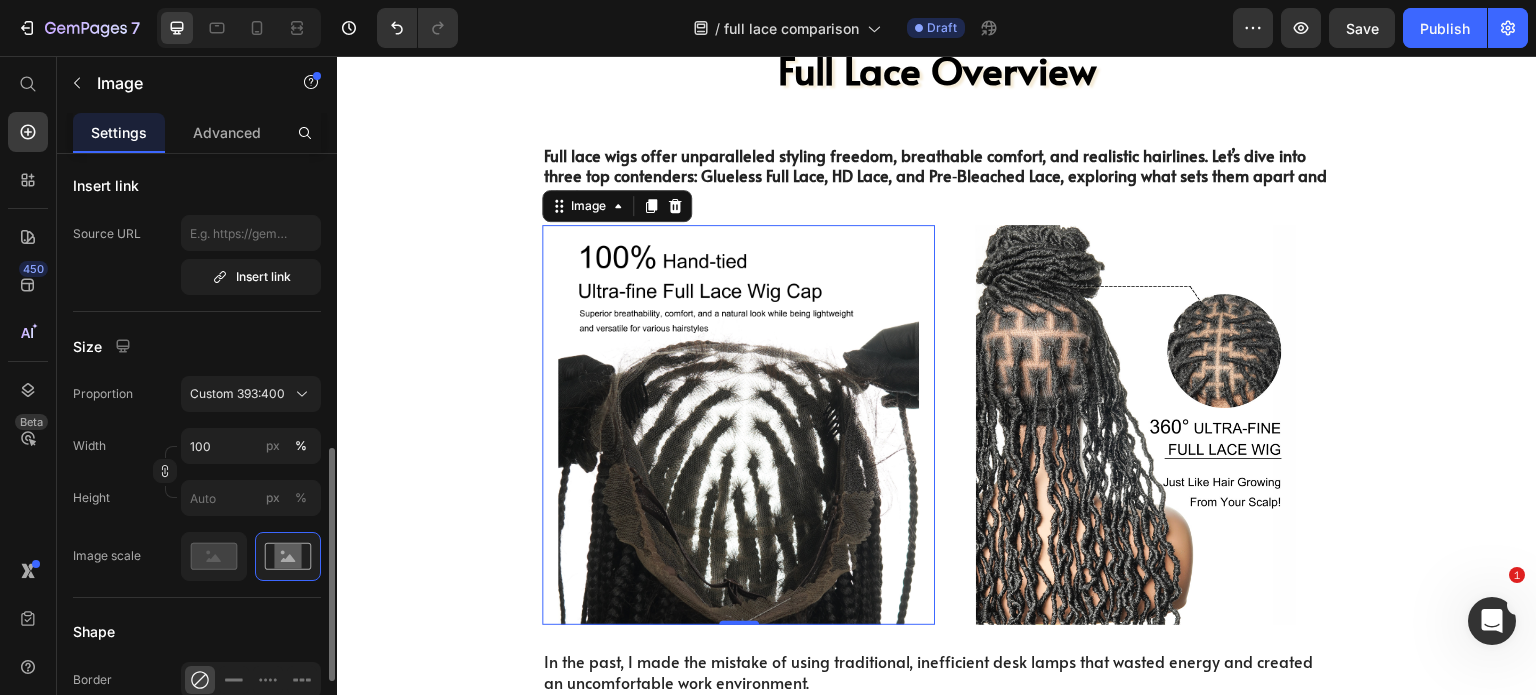 scroll, scrollTop: 500, scrollLeft: 0, axis: vertical 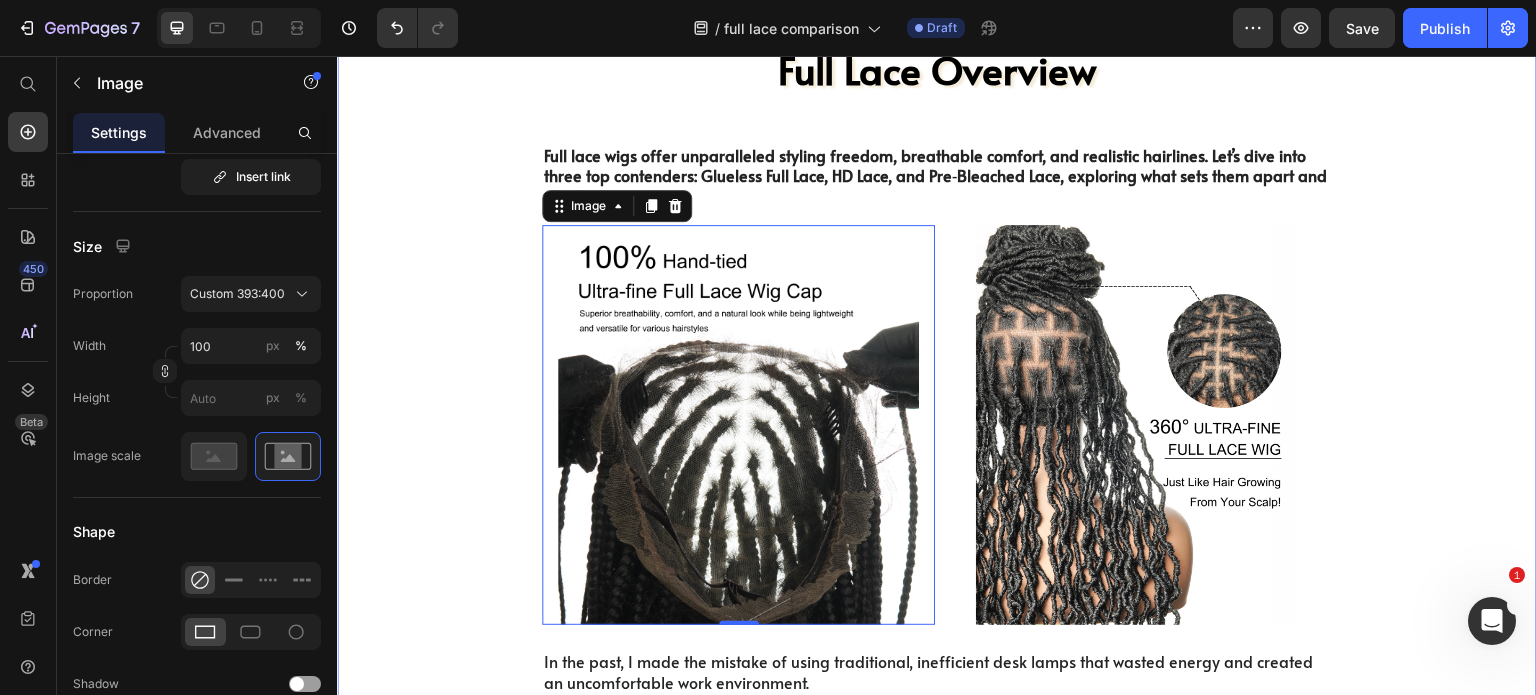 click on "Glueless vs. HD Lace vs. Pre Bleached Lace Full Lace Overview Heading Full lace wigs offer unparalleled styling freedom, breathable comfort, and realistic hairlines. Let’s dive into three top contenders: Glueless Full Lace, HD Lace, and Pre‑Bleached Lace, exploring what sets them apart and which suits you best. Text Block Image   0 Image Row In the past, I made the mistake of using traditional, inefficient desk lamps that wasted energy and created an uncomfortable work environment.  Those old lamps generated excessive heat, distributed light poorly, and caused [MEDICAL_DATA] - plus they drove up my electricity bills. I regret not being more mindful about my lighting choices back then. If only I had invested in advanced, energy-efficient models, I could have enjoyed ample, glare-free illumination while significantly reducing my environmental impact and operating costs. Text Block [MEDICAL_DATA] from Improper Desk Lighting Heading Image
Drop element here
Drop element here" at bounding box center (937, 954) 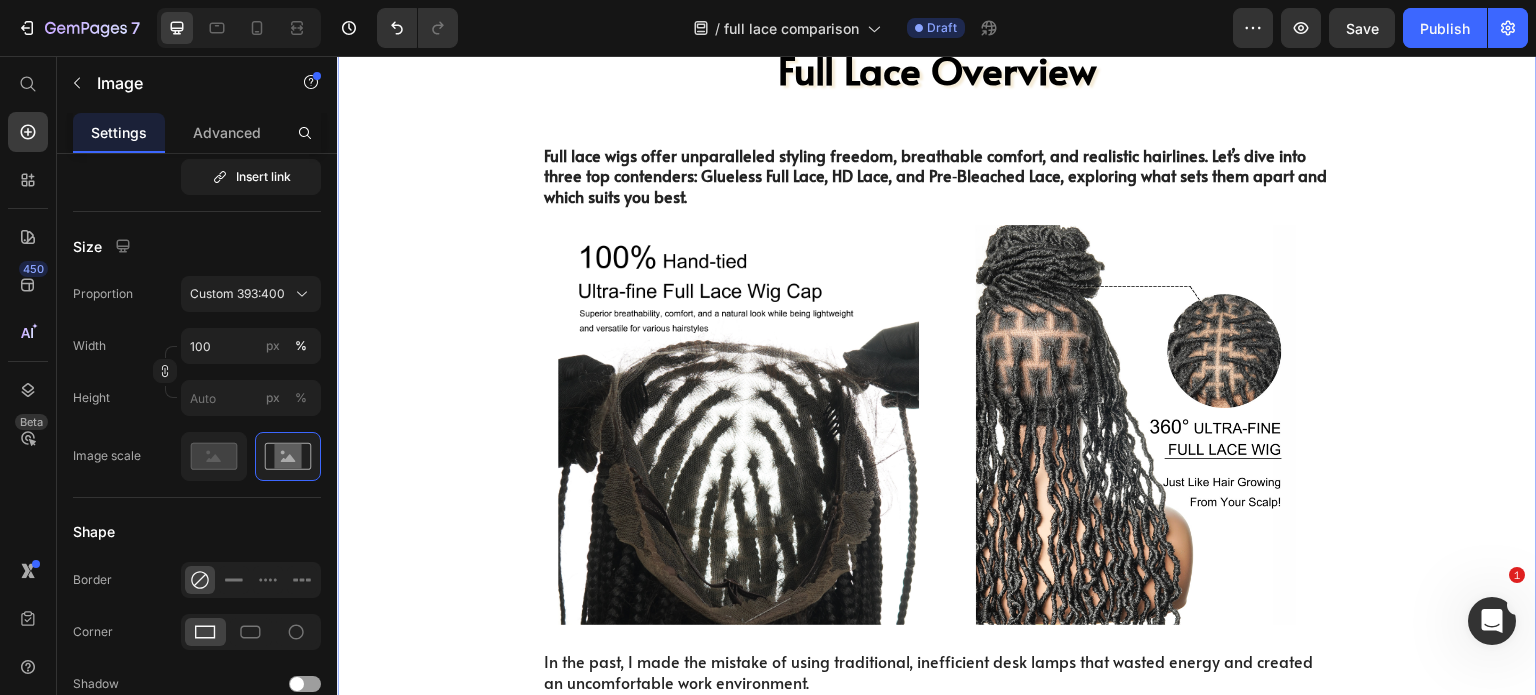 scroll, scrollTop: 0, scrollLeft: 0, axis: both 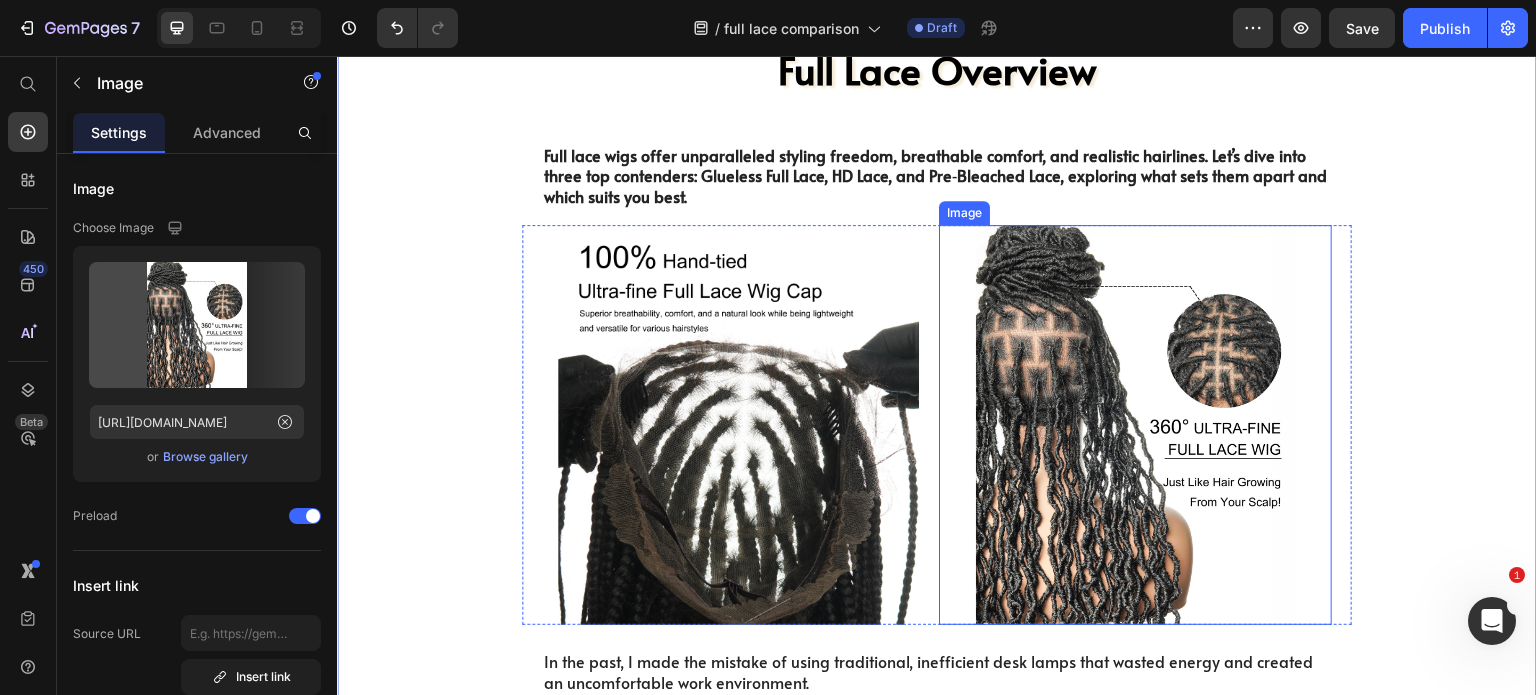 click at bounding box center (1135, 425) 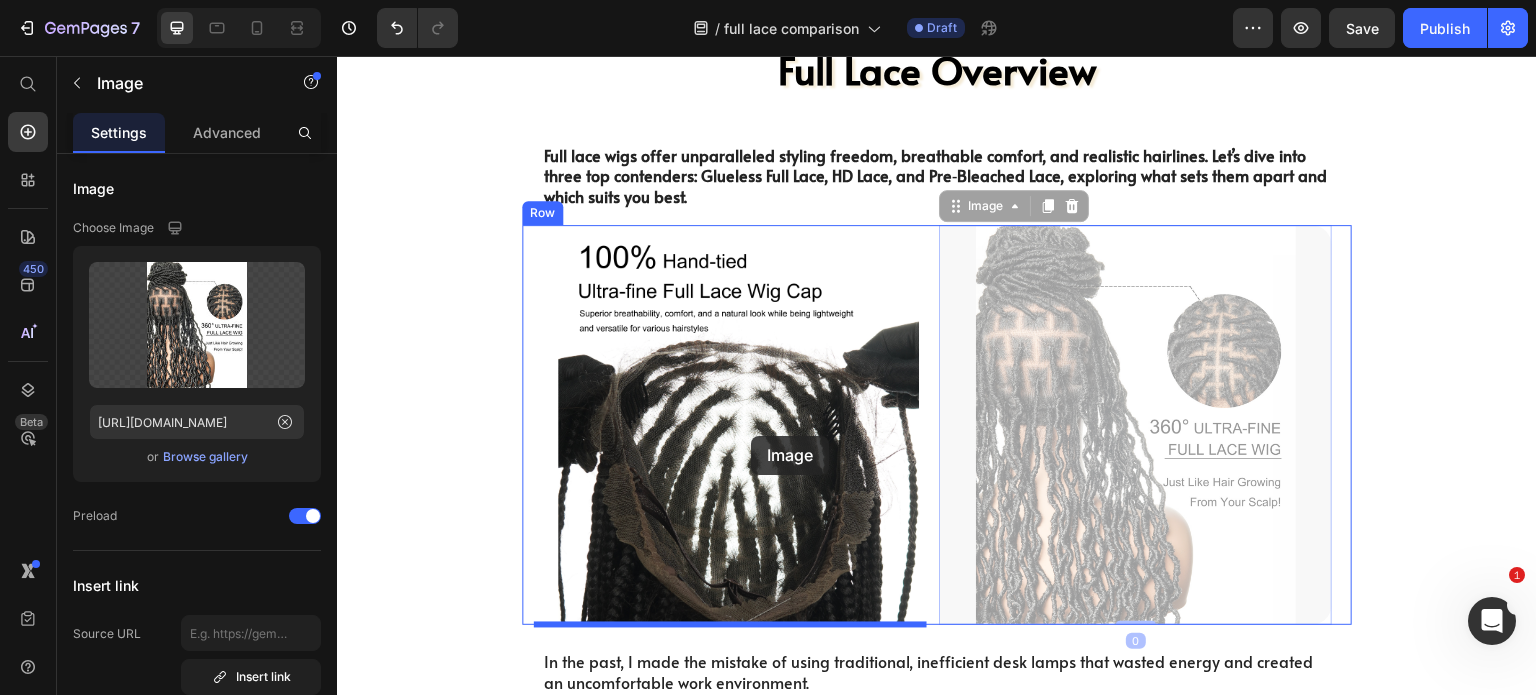 drag, startPoint x: 1096, startPoint y: 438, endPoint x: 751, endPoint y: 436, distance: 345.0058 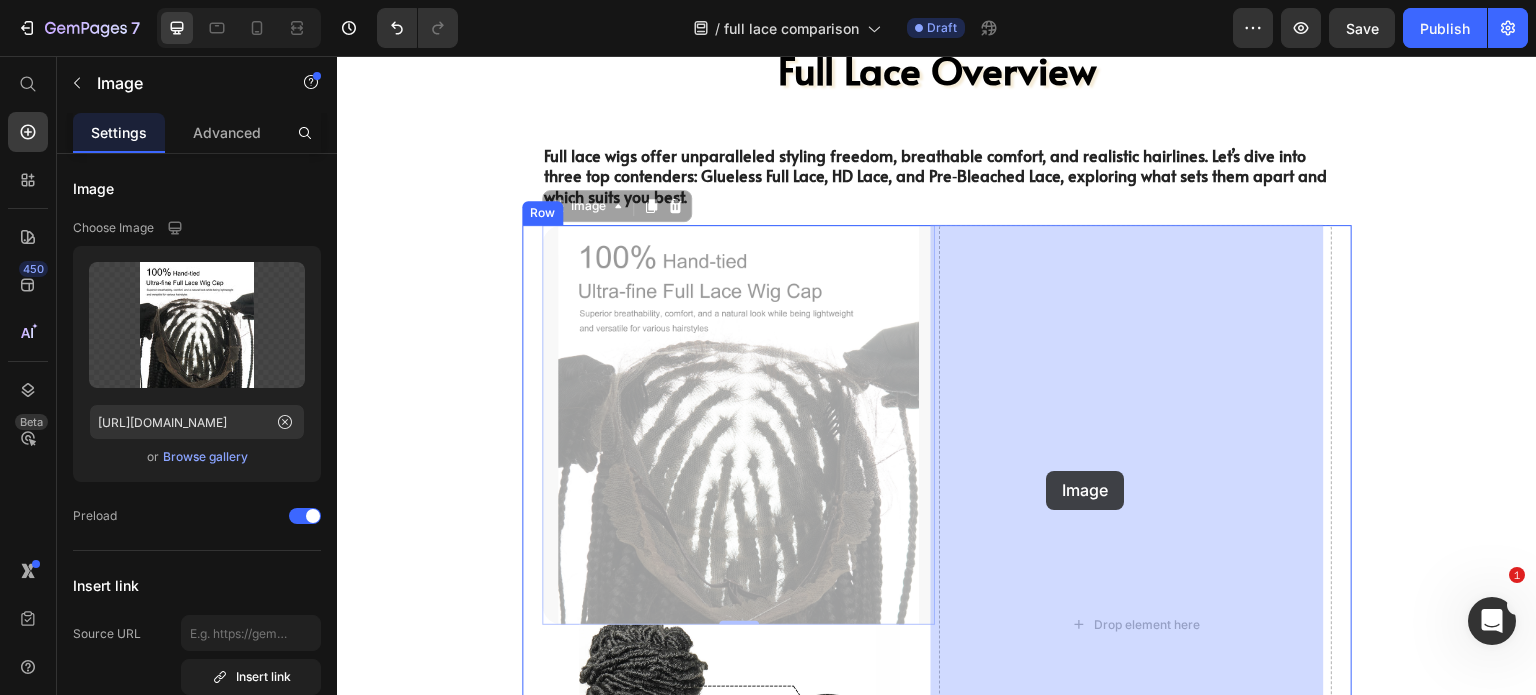 drag, startPoint x: 746, startPoint y: 432, endPoint x: 1047, endPoint y: 471, distance: 303.51605 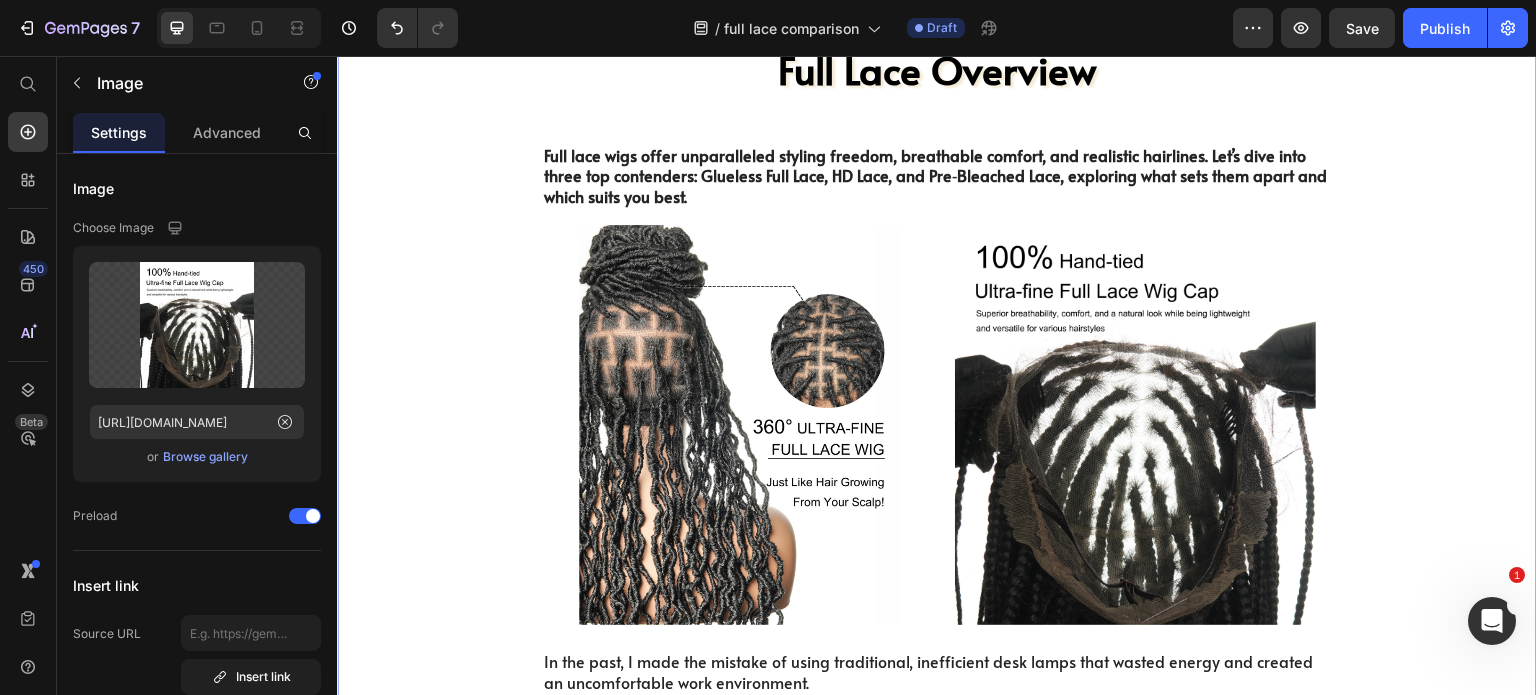 click on "Glueless vs. HD Lace vs. Pre Bleached Lace Full Lace Overview Heading Full lace wigs offer unparalleled styling freedom, breathable comfort, and realistic hairlines. Let’s dive into three top contenders: Glueless Full Lace, HD Lace, and Pre‑Bleached Lace, exploring what sets them apart and which suits you best. Text Block Image Image Row In the past, I made the mistake of using traditional, inefficient desk lamps that wasted energy and created an uncomfortable work environment.  Those old lamps generated excessive heat, distributed light poorly, and caused [MEDICAL_DATA] - plus they drove up my electricity bills. I regret not being more mindful about my lighting choices back then. If only I had invested in advanced, energy-efficient models, I could have enjoyed ample, glare-free illumination while significantly reducing my environmental impact and operating costs. Text Block [MEDICAL_DATA] from Improper Desk Lighting Heading Image
Drop element here
Drop element here
Row" at bounding box center (937, 954) 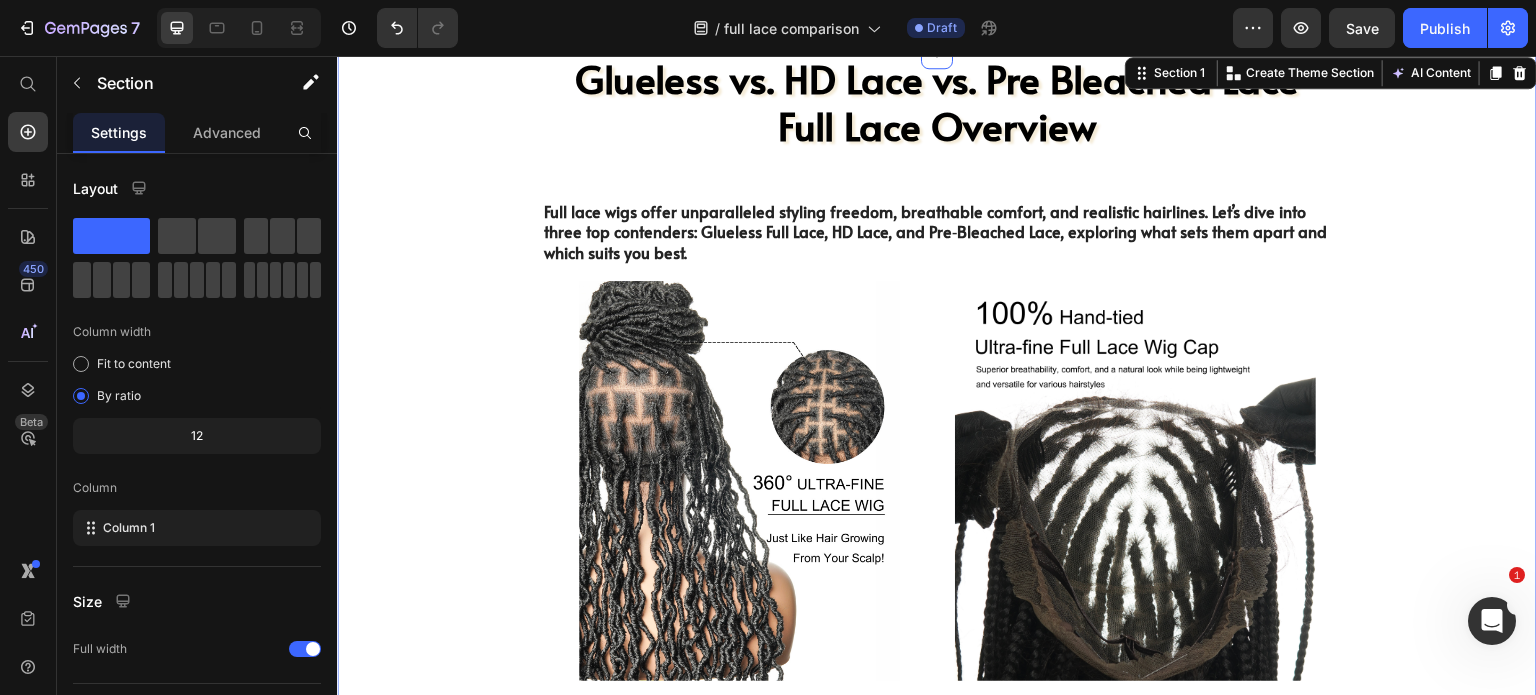 scroll, scrollTop: 0, scrollLeft: 0, axis: both 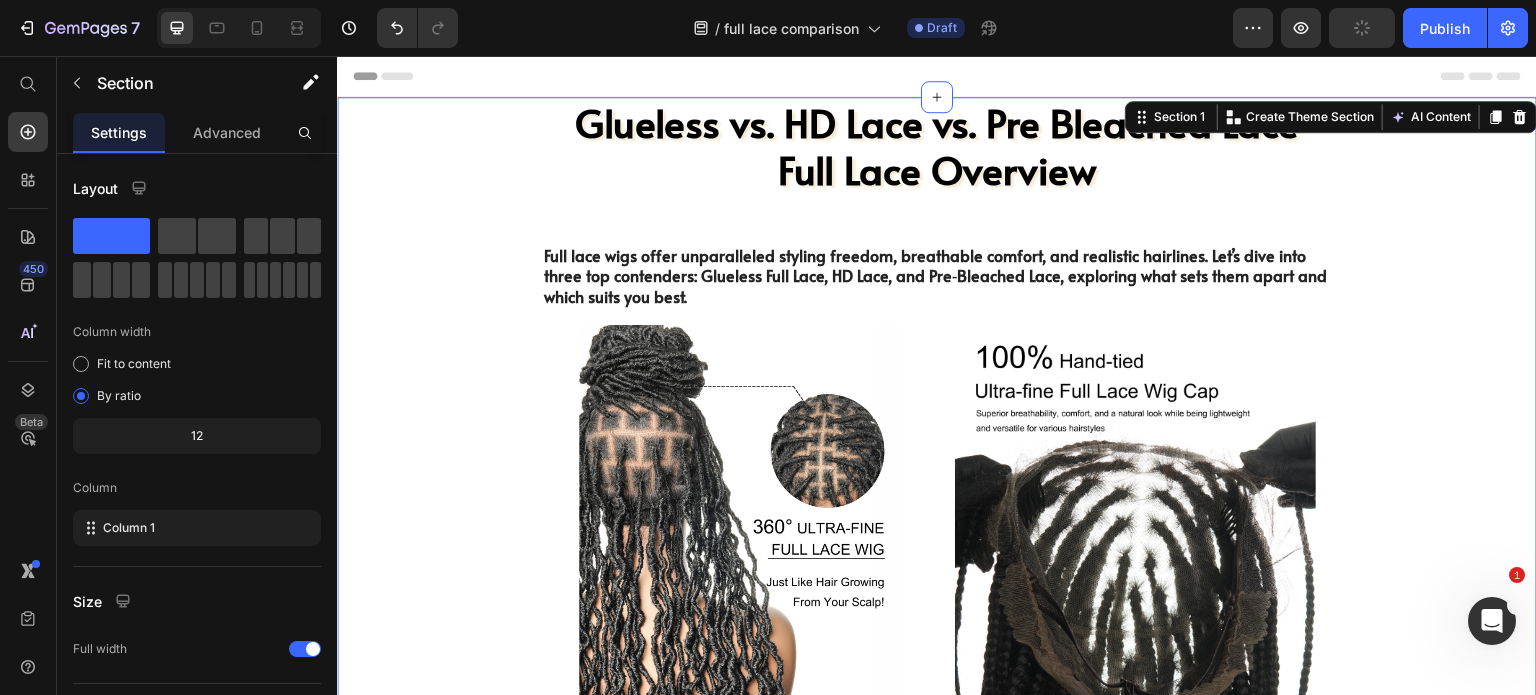 click on "Glueless vs. HD Lace vs. Pre Bleached Lace Full Lace Overview Heading Full lace wigs offer unparalleled styling freedom, breathable comfort, and realistic hairlines. Let’s dive into three top contenders: Glueless Full Lace, HD Lace, and Pre‑Bleached Lace, exploring what sets them apart and which suits you best. Text Block Image Image Row In the past, I made the mistake of using traditional, inefficient desk lamps that wasted energy and created an uncomfortable work environment.  Those old lamps generated excessive heat, distributed light poorly, and caused [MEDICAL_DATA] - plus they drove up my electricity bills. I regret not being more mindful about my lighting choices back then. If only I had invested in advanced, energy-efficient models, I could have enjoyed ample, glare-free illumination while significantly reducing my environmental impact and operating costs. Text Block [MEDICAL_DATA] from Improper Desk Lighting Heading Image
Drop element here
Drop element here
Row" at bounding box center [937, 1054] 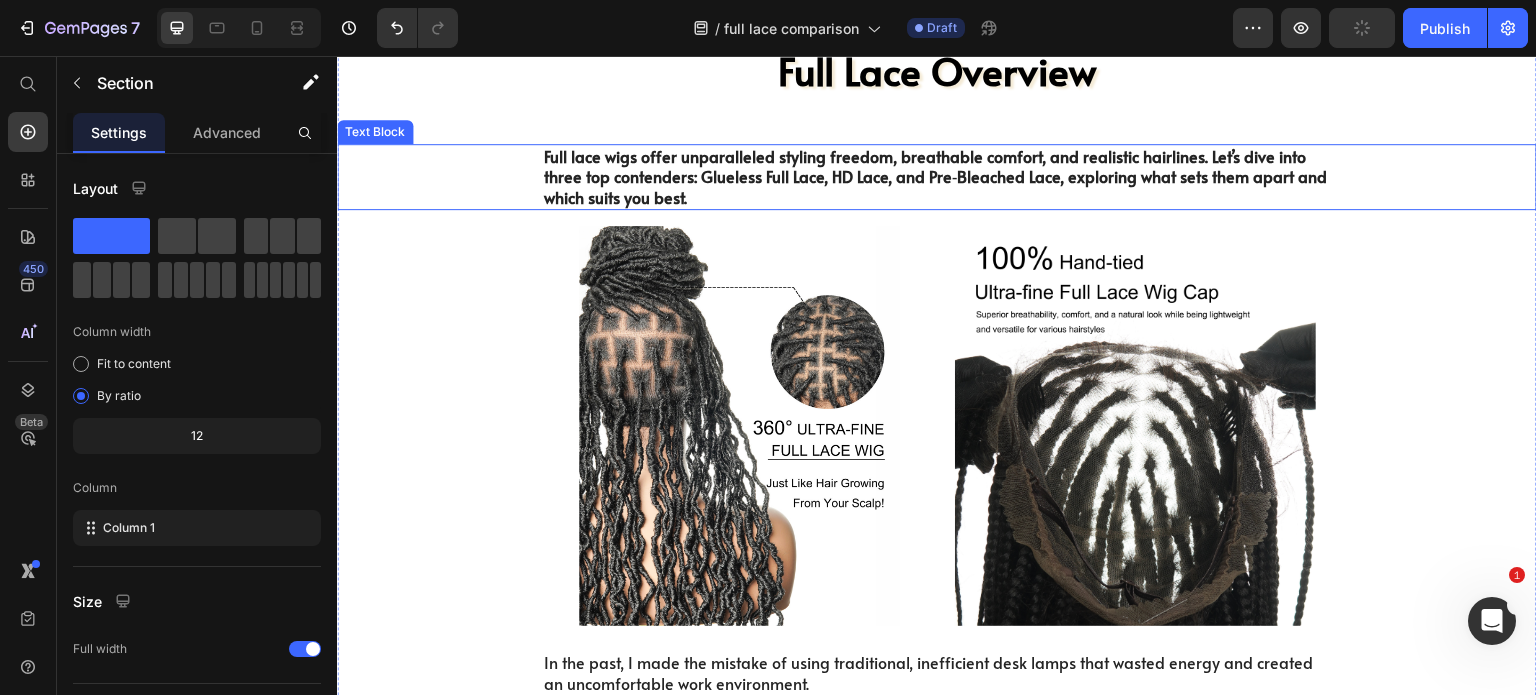 scroll, scrollTop: 100, scrollLeft: 0, axis: vertical 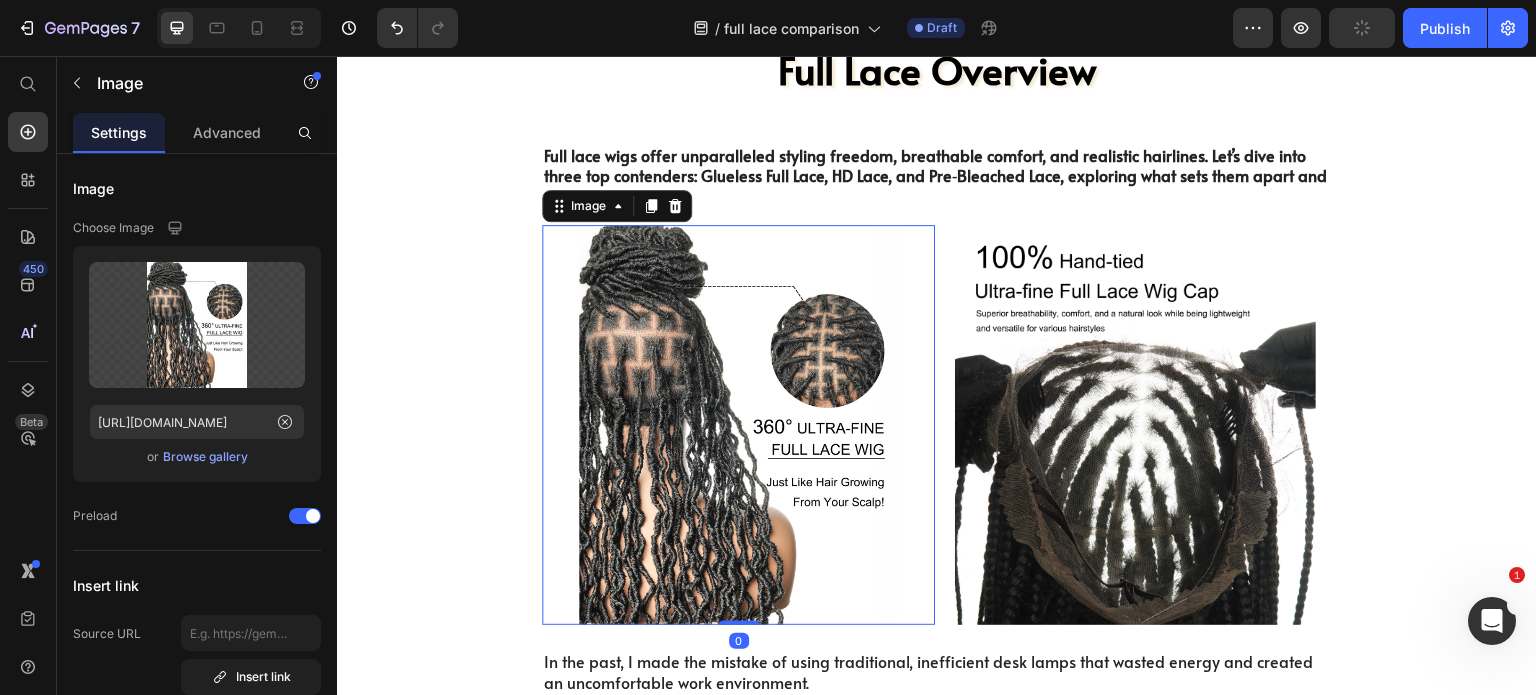 click at bounding box center [738, 425] 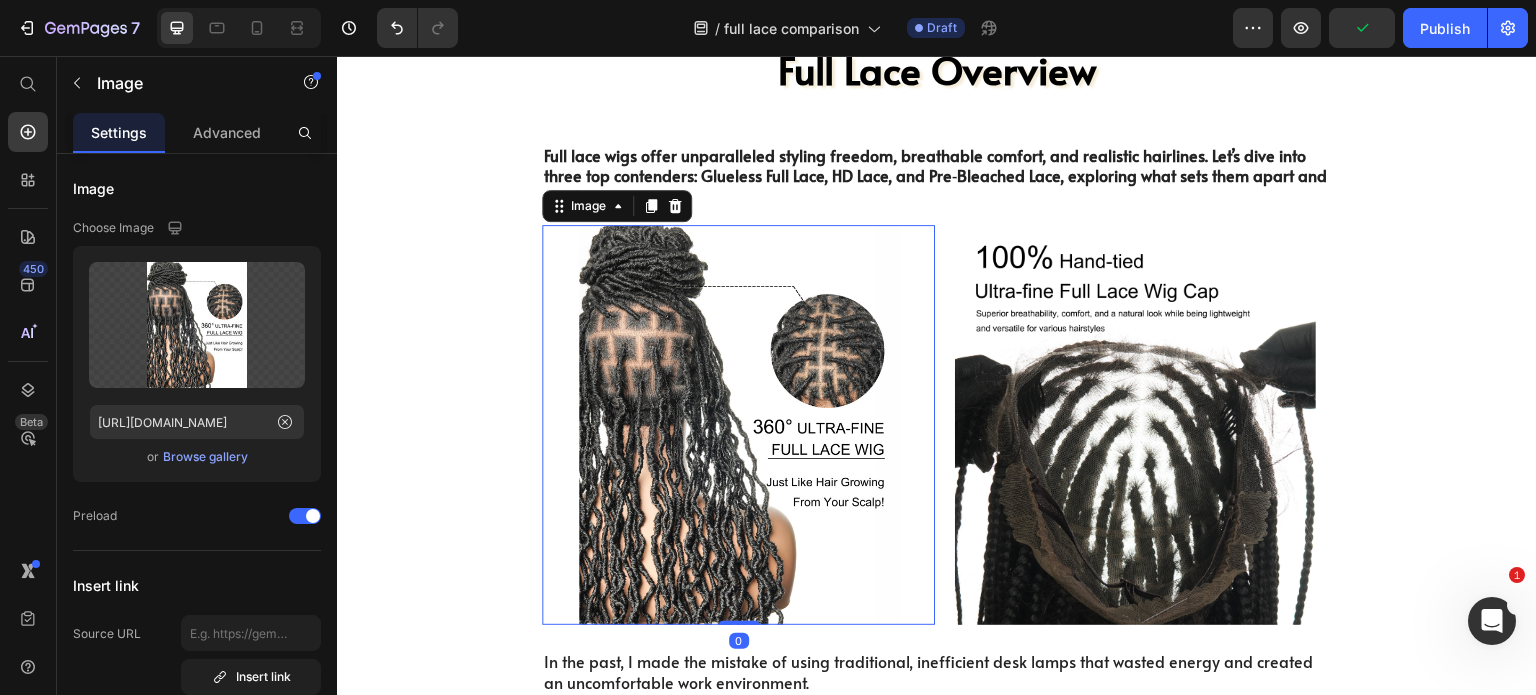 click at bounding box center [738, 425] 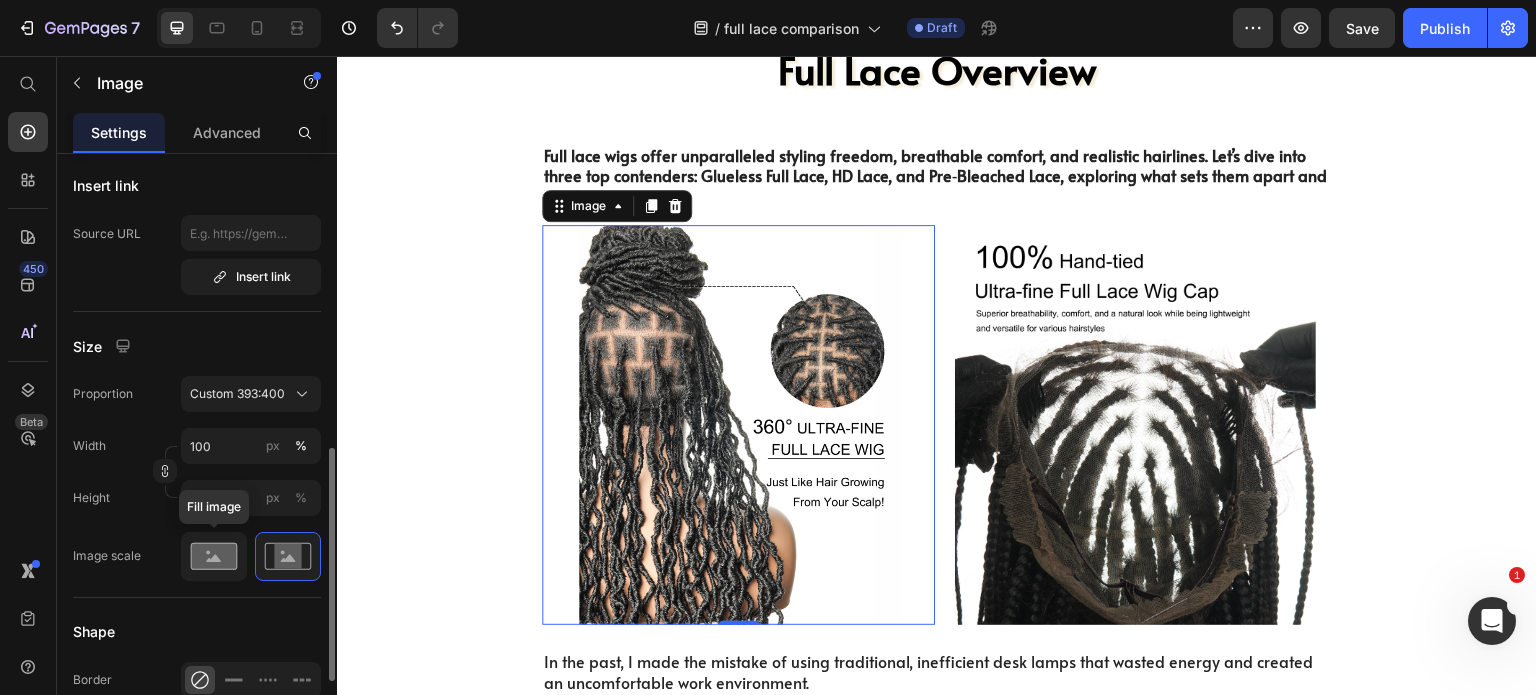 scroll, scrollTop: 500, scrollLeft: 0, axis: vertical 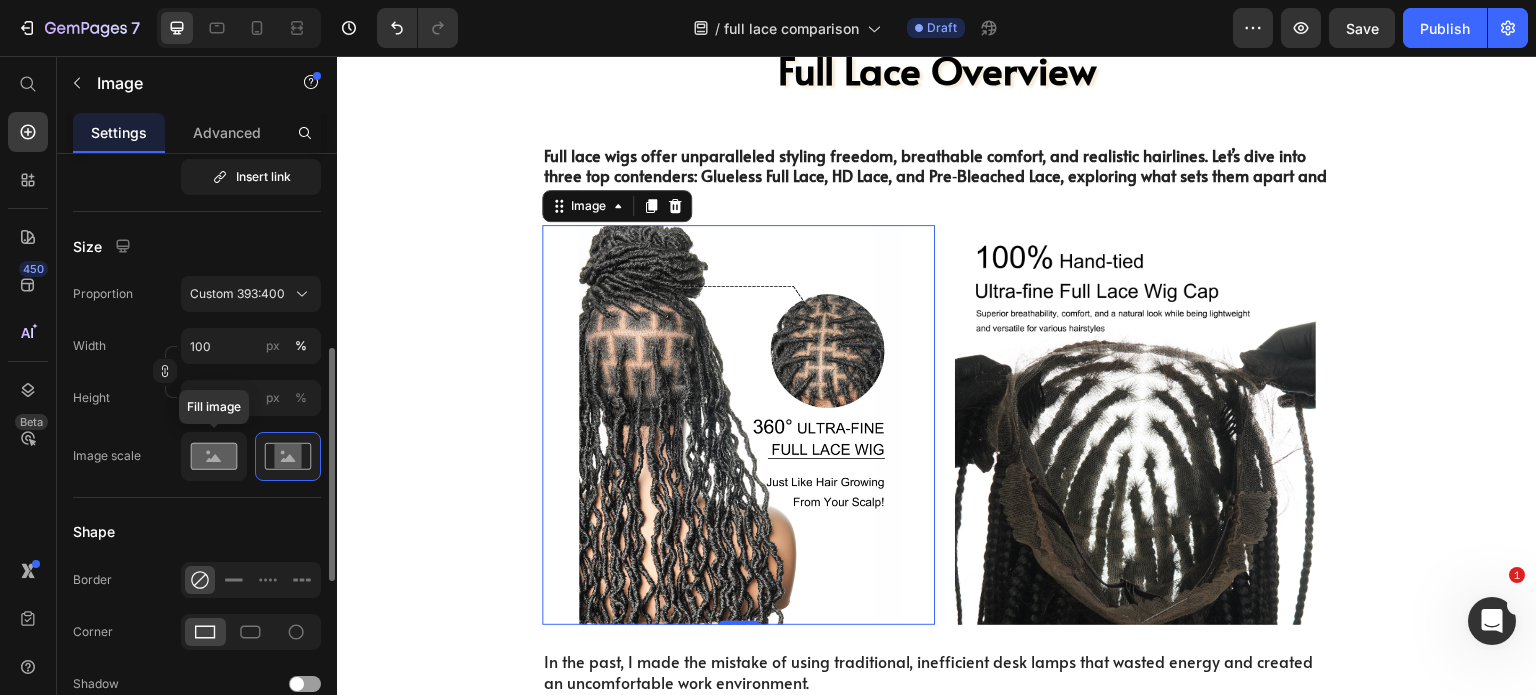 click 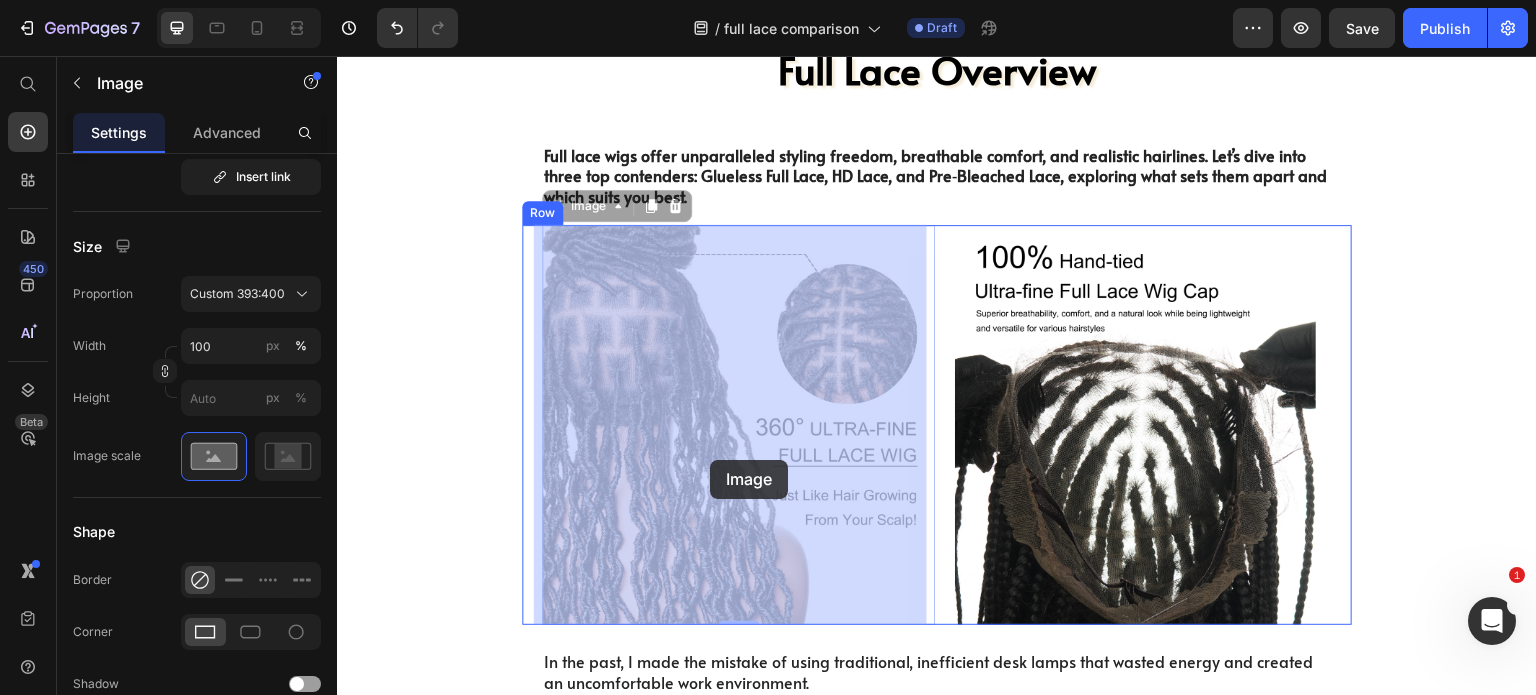drag, startPoint x: 702, startPoint y: 449, endPoint x: 710, endPoint y: 460, distance: 13.601471 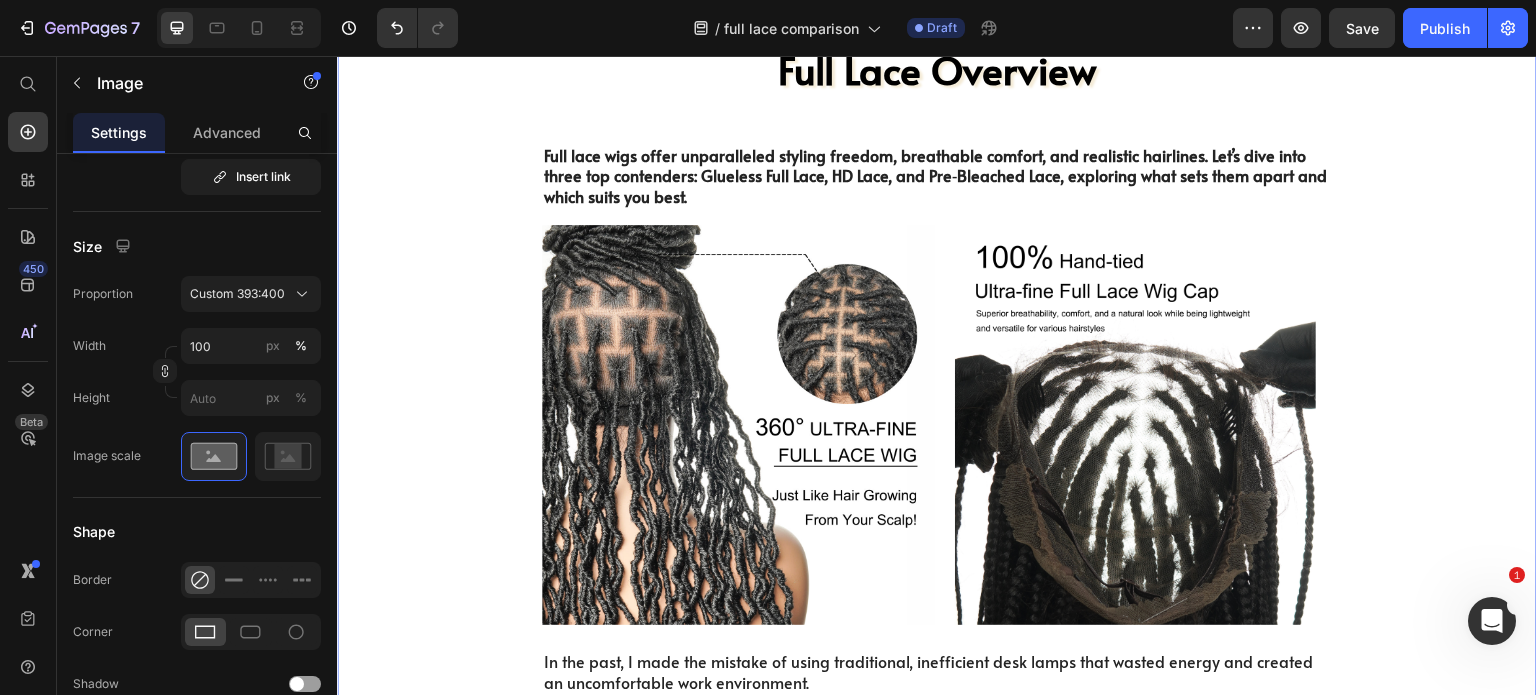 click on "Glueless vs. HD Lace vs. Pre Bleached Lace Full Lace Overview Heading Full lace wigs offer unparalleled styling freedom, breathable comfort, and realistic hairlines. Let’s dive into three top contenders: Glueless Full Lace, HD Lace, and Pre‑Bleached Lace, exploring what sets them apart and which suits you best. Text Block Image Image Row In the past, I made the mistake of using traditional, inefficient desk lamps that wasted energy and created an uncomfortable work environment.  Those old lamps generated excessive heat, distributed light poorly, and caused [MEDICAL_DATA] - plus they drove up my electricity bills. I regret not being more mindful about my lighting choices back then. If only I had invested in advanced, energy-efficient models, I could have enjoyed ample, glare-free illumination while significantly reducing my environmental impact and operating costs. Text Block [MEDICAL_DATA] from Improper Desk Lighting Heading Image
Drop element here
Drop element here
Row" at bounding box center (937, 954) 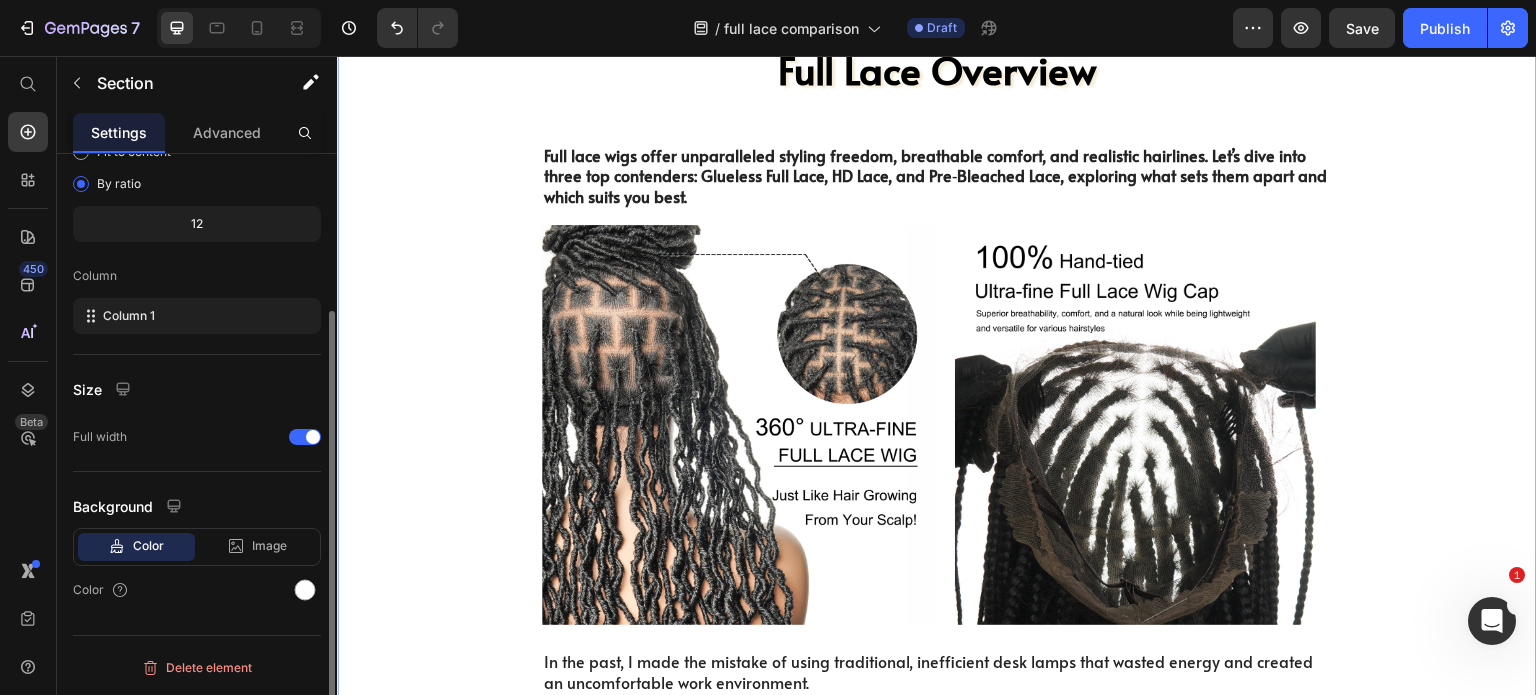 scroll, scrollTop: 0, scrollLeft: 0, axis: both 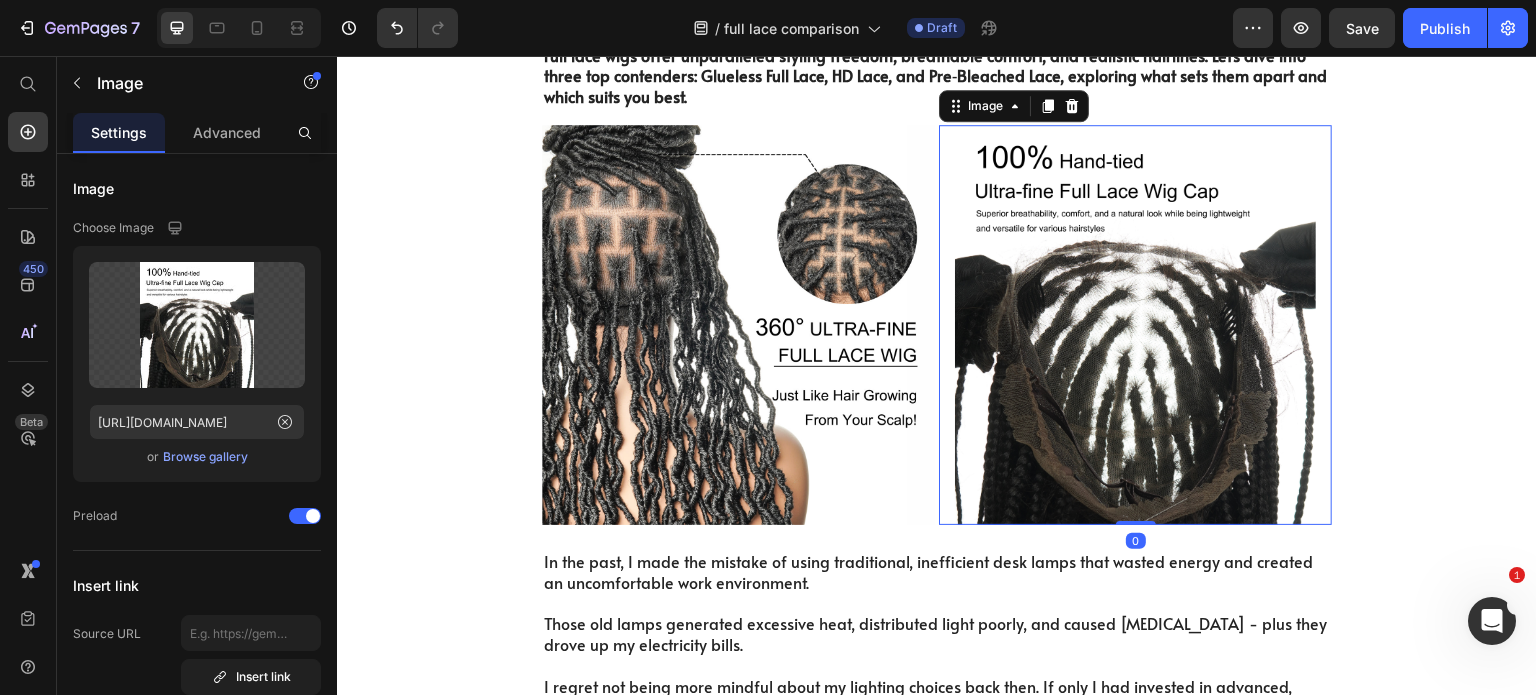 click at bounding box center [1135, 325] 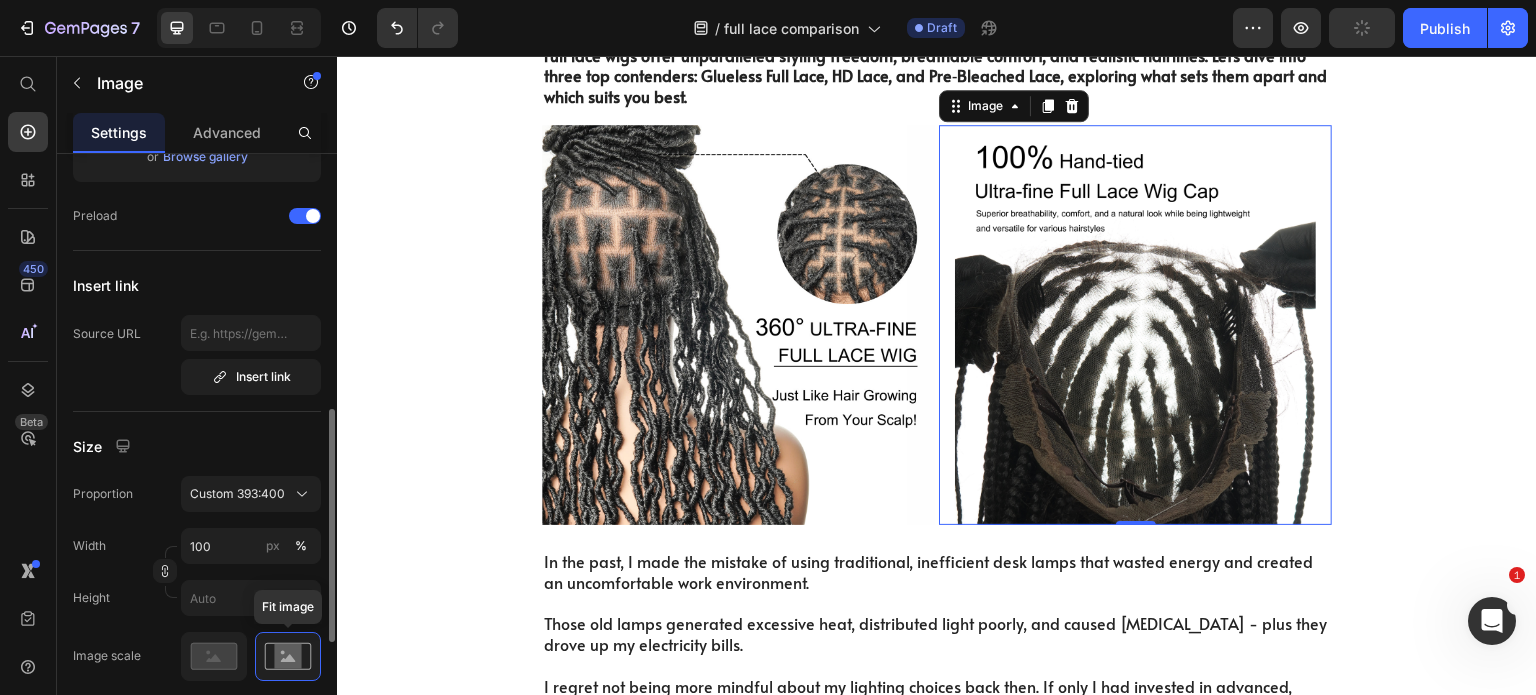 scroll, scrollTop: 400, scrollLeft: 0, axis: vertical 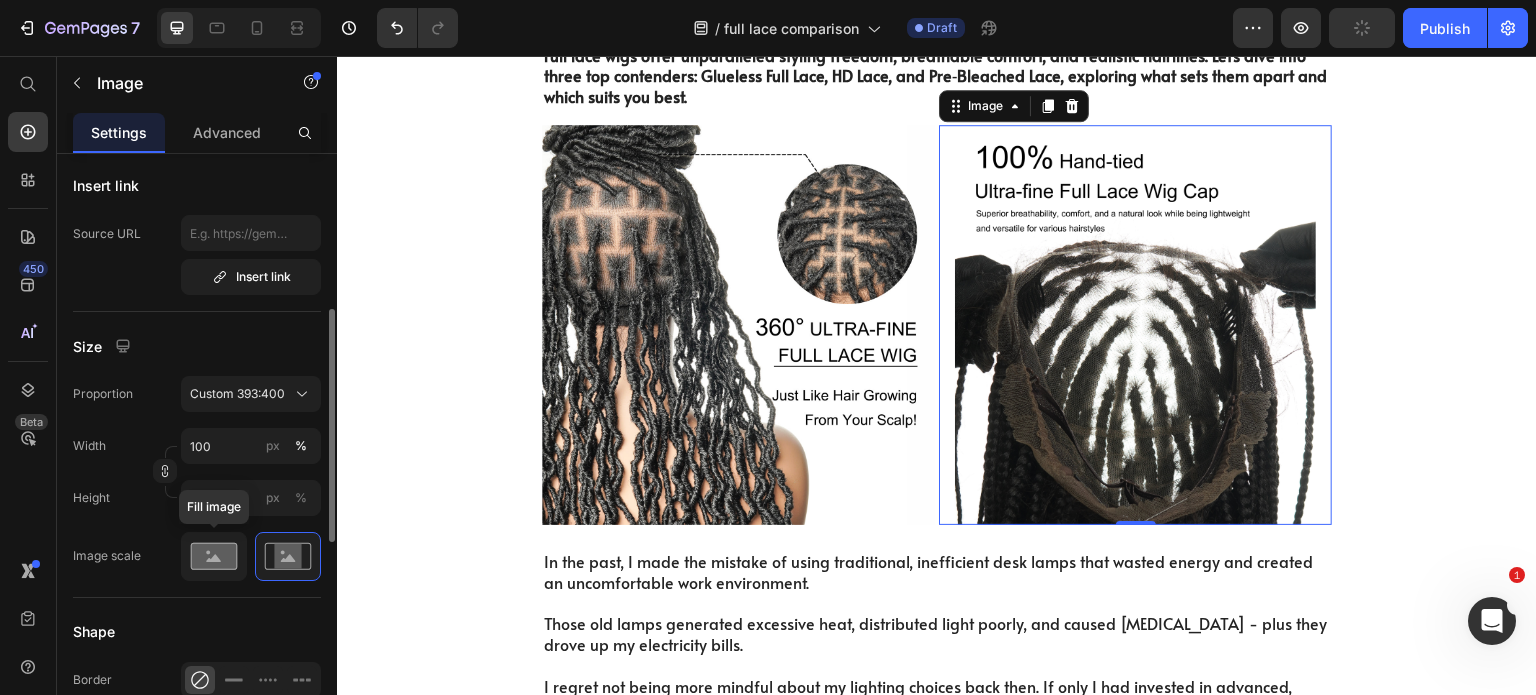 click 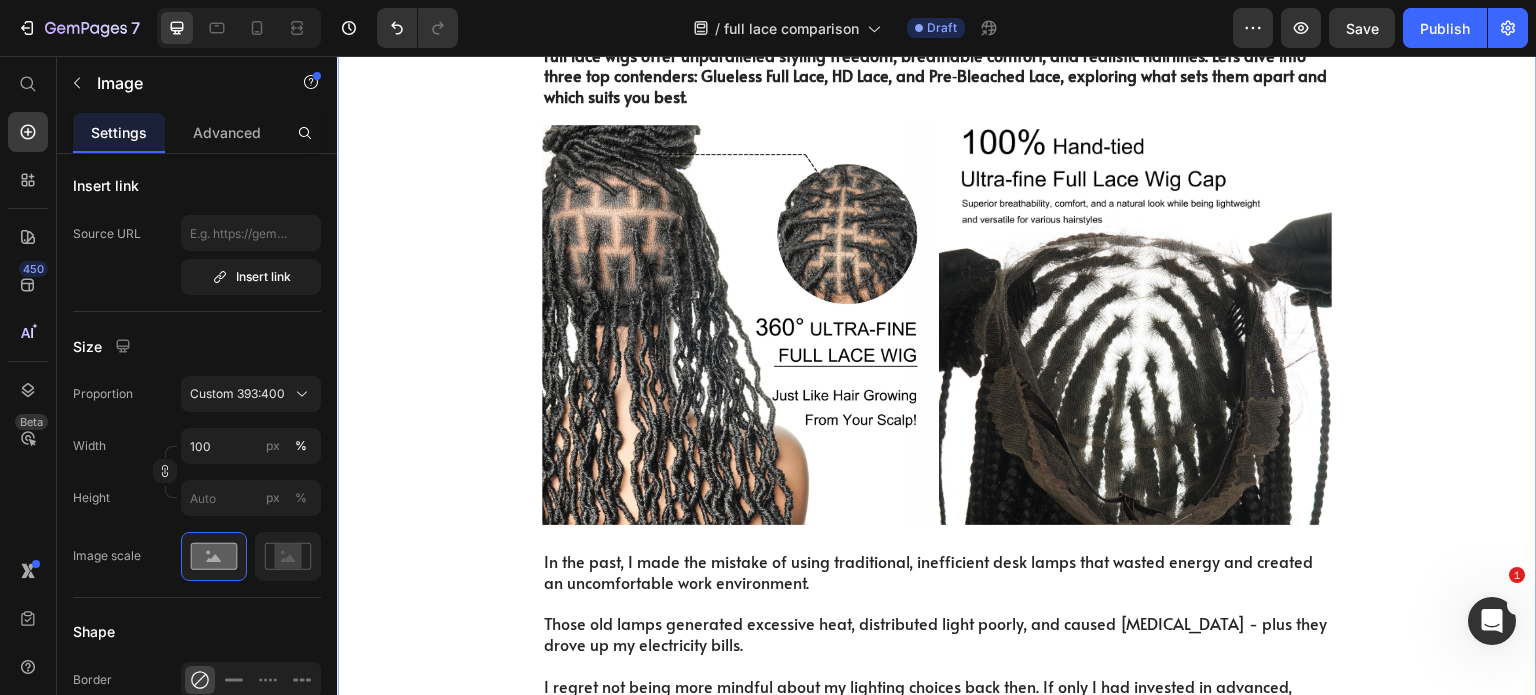 click on "Glueless vs. HD Lace vs. Pre Bleached Lace Full Lace Overview Heading Full lace wigs offer unparalleled styling freedom, breathable comfort, and realistic hairlines. Let’s dive into three top contenders: Glueless Full Lace, HD Lace, and Pre‑Bleached Lace, exploring what sets them apart and which suits you best. Text Block Image Image Row In the past, I made the mistake of using traditional, inefficient desk lamps that wasted energy and created an uncomfortable work environment.  Those old lamps generated excessive heat, distributed light poorly, and caused [MEDICAL_DATA] - plus they drove up my electricity bills. I regret not being more mindful about my lighting choices back then. If only I had invested in advanced, energy-efficient models, I could have enjoyed ample, glare-free illumination while significantly reducing my environmental impact and operating costs. Text Block [MEDICAL_DATA] from Improper Desk Lighting Heading Image
Drop element here
Drop element here
Row" at bounding box center (937, 854) 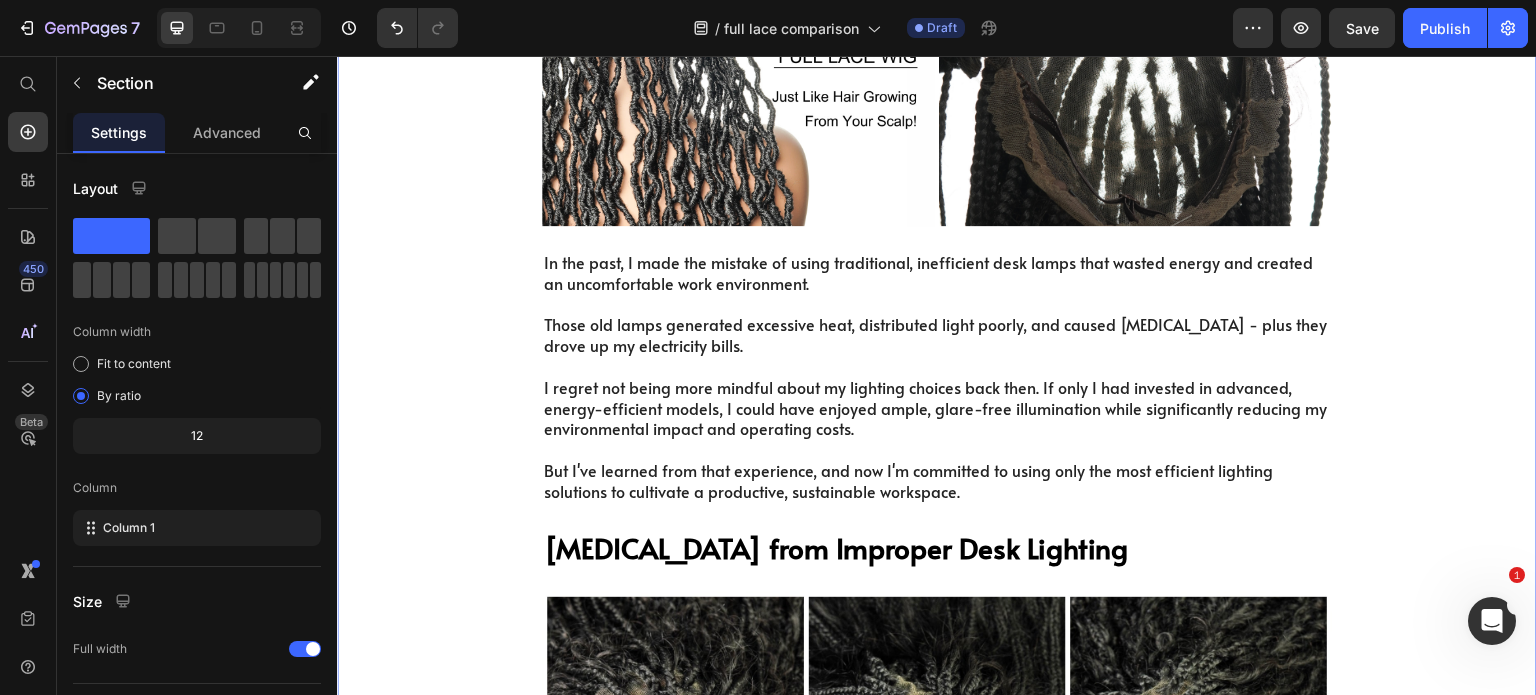 scroll, scrollTop: 500, scrollLeft: 0, axis: vertical 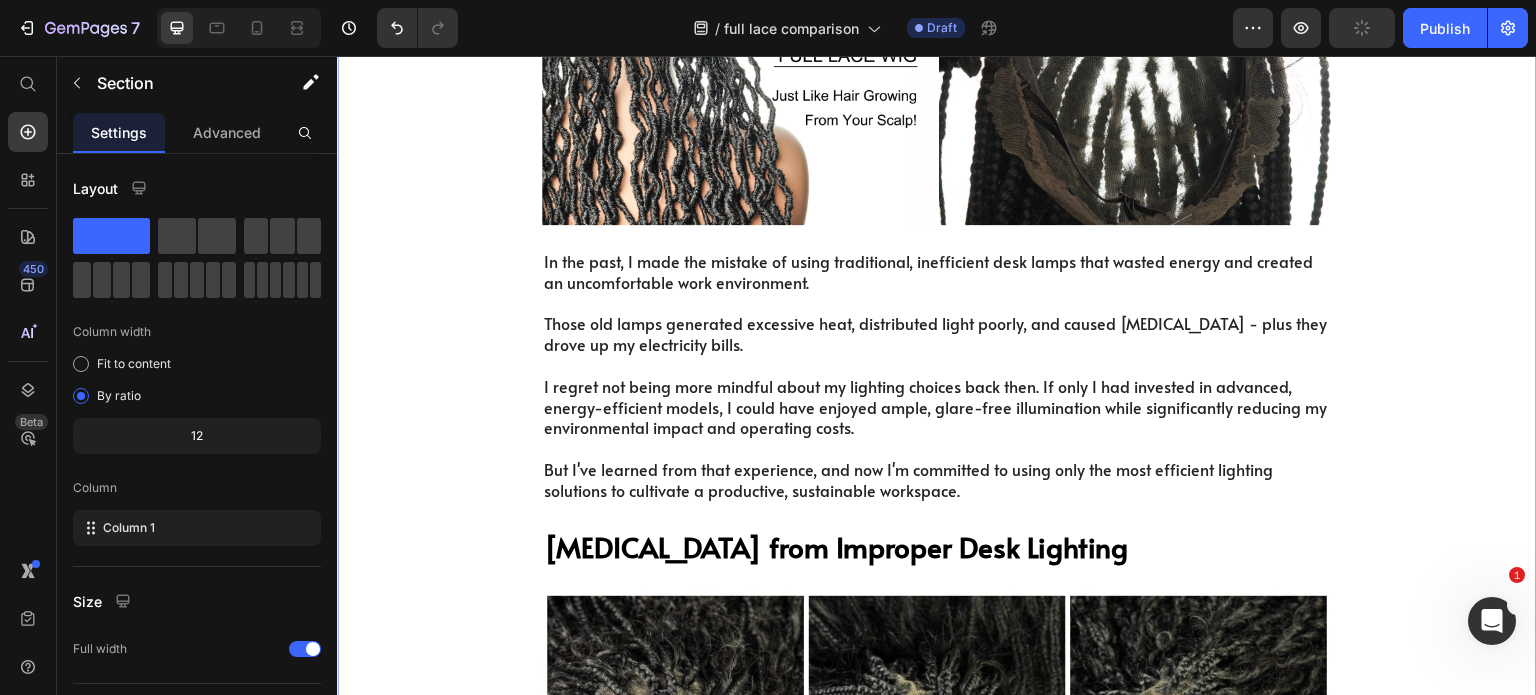 click on "Glueless vs. HD Lace vs. Pre Bleached Lace Full Lace Overview Heading Full lace wigs offer unparalleled styling freedom, breathable comfort, and realistic hairlines. Let’s dive into three top contenders: Glueless Full Lace, HD Lace, and Pre‑Bleached Lace, exploring what sets them apart and which suits you best. Text Block Image Image Row In the past, I made the mistake of using traditional, inefficient desk lamps that wasted energy and created an uncomfortable work environment.  Those old lamps generated excessive heat, distributed light poorly, and caused [MEDICAL_DATA] - plus they drove up my electricity bills. I regret not being more mindful about my lighting choices back then. If only I had invested in advanced, energy-efficient models, I could have enjoyed ample, glare-free illumination while significantly reducing my environmental impact and operating costs. Text Block [MEDICAL_DATA] from Improper Desk Lighting Heading Image
Drop element here
Drop element here
Row" at bounding box center [937, 776] 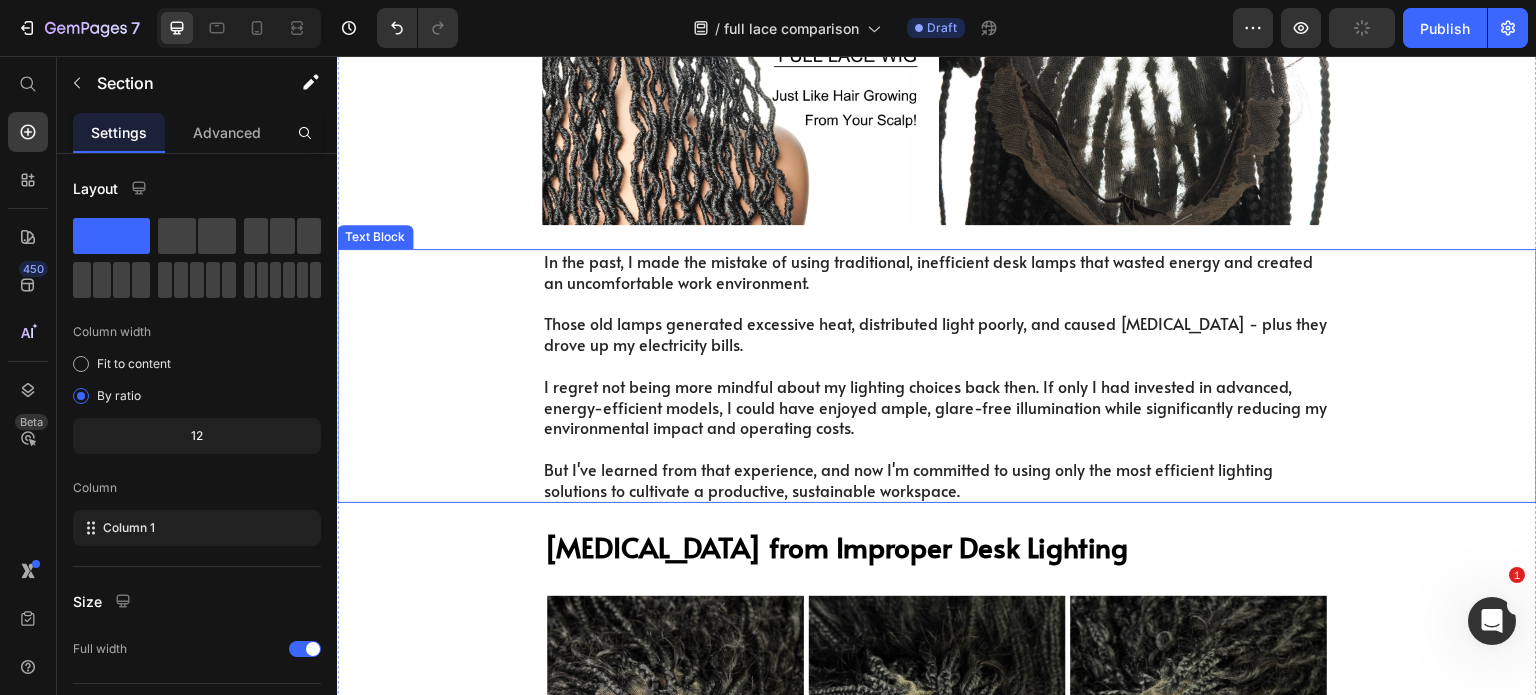 click on "In the past, I made the mistake of using traditional, inefficient desk lamps that wasted energy and created an uncomfortable work environment.  Those old lamps generated excessive heat, distributed light poorly, and caused [MEDICAL_DATA] - plus they drove up my electricity bills. I regret not being more mindful about my lighting choices back then. If only I had invested in advanced, energy-efficient models, I could have enjoyed ample, glare-free illumination while significantly reducing my environmental impact and operating costs. But I've learned from that experience, and now I'm committed to using only the most efficient lighting solutions to cultivate a productive, sustainable workspace." at bounding box center (937, 376) 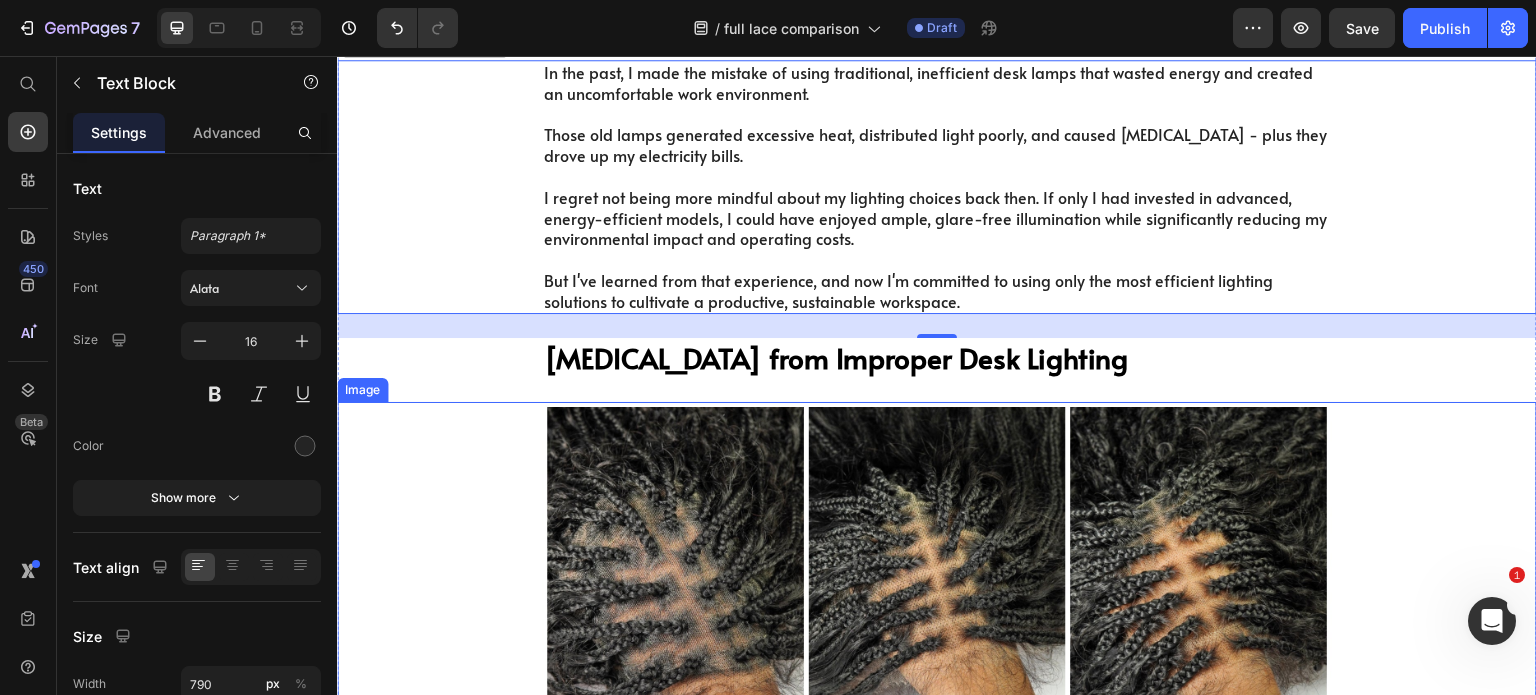 scroll, scrollTop: 600, scrollLeft: 0, axis: vertical 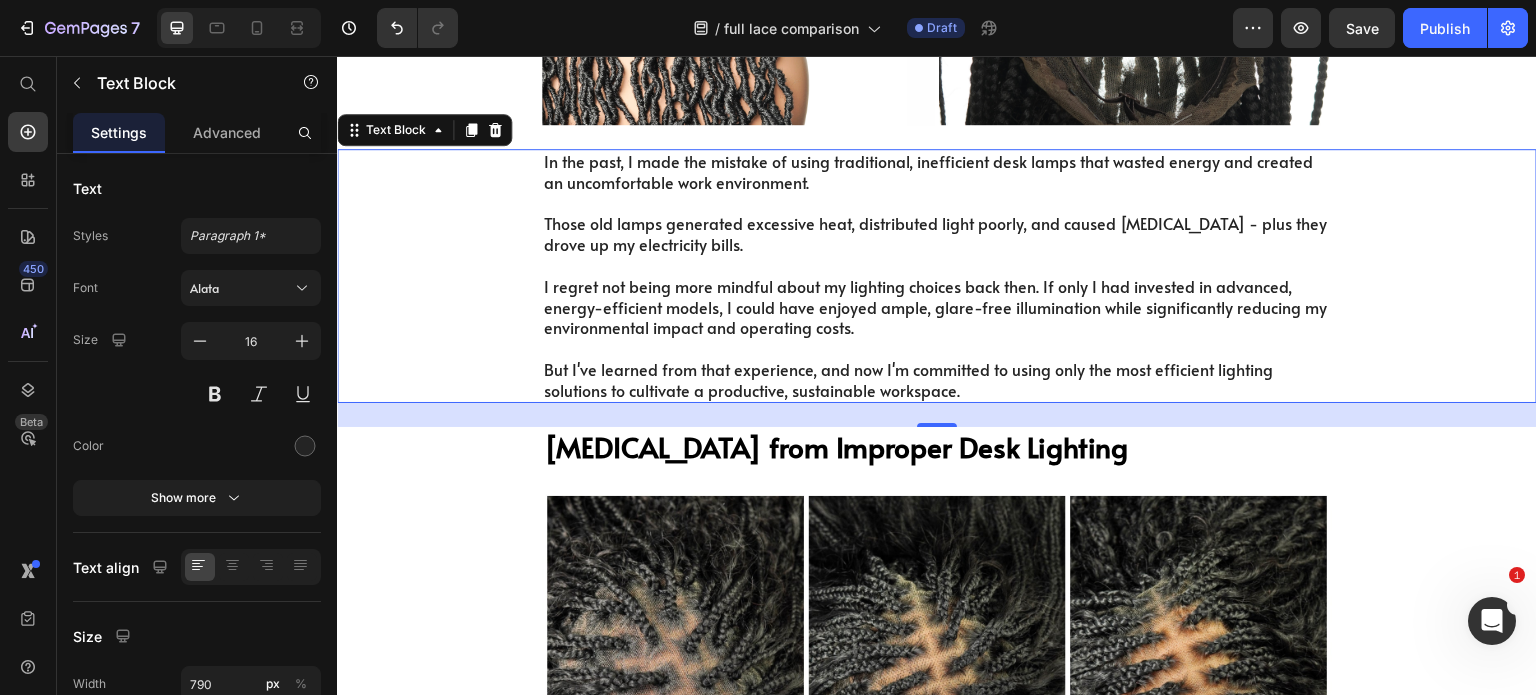drag, startPoint x: 1243, startPoint y: 374, endPoint x: 1134, endPoint y: 427, distance: 121.20231 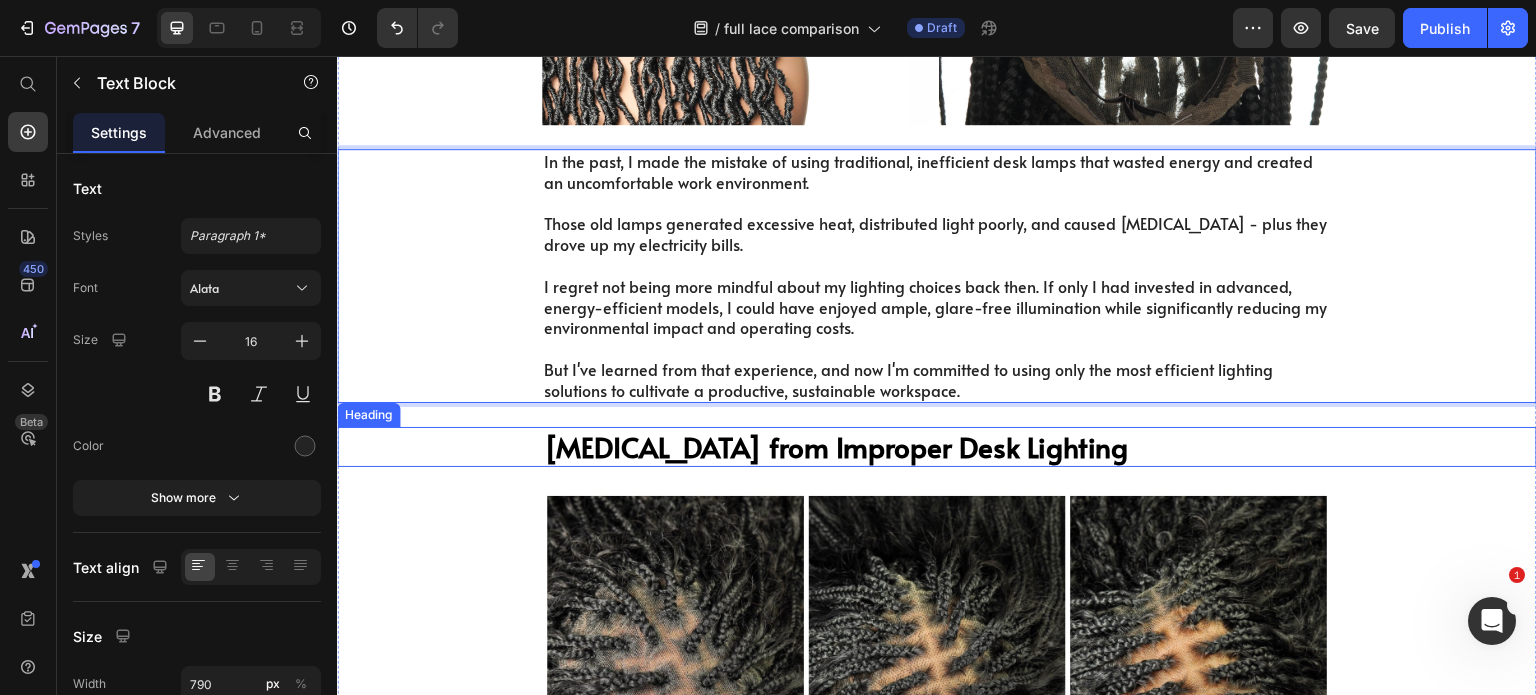 click on "[MEDICAL_DATA] from Improper Desk Lighting" at bounding box center [937, 447] 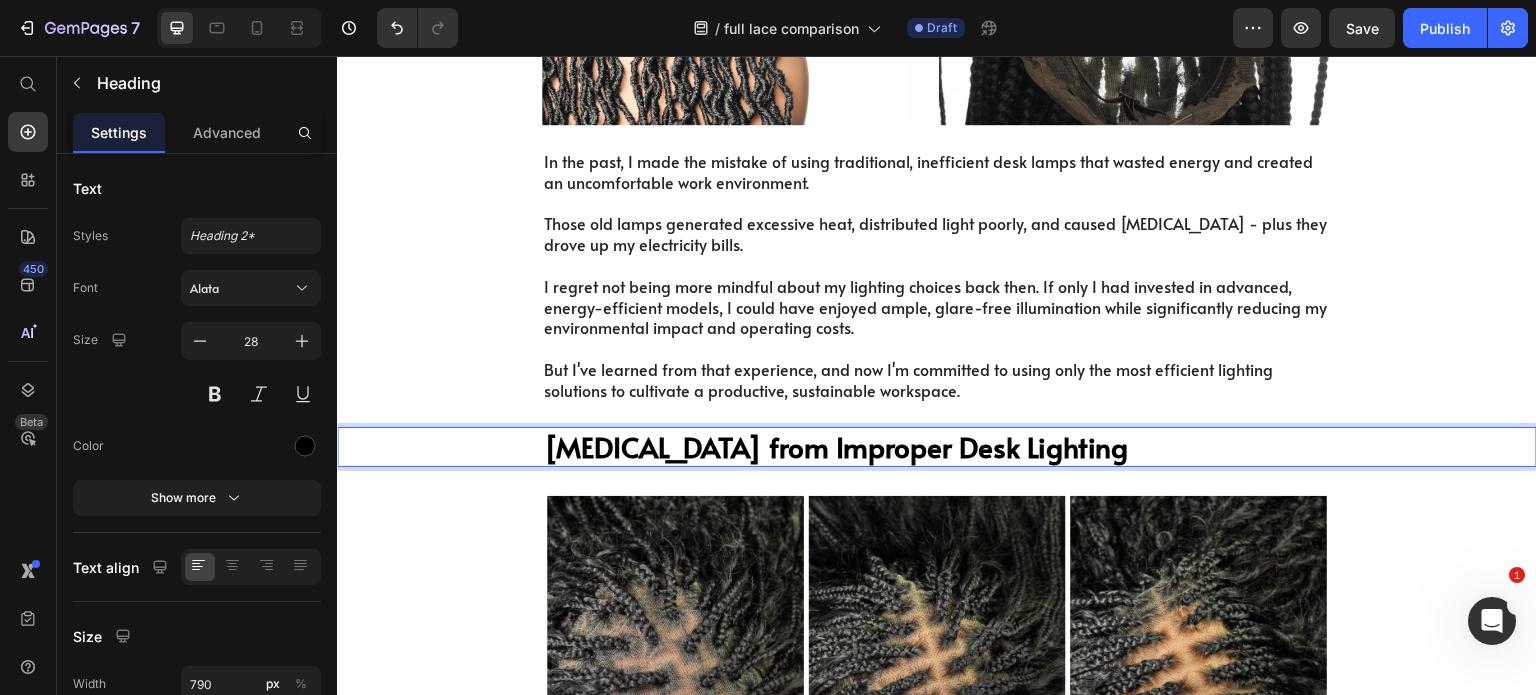 click on "[MEDICAL_DATA] from Improper Desk Lighting" at bounding box center [937, 447] 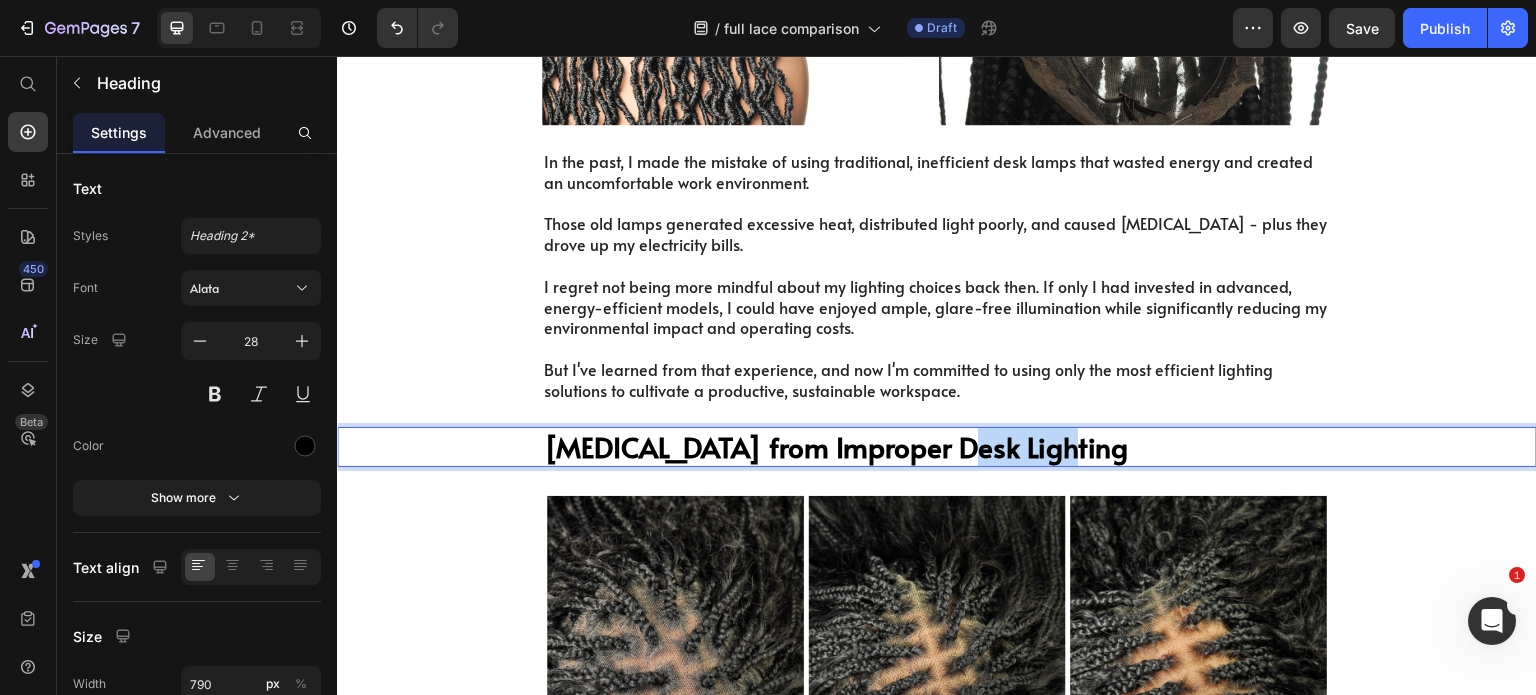 click on "[MEDICAL_DATA] from Improper Desk Lighting" at bounding box center [937, 447] 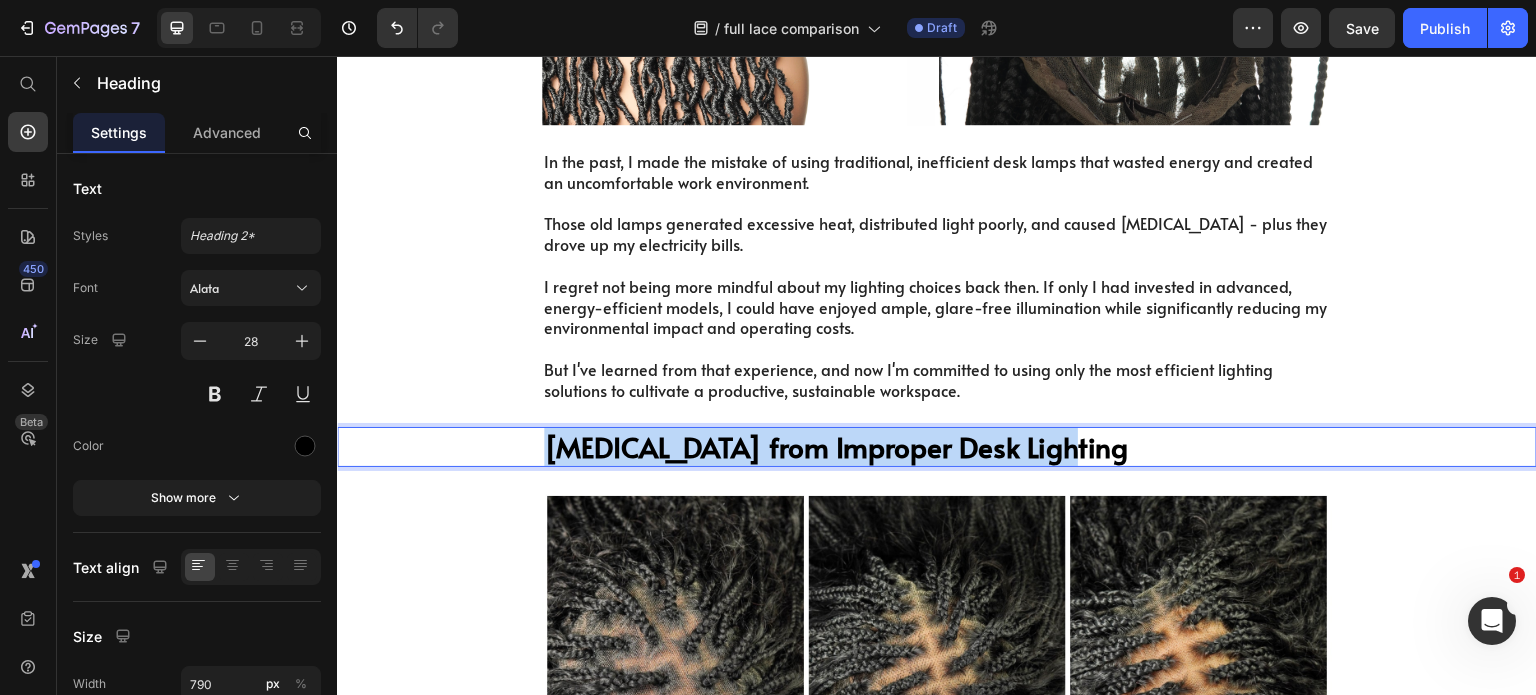 click on "[MEDICAL_DATA] from Improper Desk Lighting" at bounding box center [937, 447] 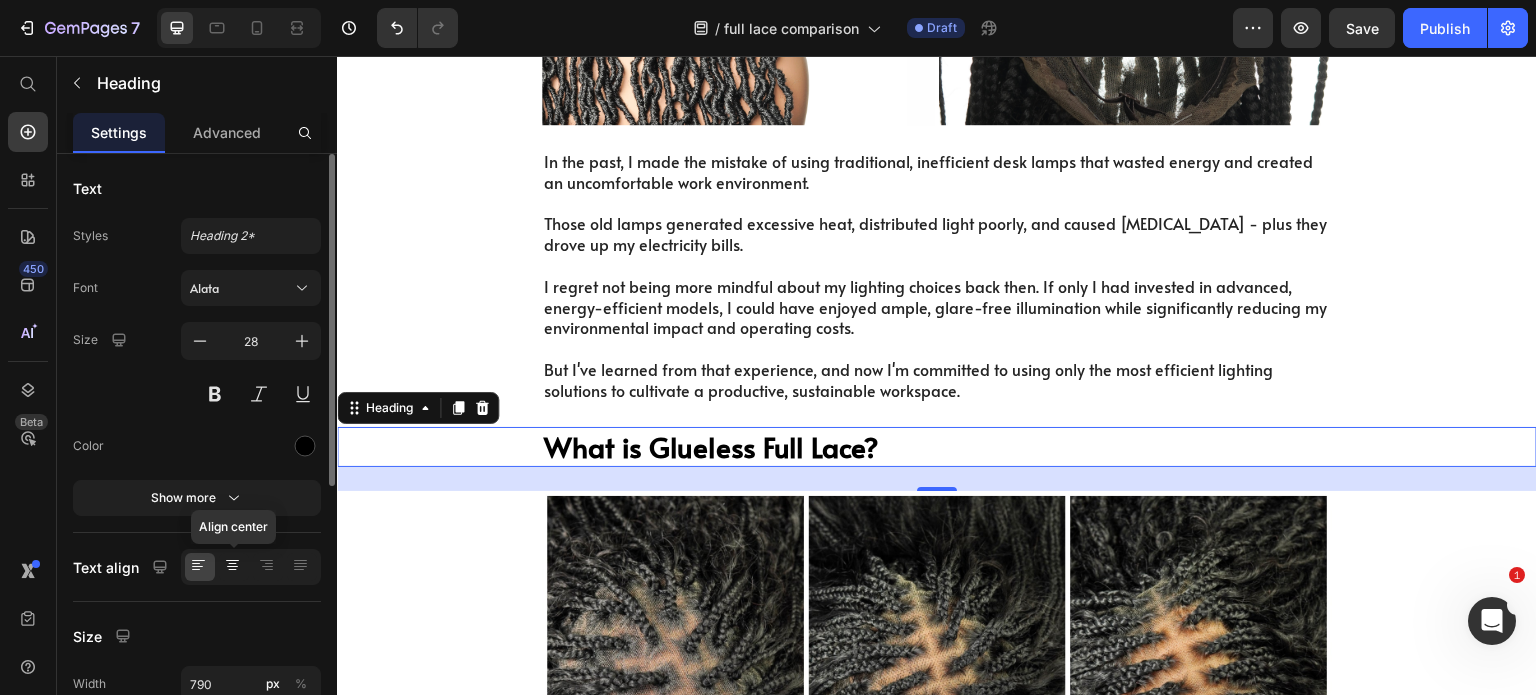 click 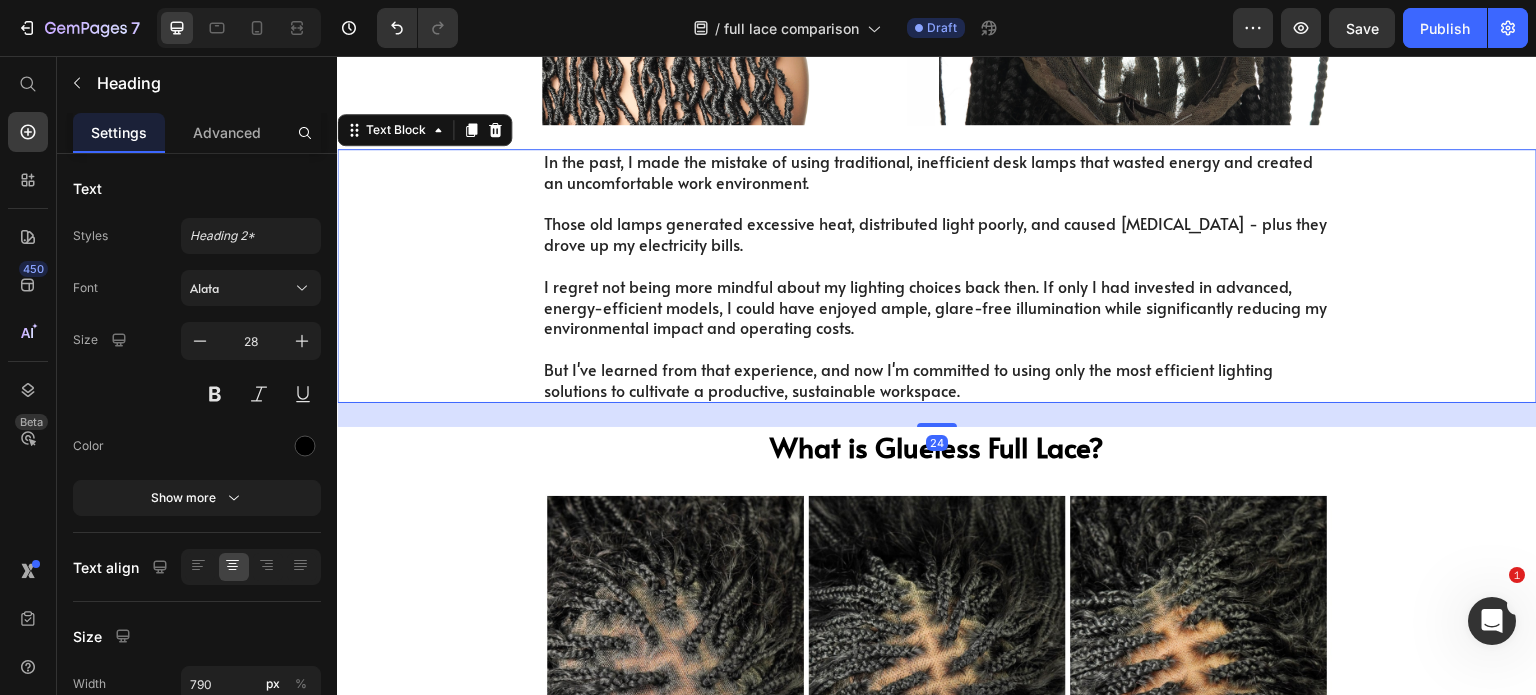 click on "In the past, I made the mistake of using traditional, inefficient desk lamps that wasted energy and created an uncomfortable work environment.  Those old lamps generated excessive heat, distributed light poorly, and caused [MEDICAL_DATA] - plus they drove up my electricity bills. I regret not being more mindful about my lighting choices back then. If only I had invested in advanced, energy-efficient models, I could have enjoyed ample, glare-free illumination while significantly reducing my environmental impact and operating costs. But I've learned from that experience, and now I'm committed to using only the most efficient lighting solutions to cultivate a productive, sustainable workspace." at bounding box center [937, 276] 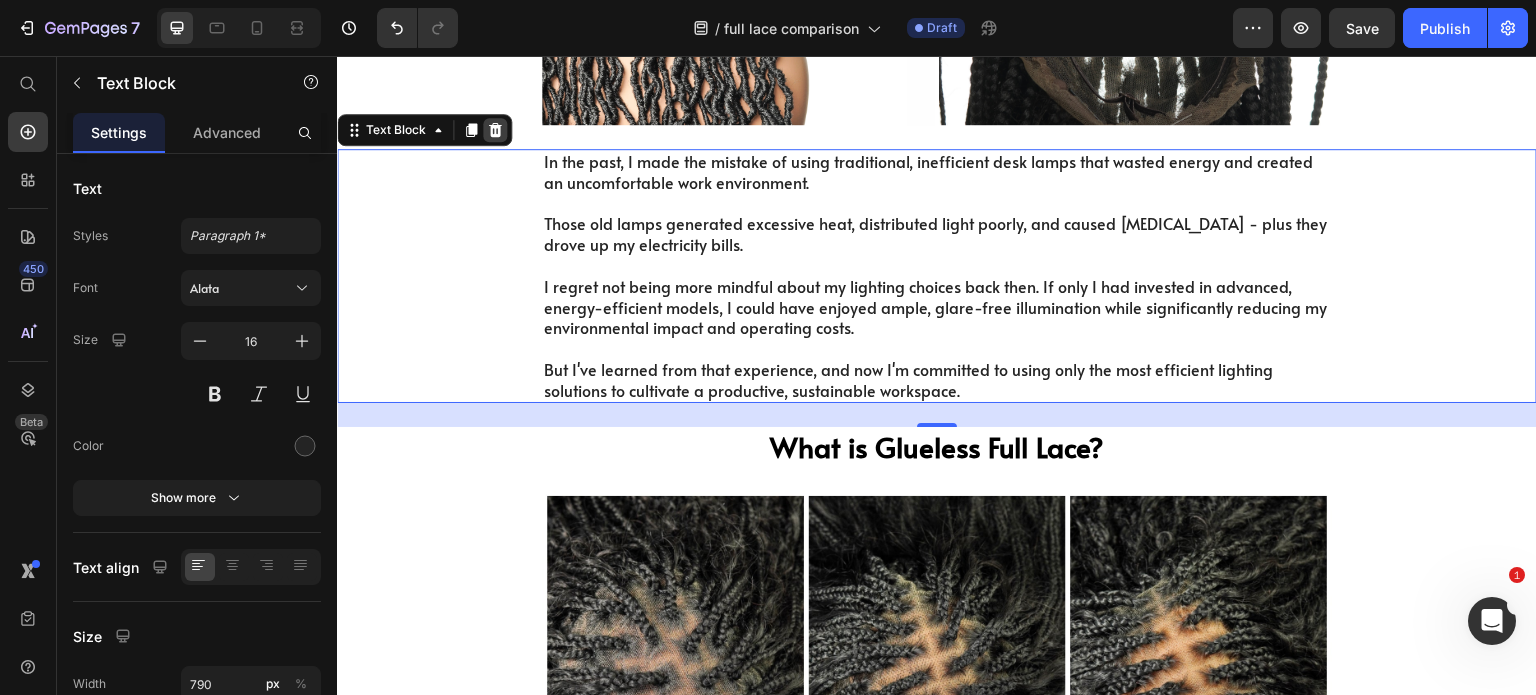 click 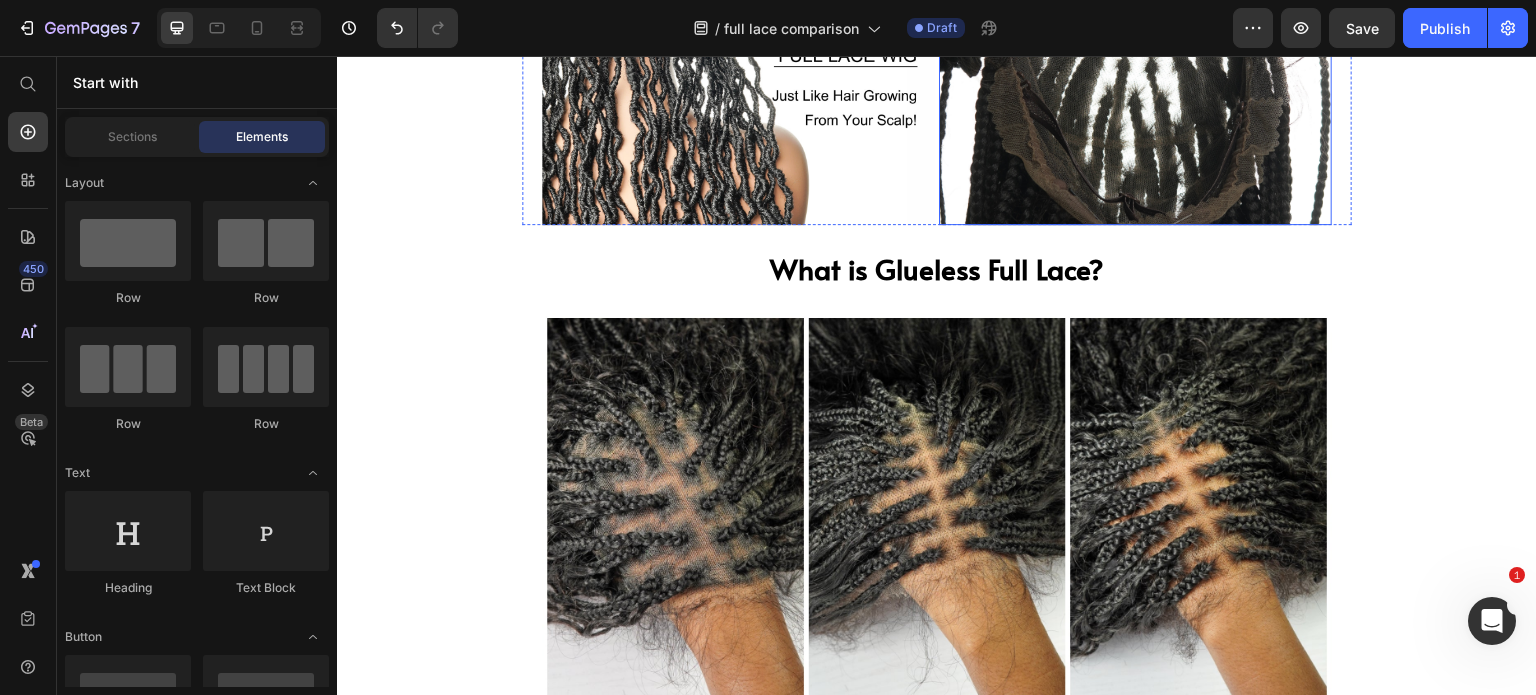 scroll, scrollTop: 600, scrollLeft: 0, axis: vertical 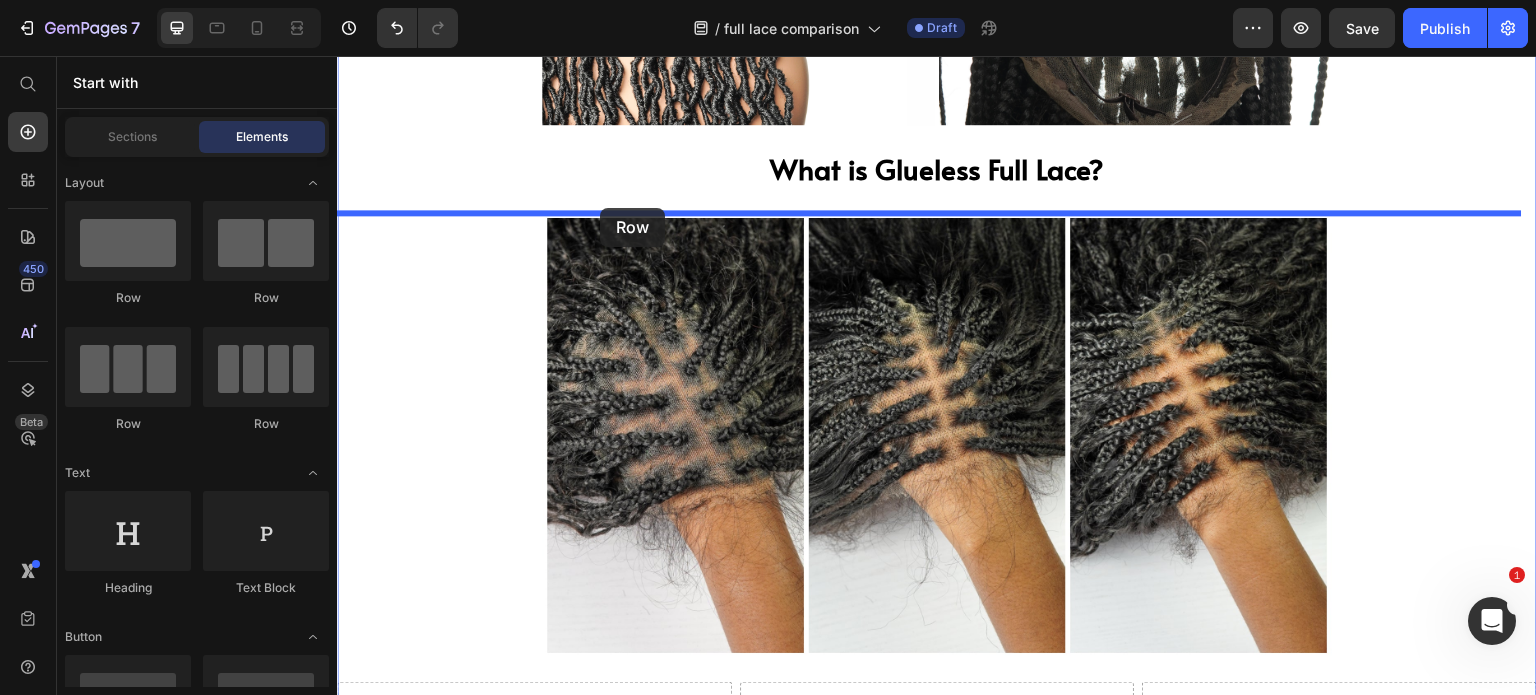 drag, startPoint x: 462, startPoint y: 317, endPoint x: 600, endPoint y: 208, distance: 175.85506 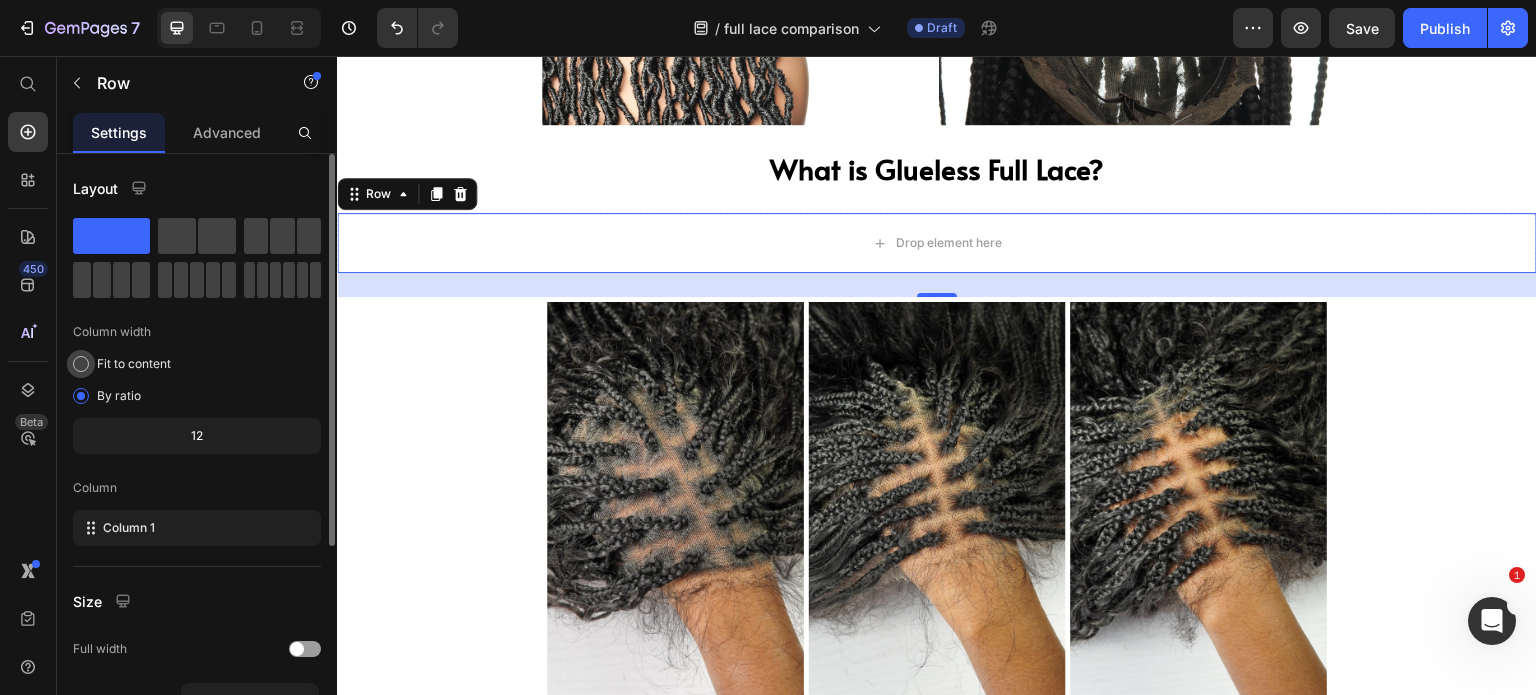 scroll, scrollTop: 100, scrollLeft: 0, axis: vertical 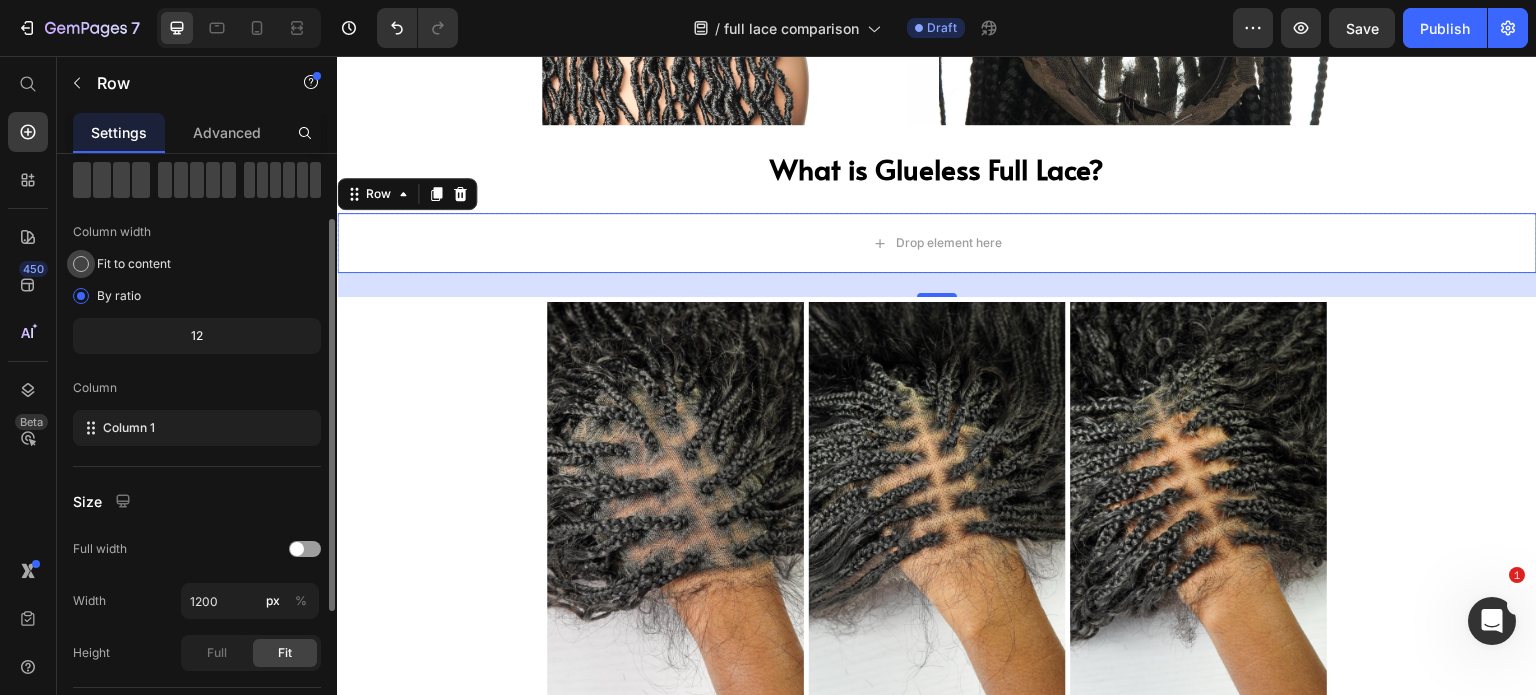 click at bounding box center (81, 264) 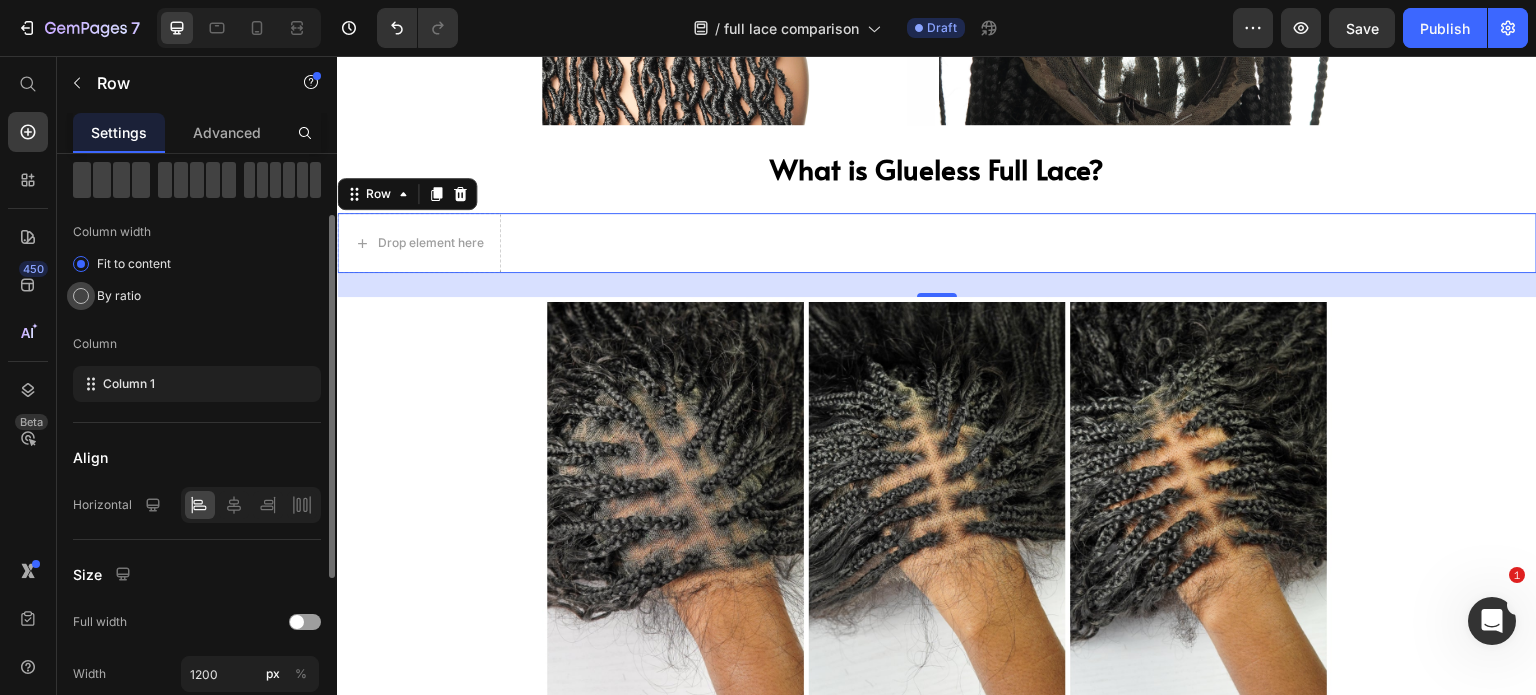 click at bounding box center [81, 296] 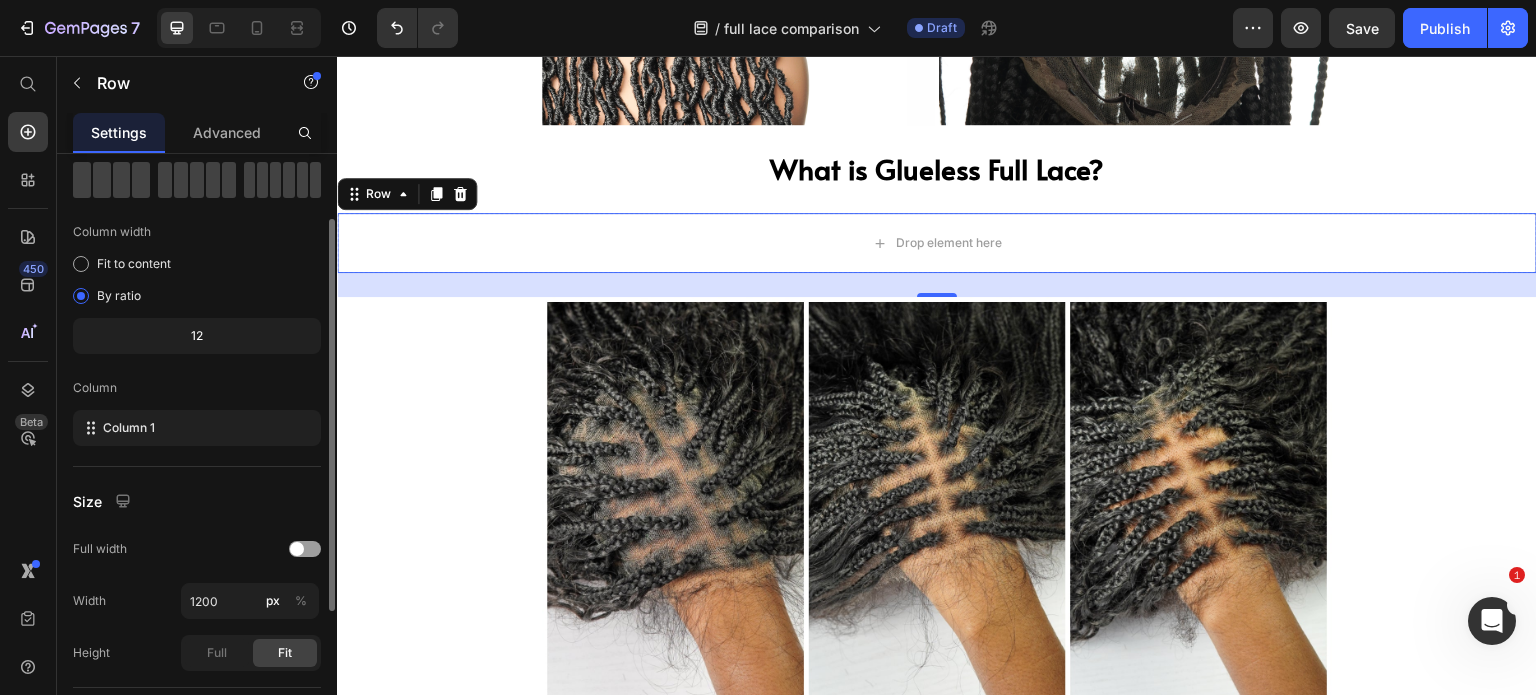 click on "12" 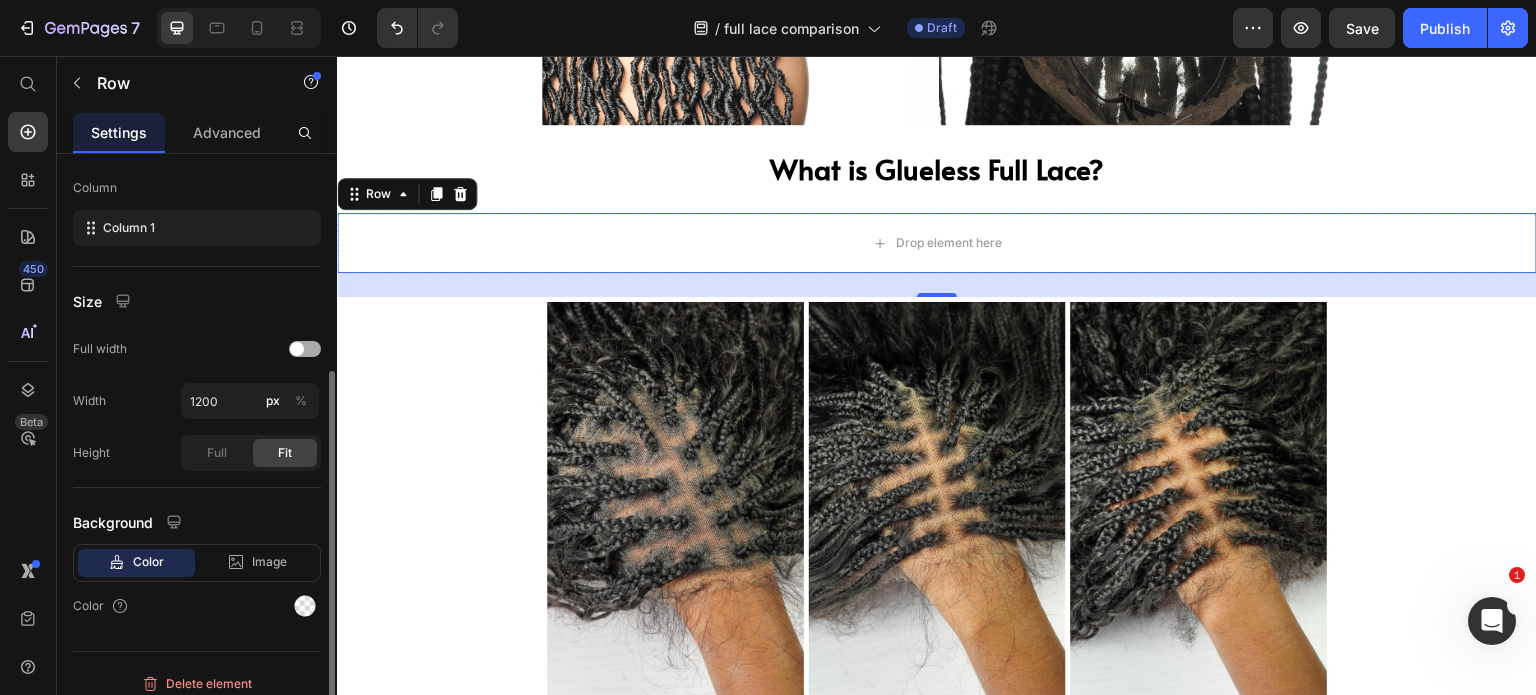 scroll, scrollTop: 312, scrollLeft: 0, axis: vertical 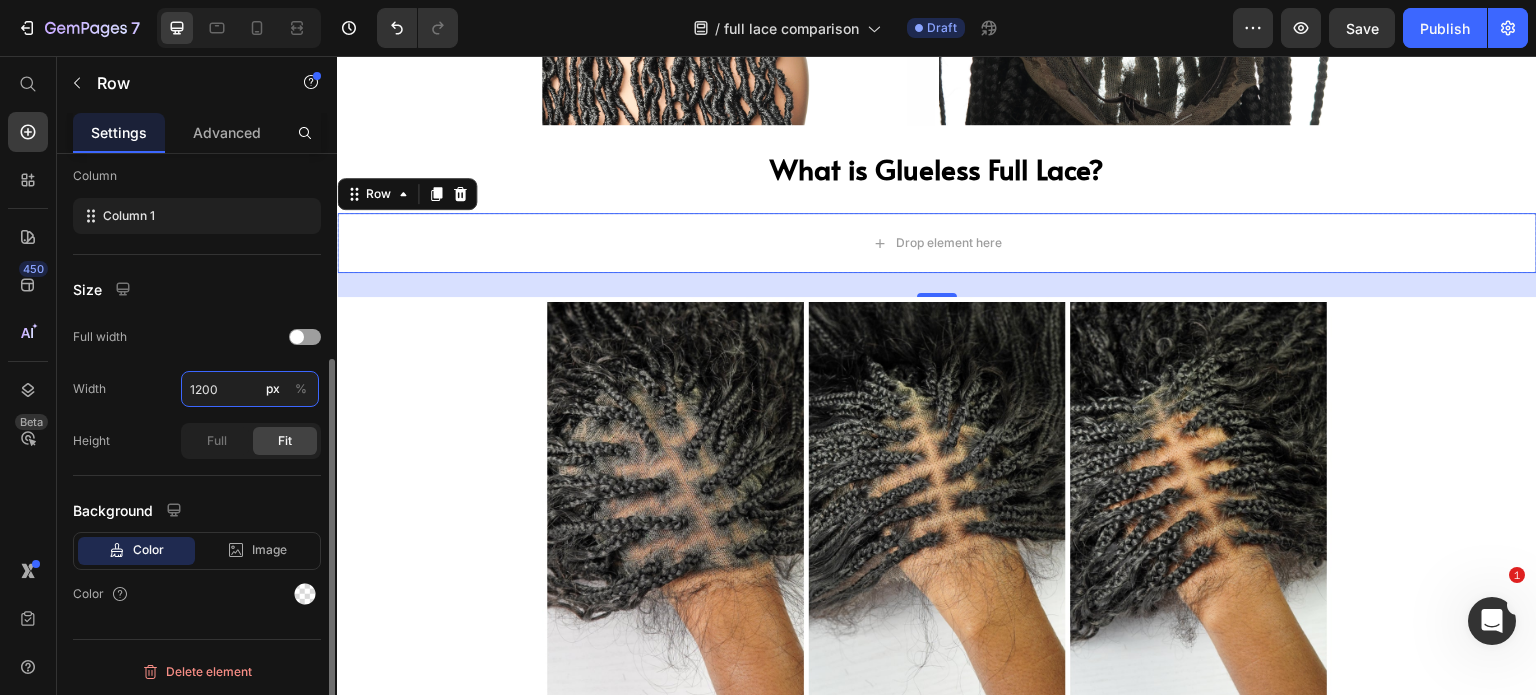 click on "1200" at bounding box center (250, 389) 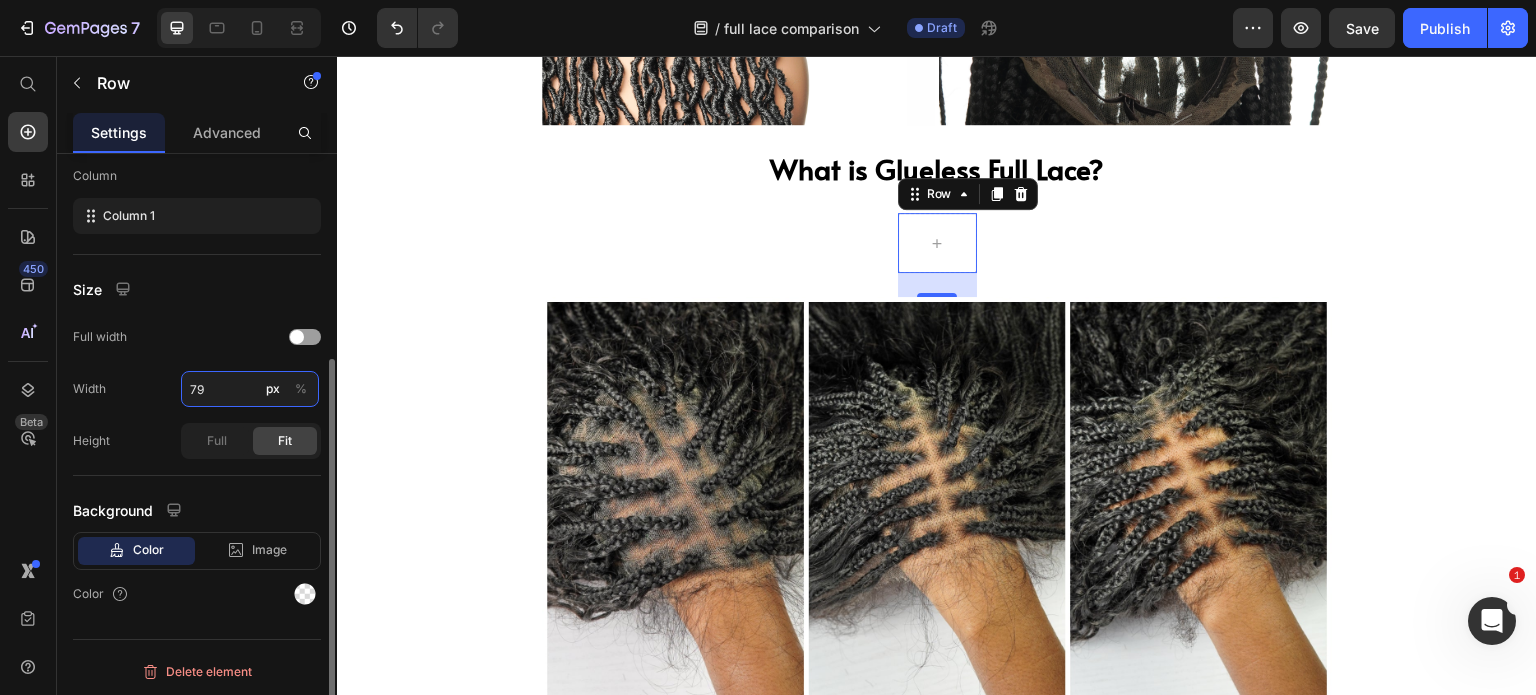 type on "790" 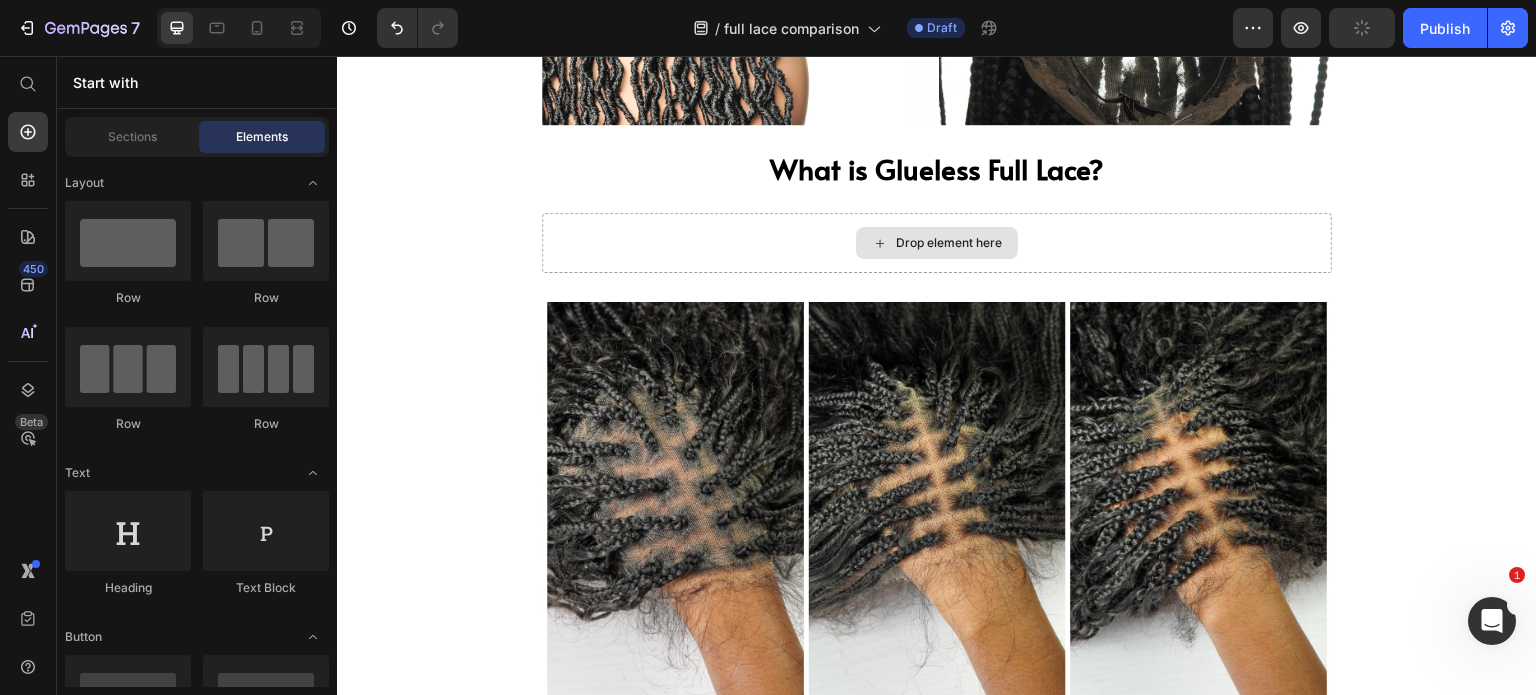 click on "Drop element here" at bounding box center (949, 243) 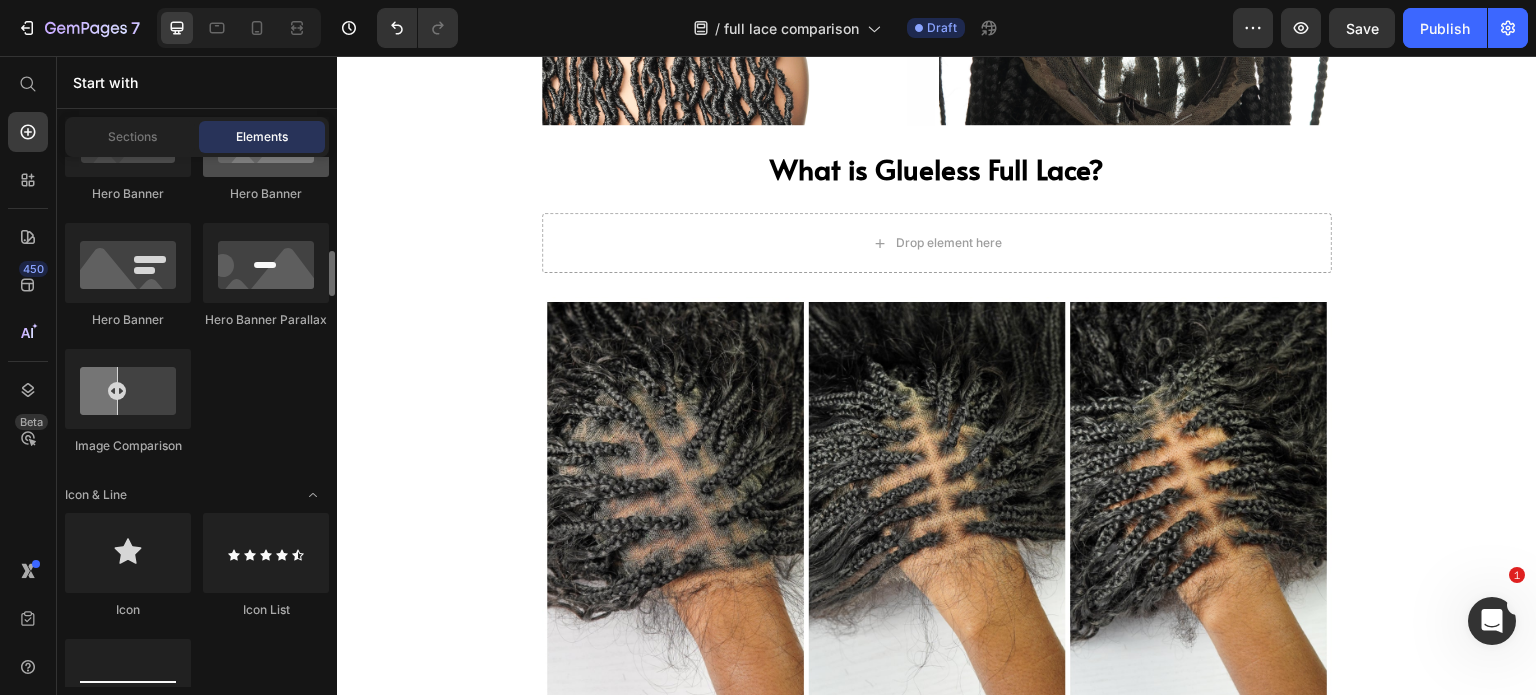 scroll, scrollTop: 700, scrollLeft: 0, axis: vertical 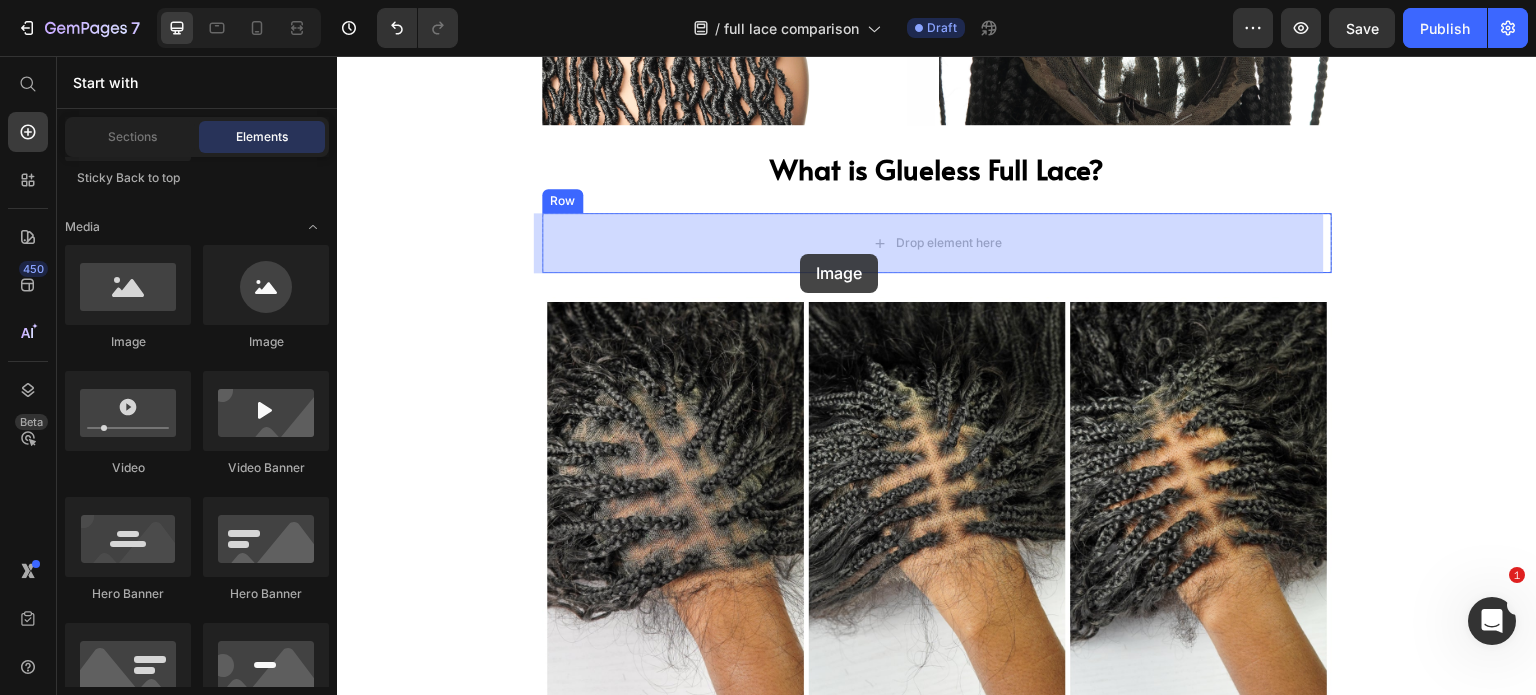 drag, startPoint x: 475, startPoint y: 359, endPoint x: 838, endPoint y: 247, distance: 379.8855 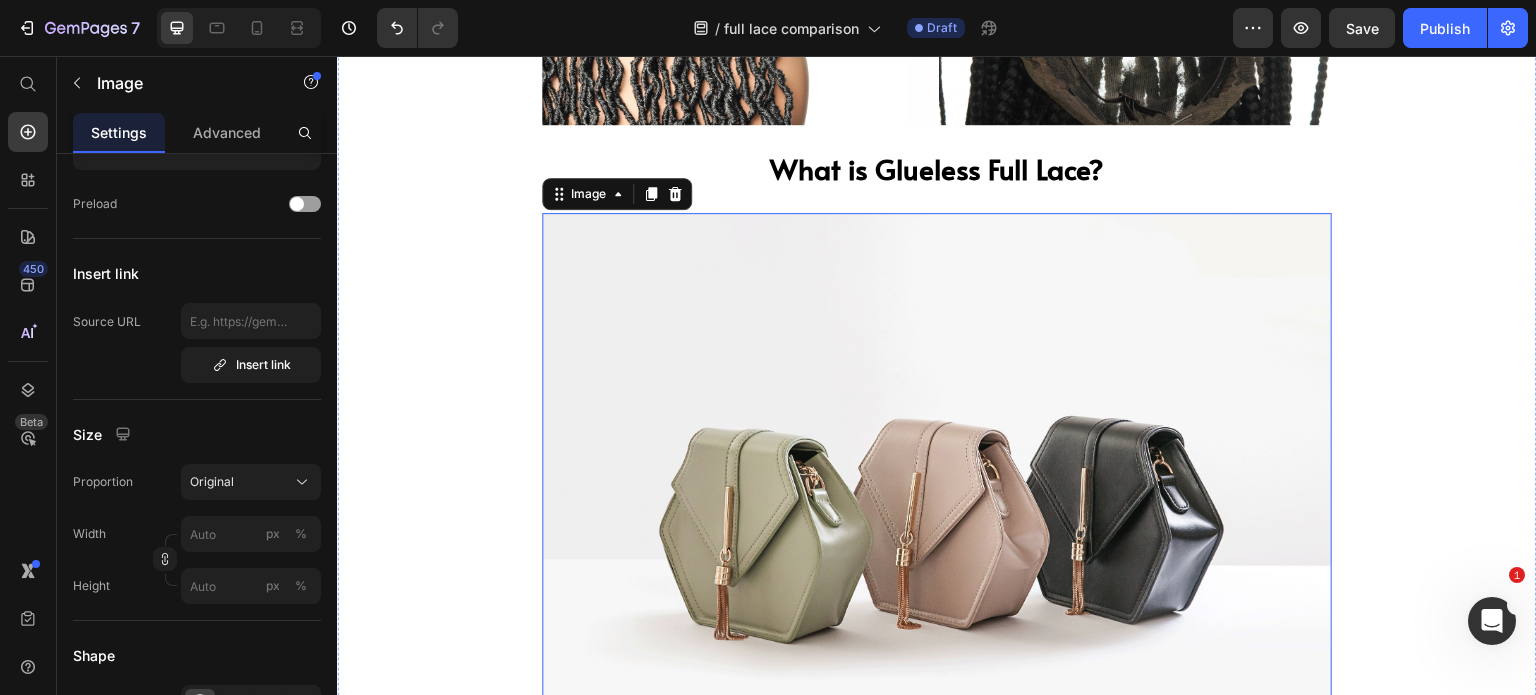 scroll, scrollTop: 0, scrollLeft: 0, axis: both 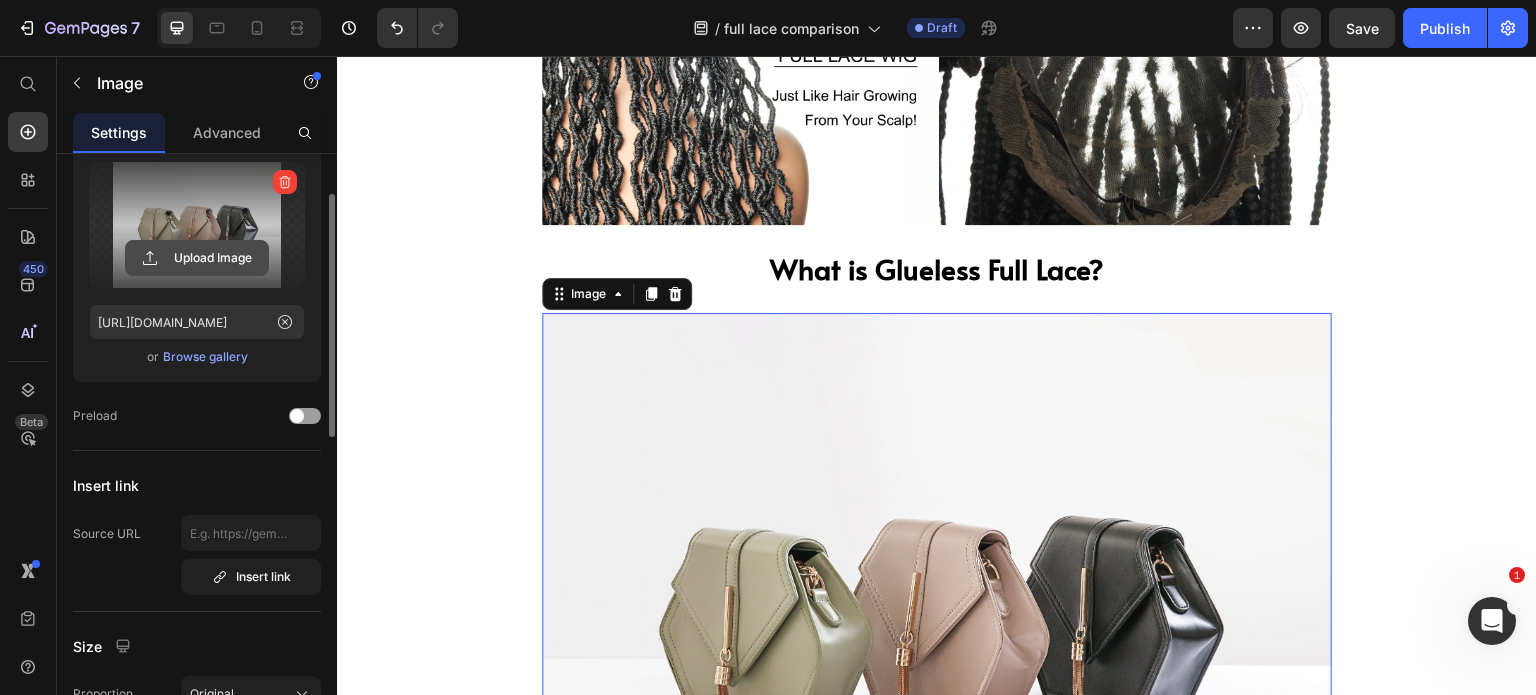 click 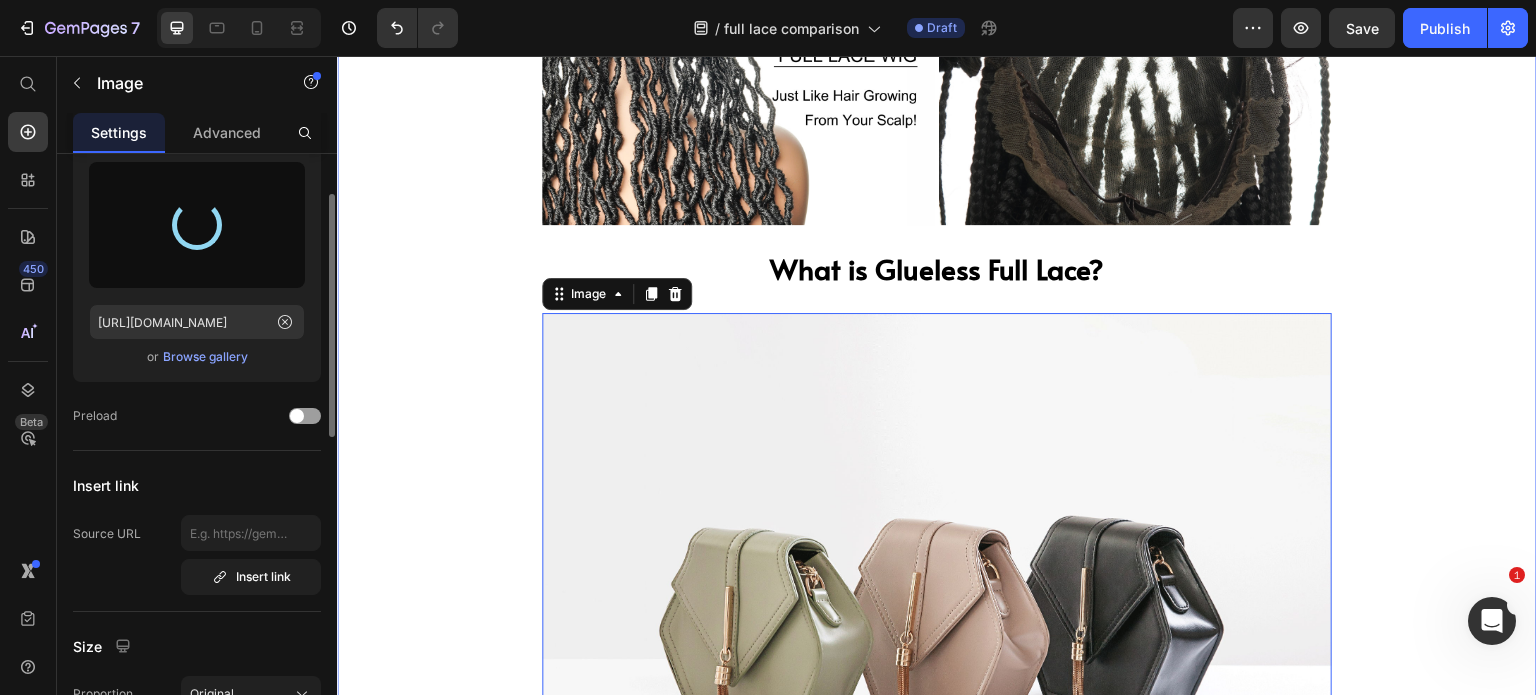 type on "[URL][DOMAIN_NAME]" 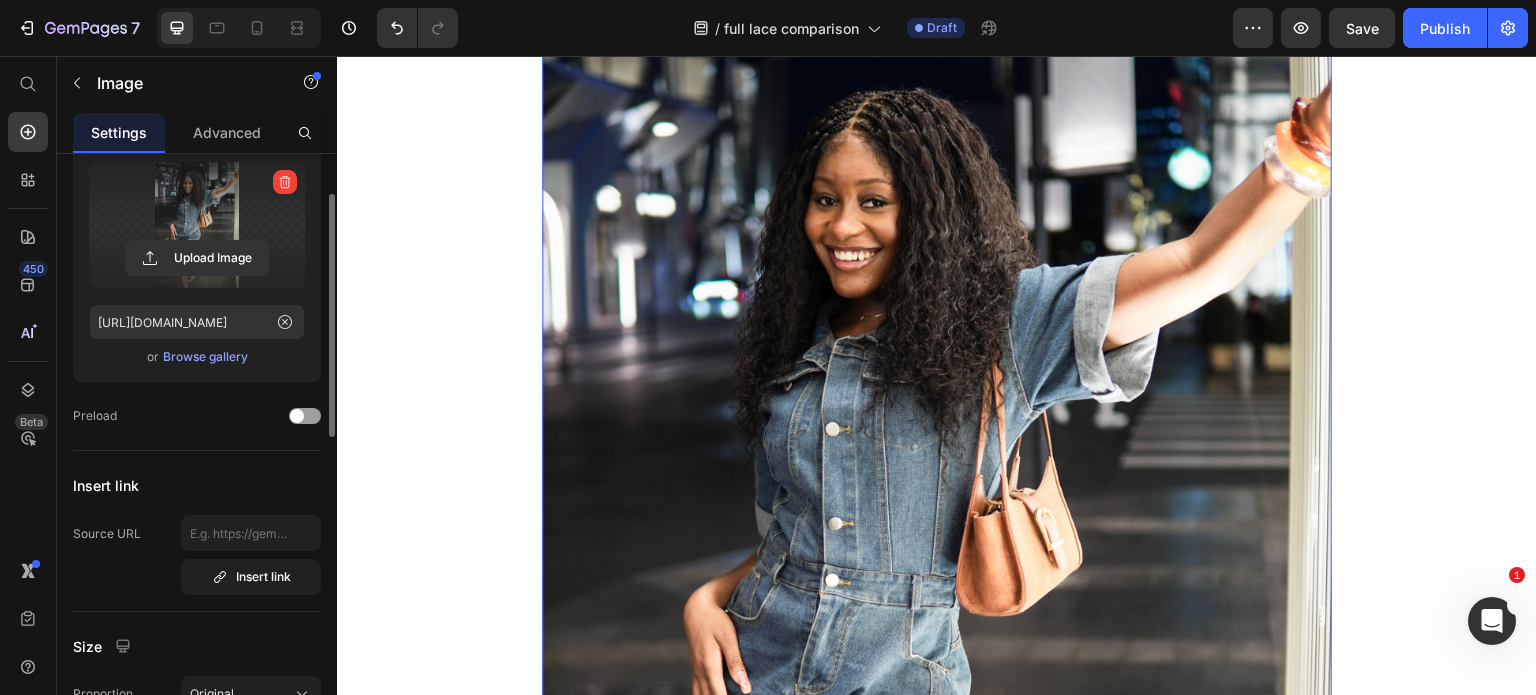 scroll, scrollTop: 700, scrollLeft: 0, axis: vertical 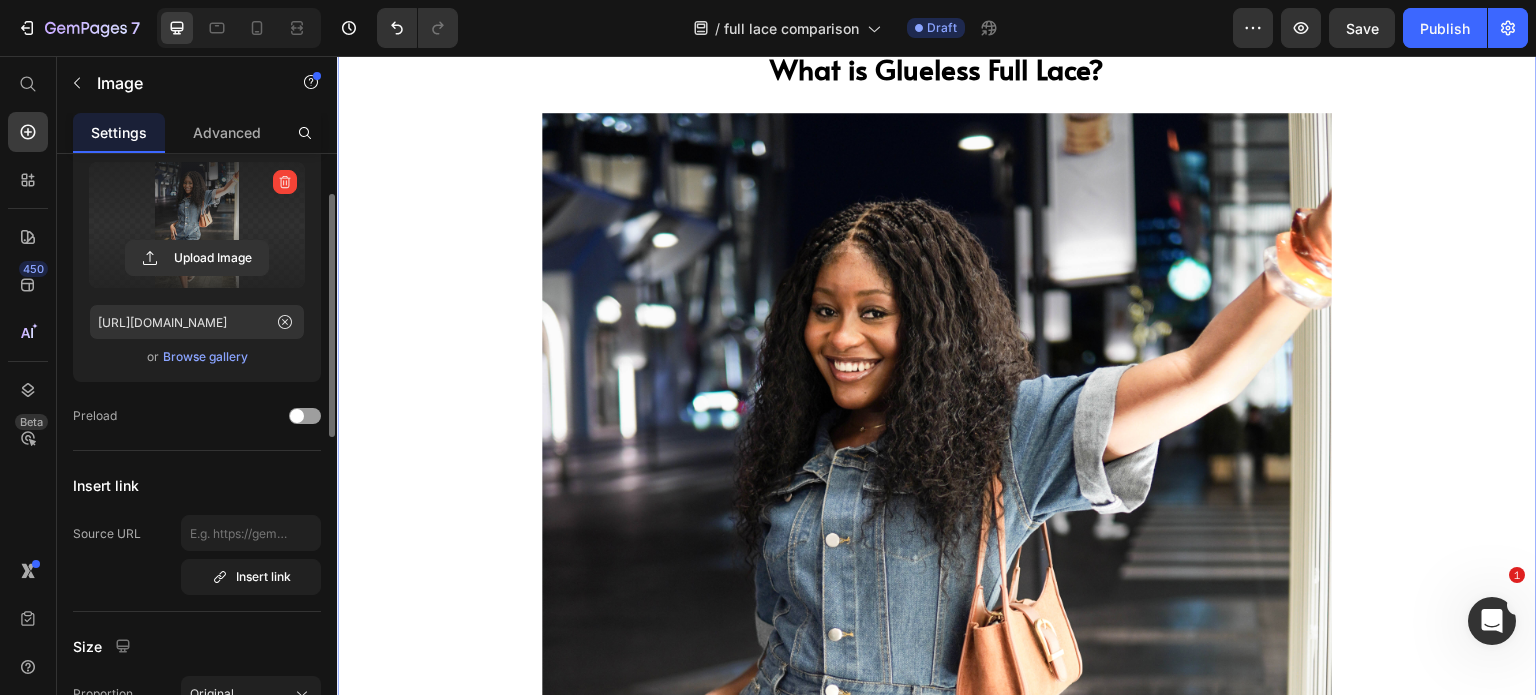 click on "Glueless vs. HD Lace vs. Pre Bleached Lace Full Lace Overview Heading Full lace wigs offer unparalleled styling freedom, breathable comfort, and realistic hairlines. Let’s dive into three top contenders: Glueless Full Lace, HD Lace, and Pre‑Bleached Lace, exploring what sets them apart and which suits you best. Text Block Image Image Row What is Glueless Full Lace? Heading Image Row Image
Drop element here
Drop element here
Drop element here Row Inadequate or improper desk lighting quickly leads to [MEDICAL_DATA] and fatigue. Outdated lamps with harsh, uneven illumination force the eyes to constantly adjust, causing headaches, blurred vision, and difficulty focusing over time.  Prolonged exposure to this suboptimal lighting environment stresses the eyes, resulting in redness, [MEDICAL_DATA], and muscle tension.  Text Block The Long-Term Eye Risks of Poor Desk Lighting Heading Image Text Block Protecting Eyes with Improved Desk Lighting Heading GEM Desk Lamp" at bounding box center (937, 1042) 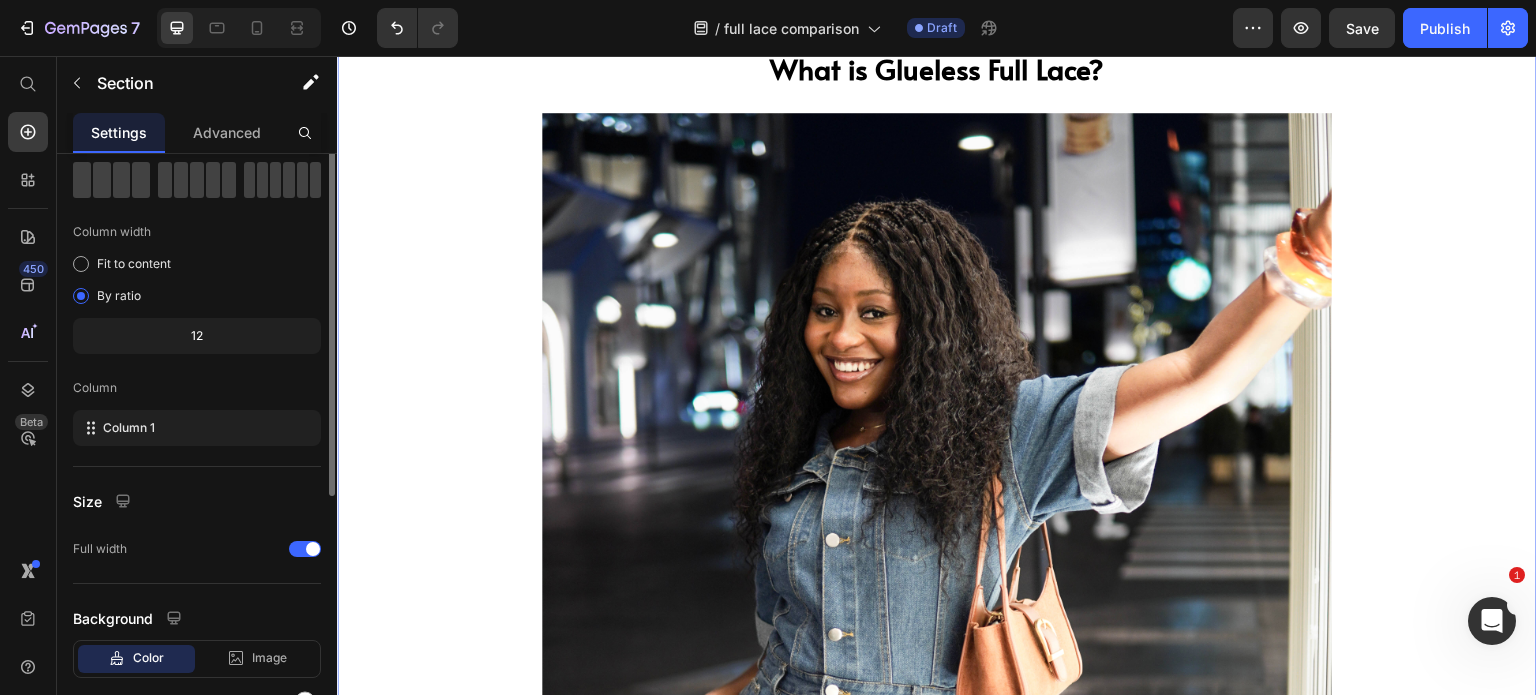 scroll, scrollTop: 0, scrollLeft: 0, axis: both 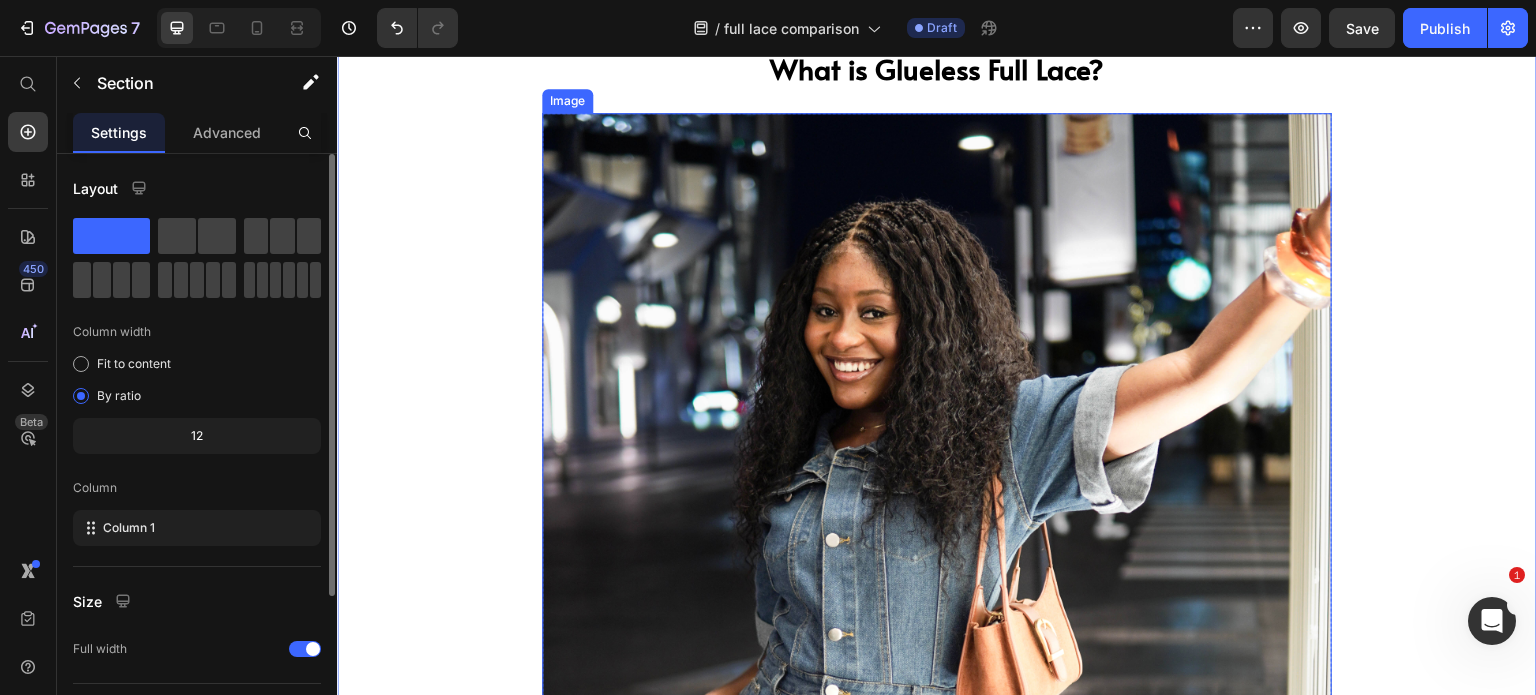click at bounding box center [937, 705] 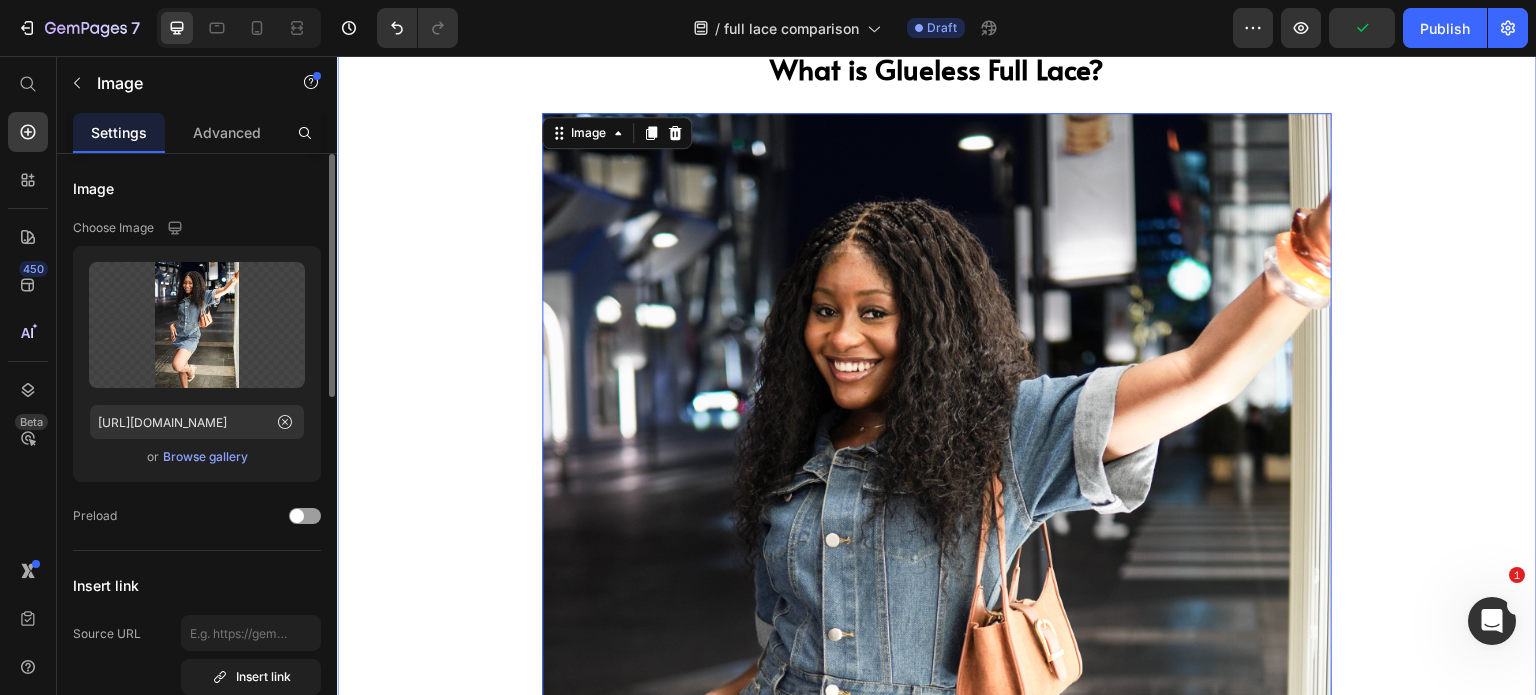 click on "Glueless vs. HD Lace vs. Pre Bleached Lace Full Lace Overview Heading Full lace wigs offer unparalleled styling freedom, breathable comfort, and realistic hairlines. Let’s dive into three top contenders: Glueless Full Lace, HD Lace, and Pre‑Bleached Lace, exploring what sets them apart and which suits you best. Text Block Image Image Row What is Glueless Full Lace? Heading Image   0 Row Image
Drop element here
Drop element here
Drop element here Row Inadequate or improper desk lighting quickly leads to [MEDICAL_DATA] and fatigue. Outdated lamps with harsh, uneven illumination force the eyes to constantly adjust, causing headaches, blurred vision, and difficulty focusing over time.  Prolonged exposure to this suboptimal lighting environment stresses the eyes, resulting in redness, [MEDICAL_DATA], and muscle tension.  Text Block The Long-Term Eye Risks of Poor Desk Lighting Heading Image Text Block Protecting Eyes with Improved Desk Lighting Heading GEM Desk Lamp" at bounding box center [937, 1042] 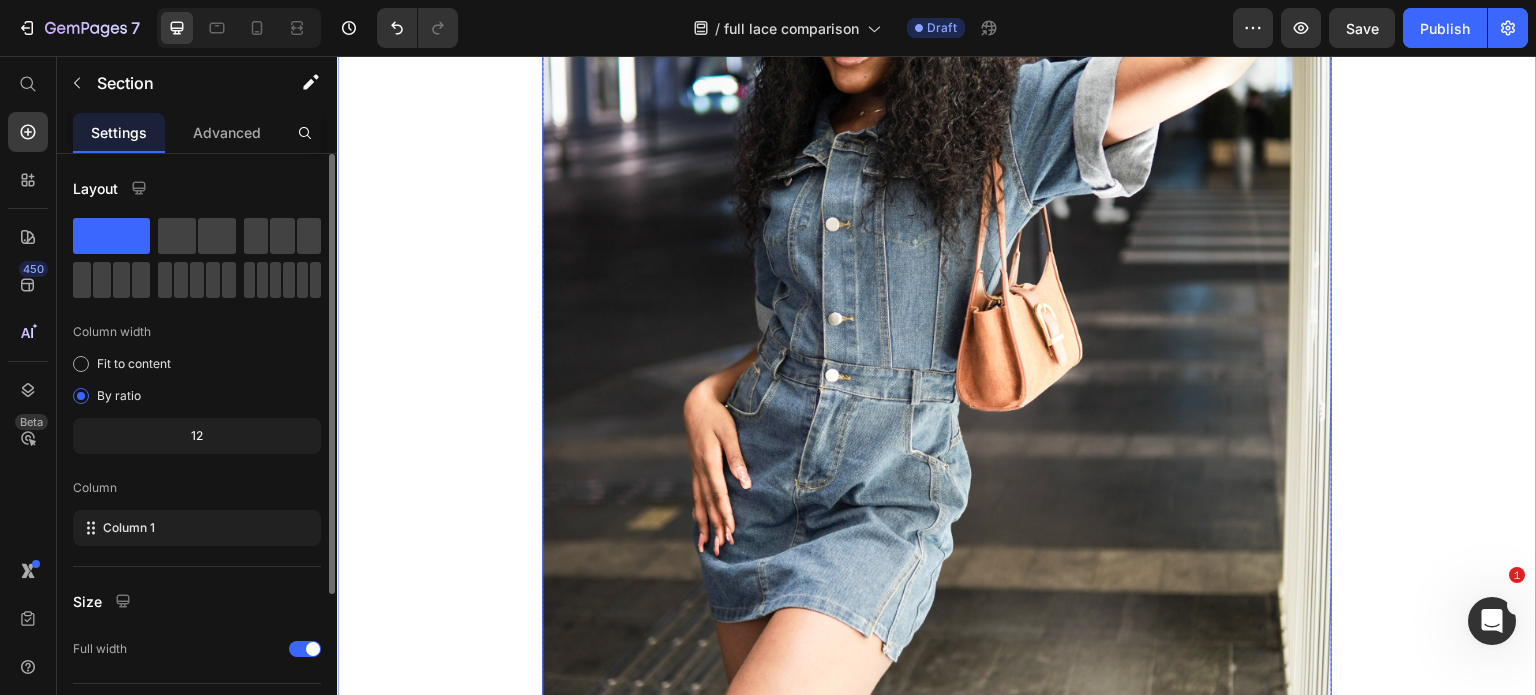scroll, scrollTop: 1000, scrollLeft: 0, axis: vertical 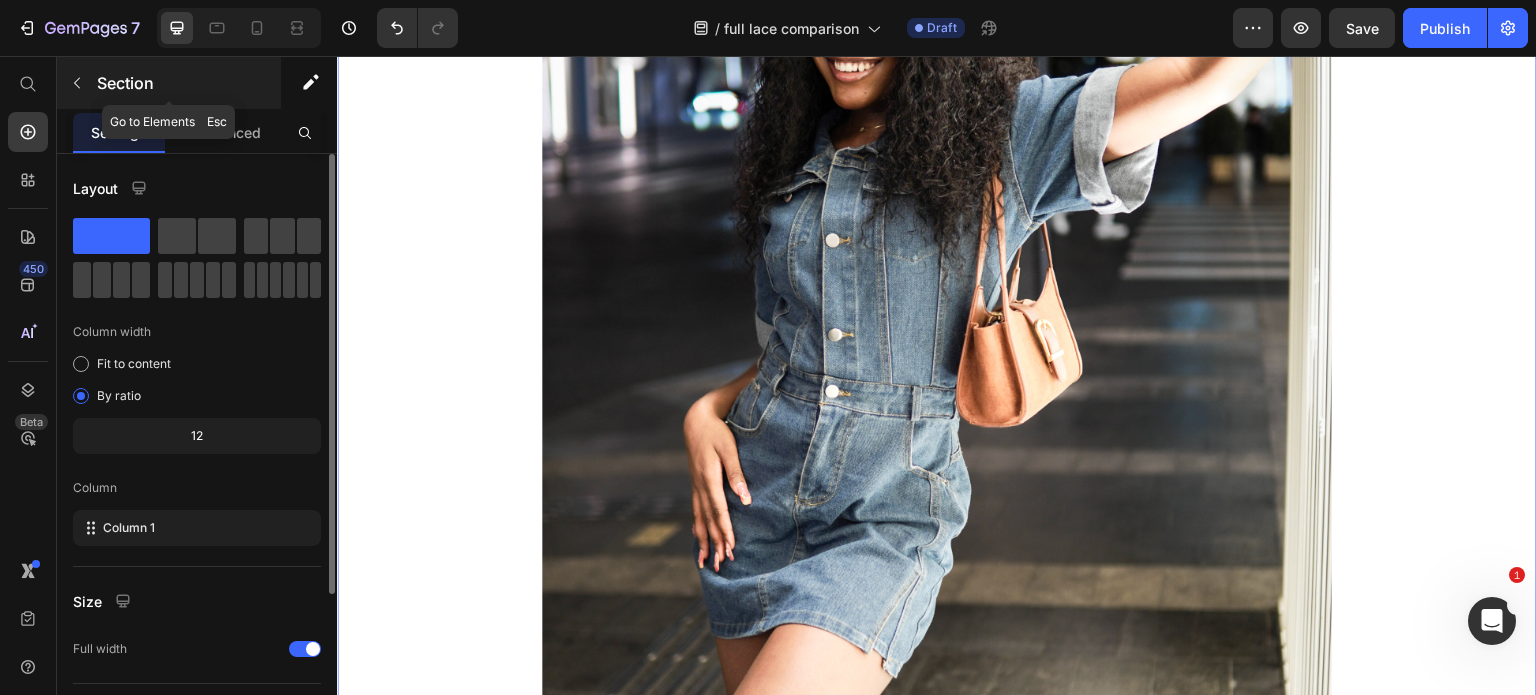 click 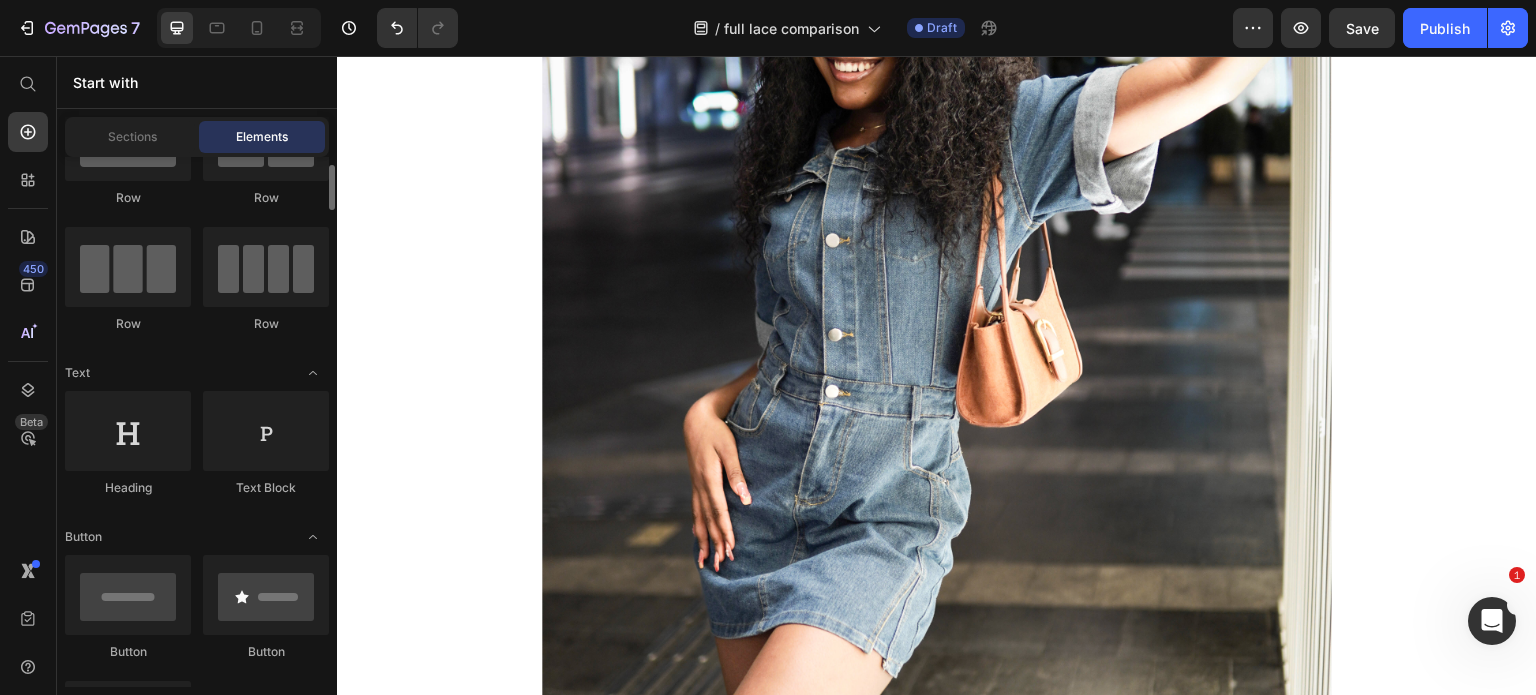 scroll, scrollTop: 0, scrollLeft: 0, axis: both 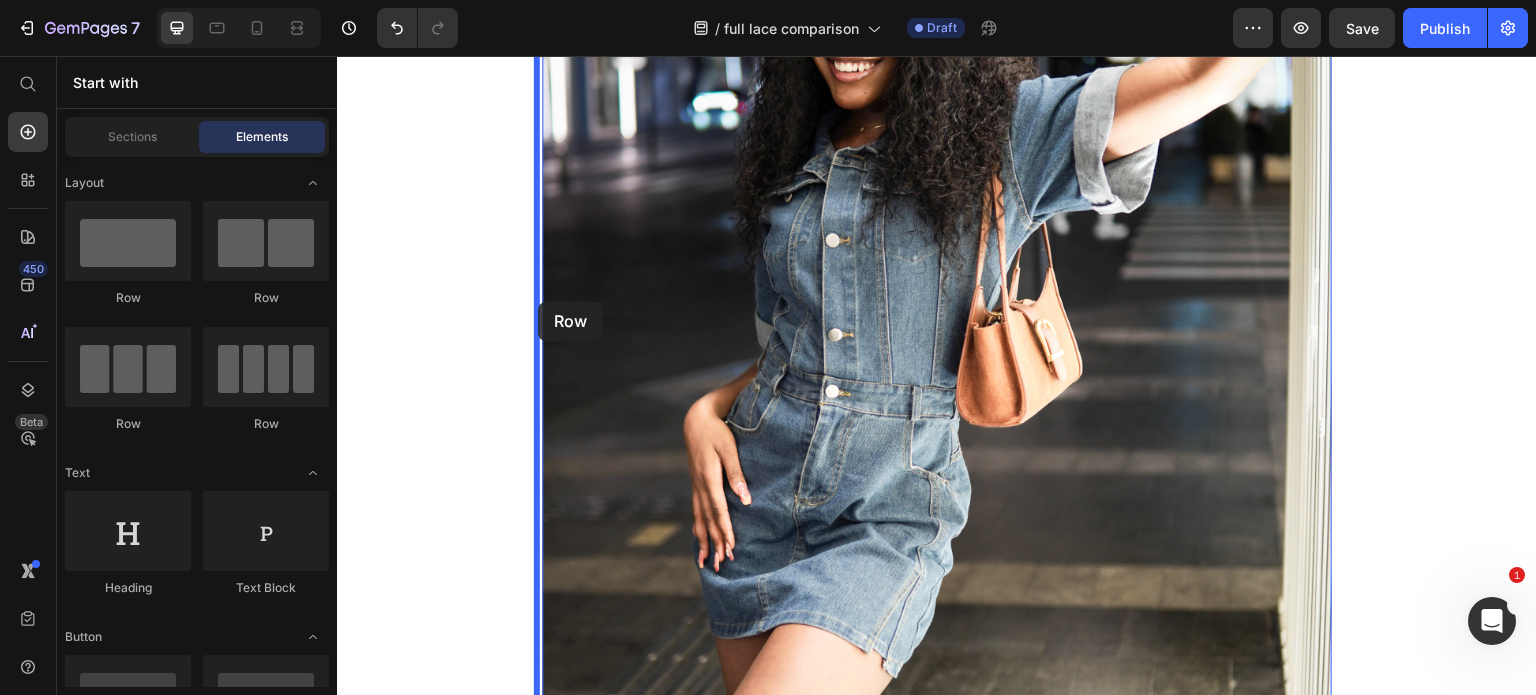 drag, startPoint x: 479, startPoint y: 295, endPoint x: 538, endPoint y: 302, distance: 59.413803 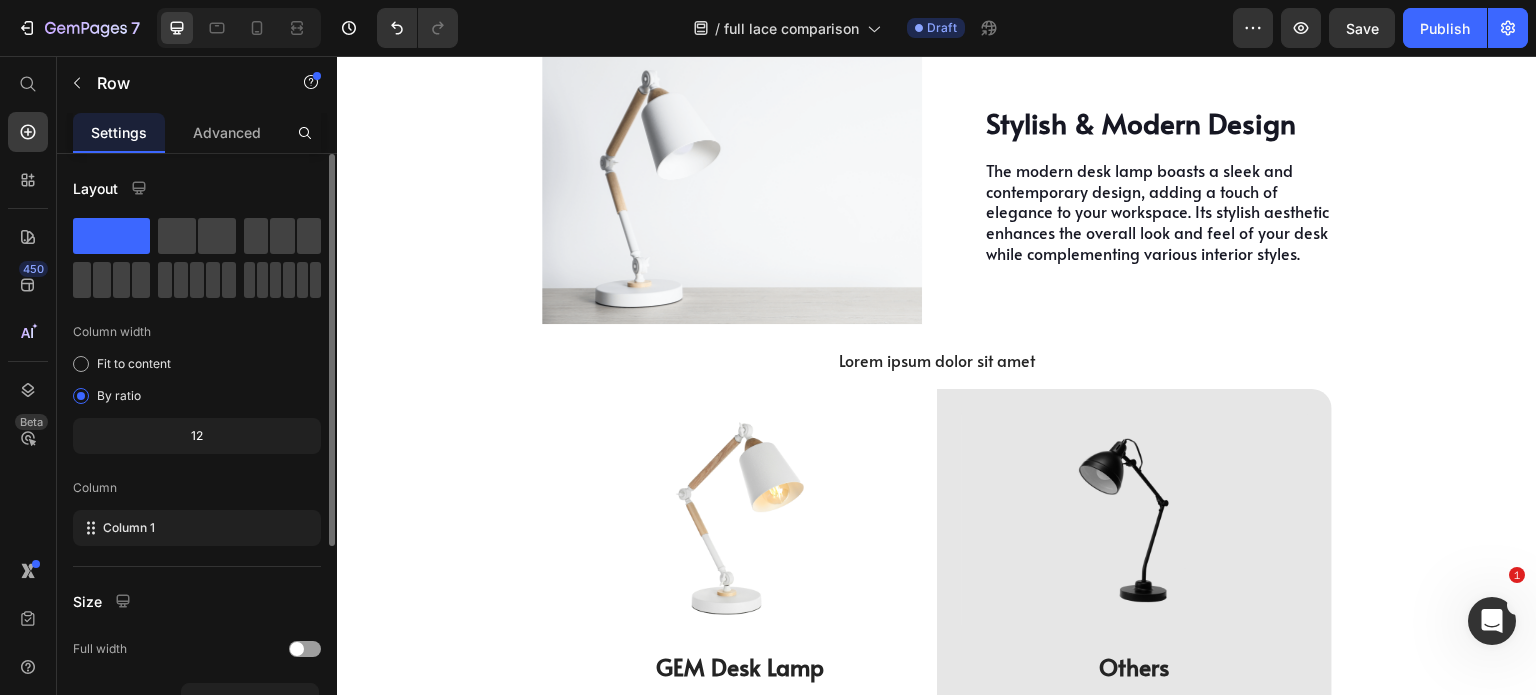 scroll, scrollTop: 3800, scrollLeft: 0, axis: vertical 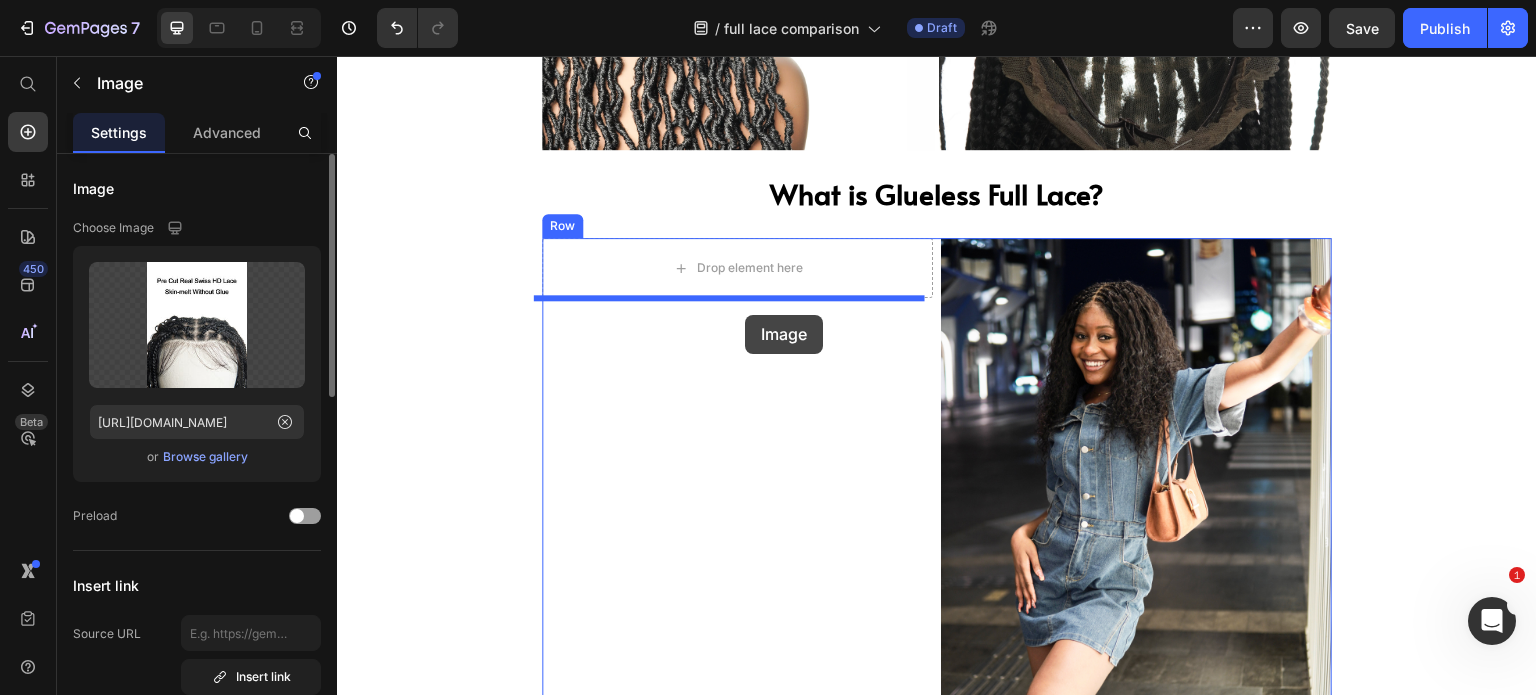 drag, startPoint x: 1130, startPoint y: 476, endPoint x: 745, endPoint y: 315, distance: 417.30804 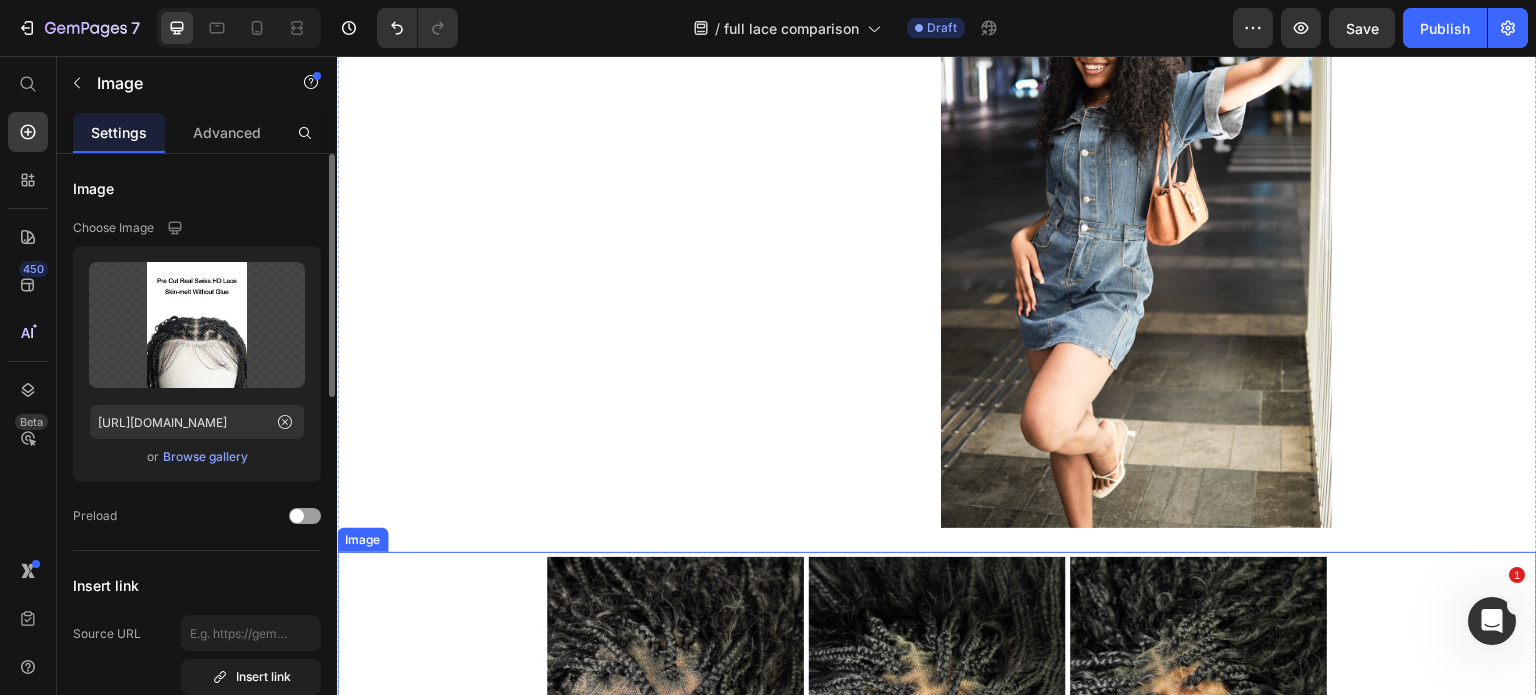scroll, scrollTop: 775, scrollLeft: 0, axis: vertical 